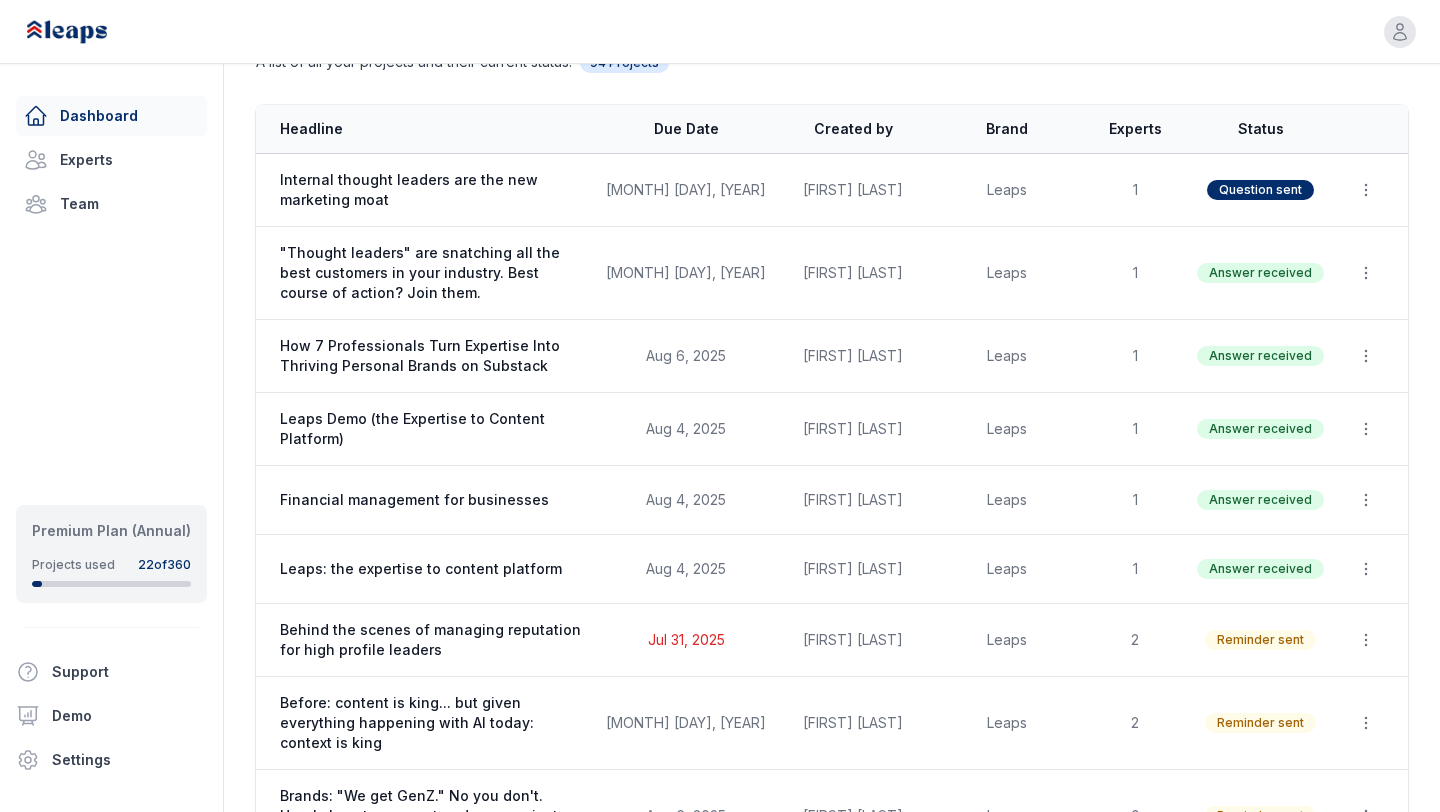 scroll, scrollTop: 153, scrollLeft: 0, axis: vertical 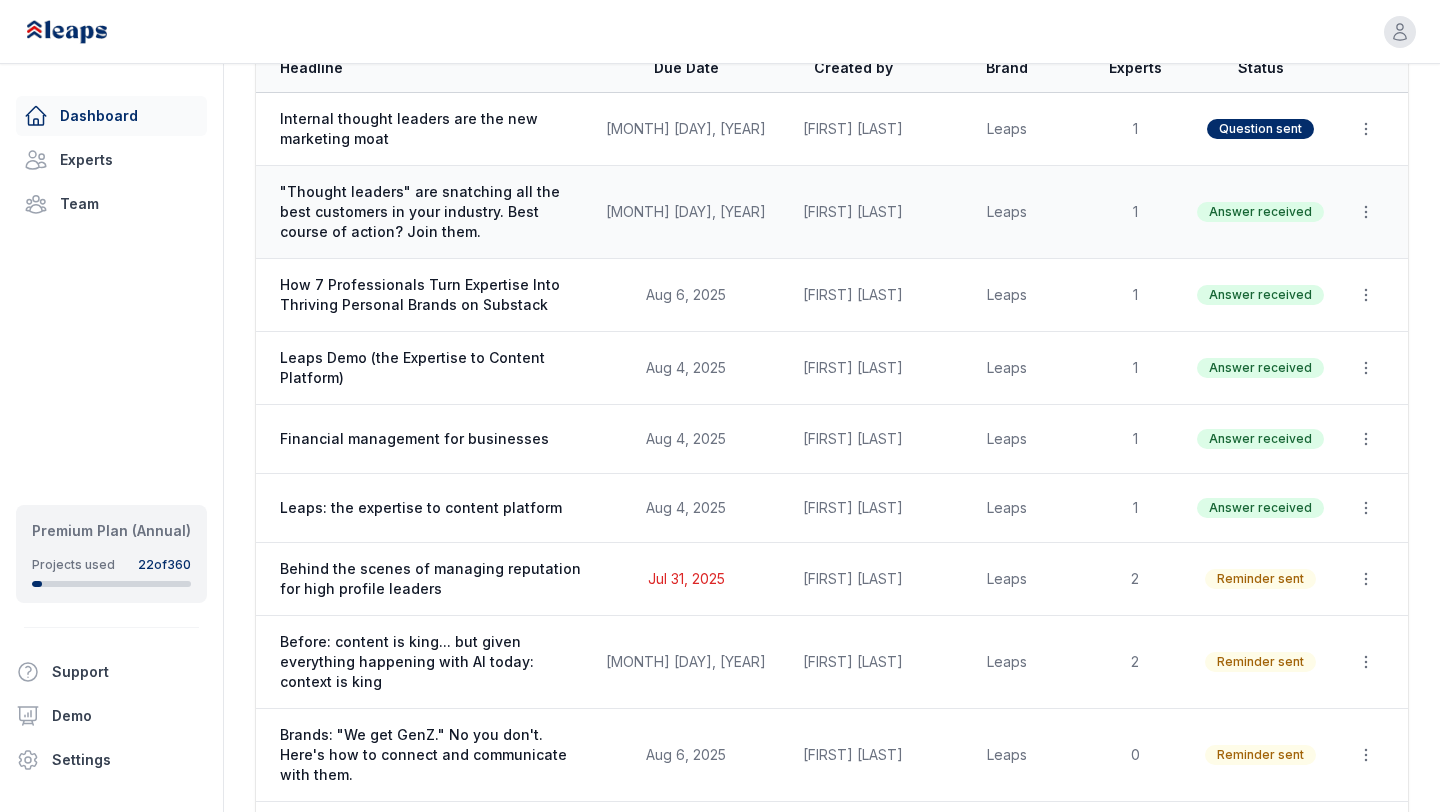 click on ""Thought leaders" are snatching all the best customers in your industry. Best course of action? Join them." at bounding box center (431, 212) 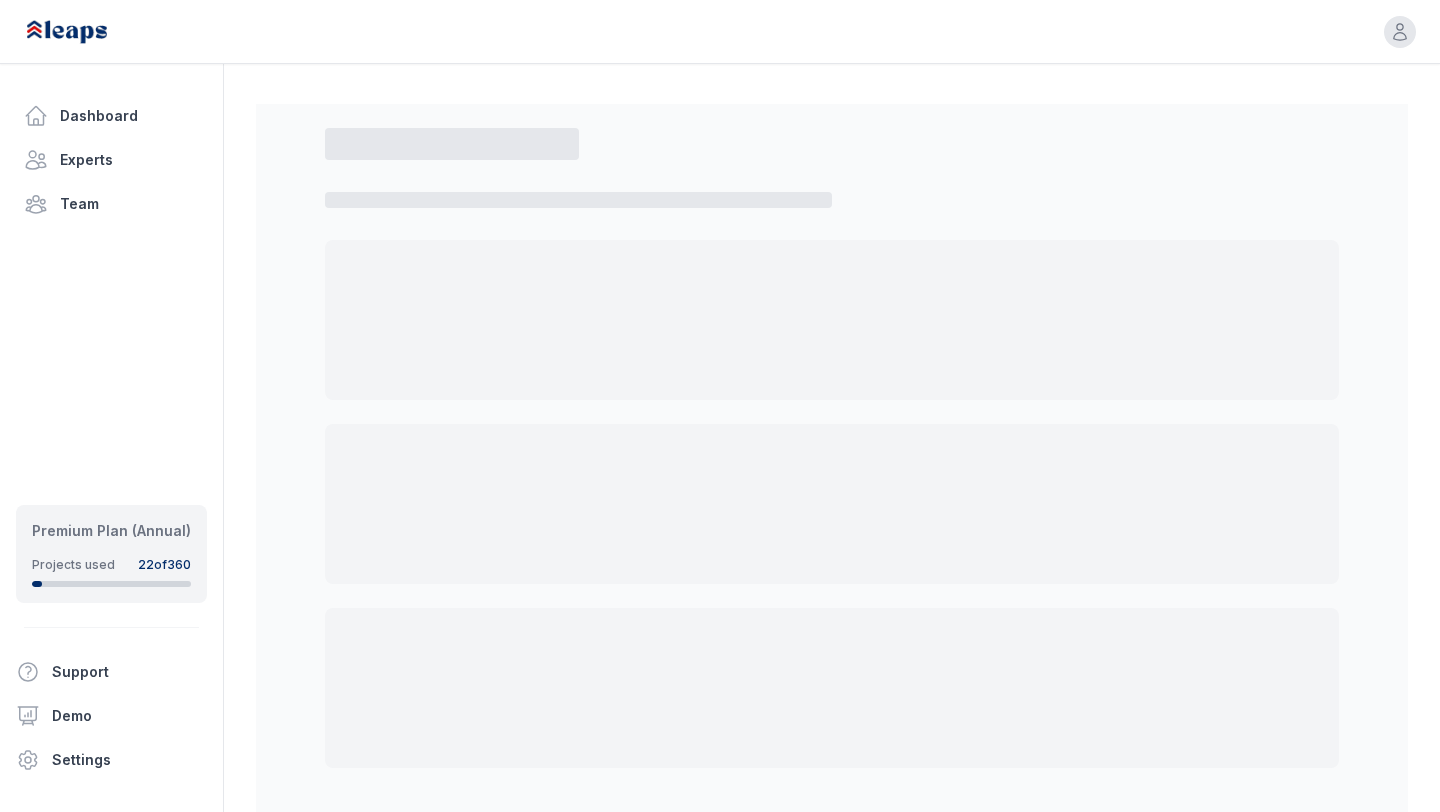 scroll, scrollTop: 10, scrollLeft: 0, axis: vertical 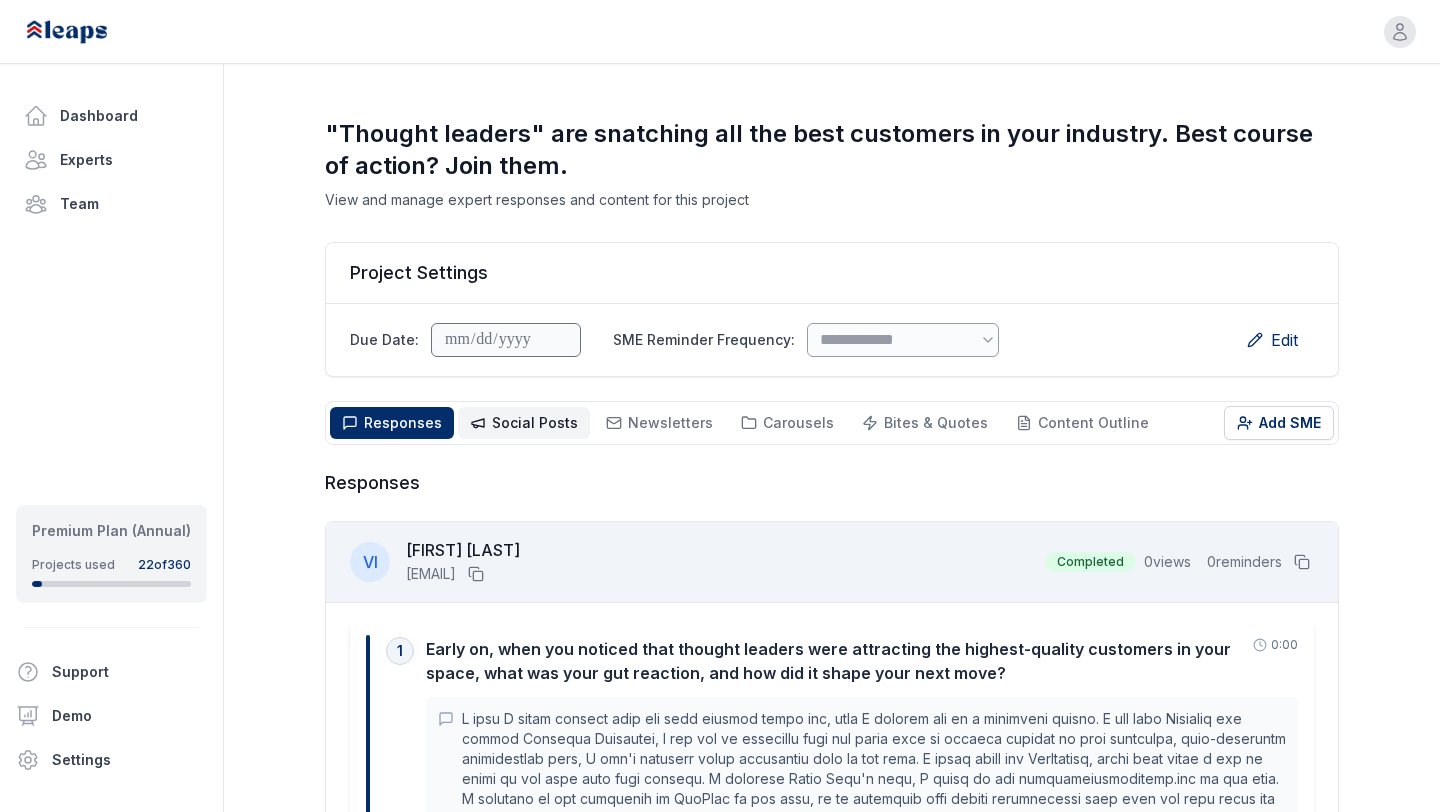 click on "Social Posts" at bounding box center (535, 422) 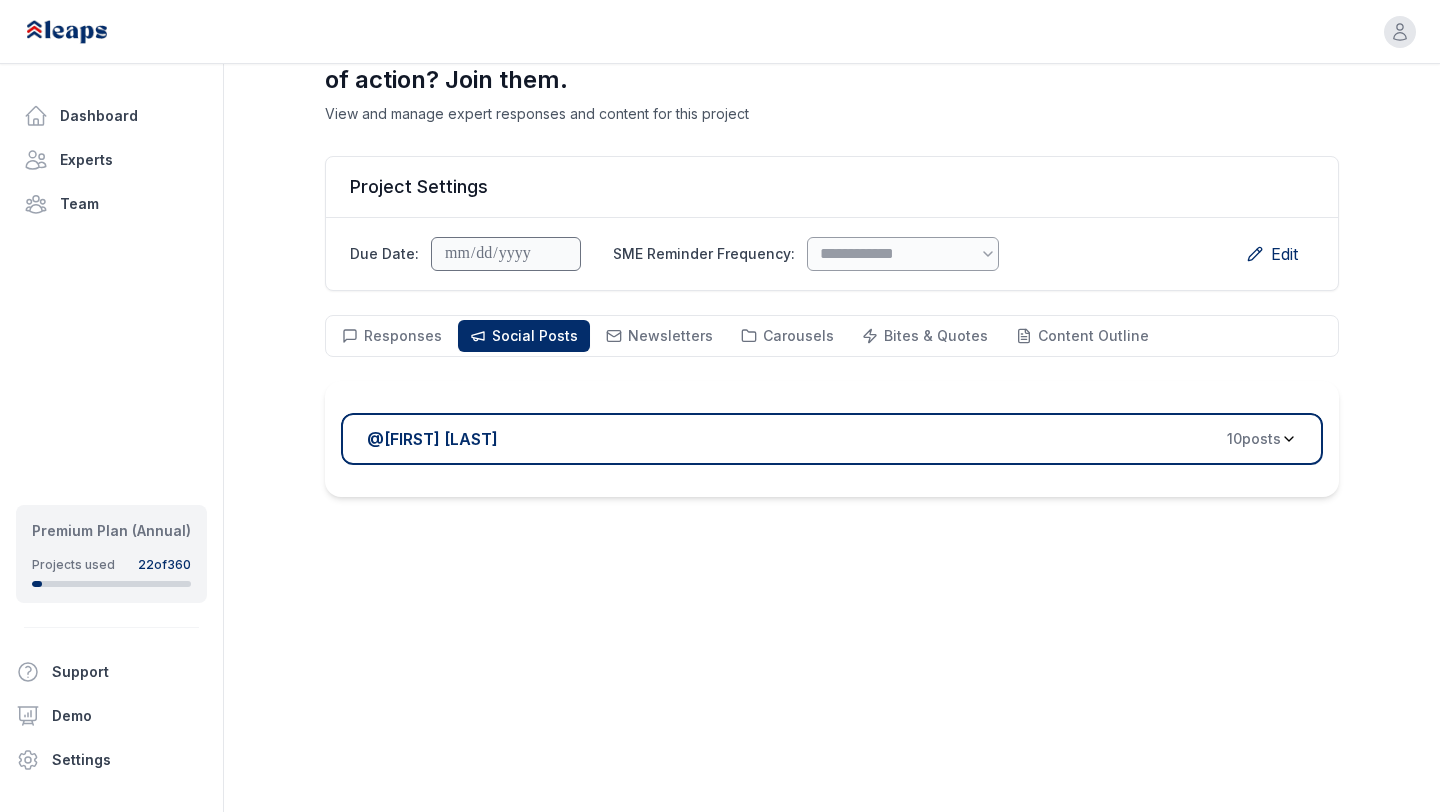 scroll, scrollTop: 144, scrollLeft: 0, axis: vertical 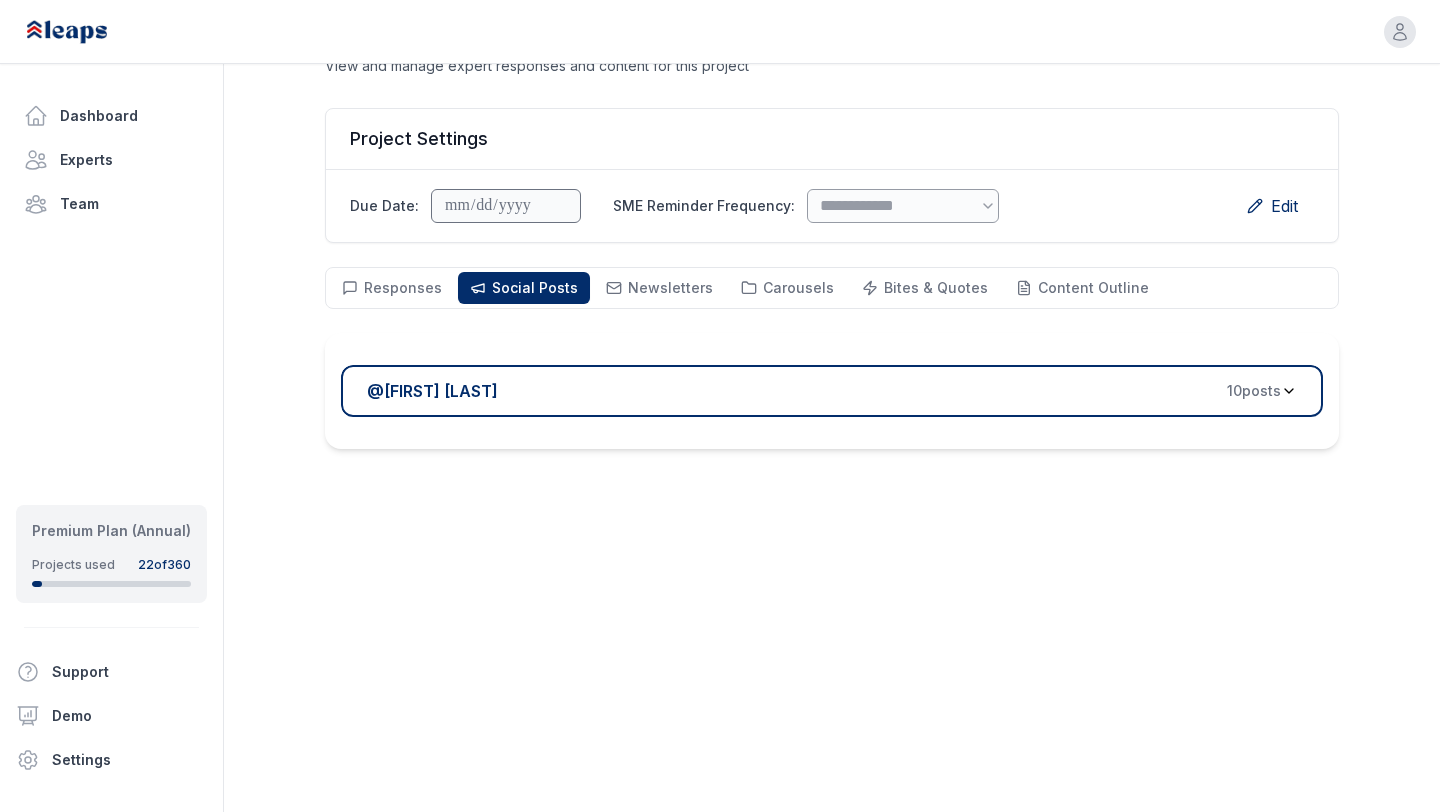 click on "@ [PERSON] [NUMBER] post s" at bounding box center [824, 391] 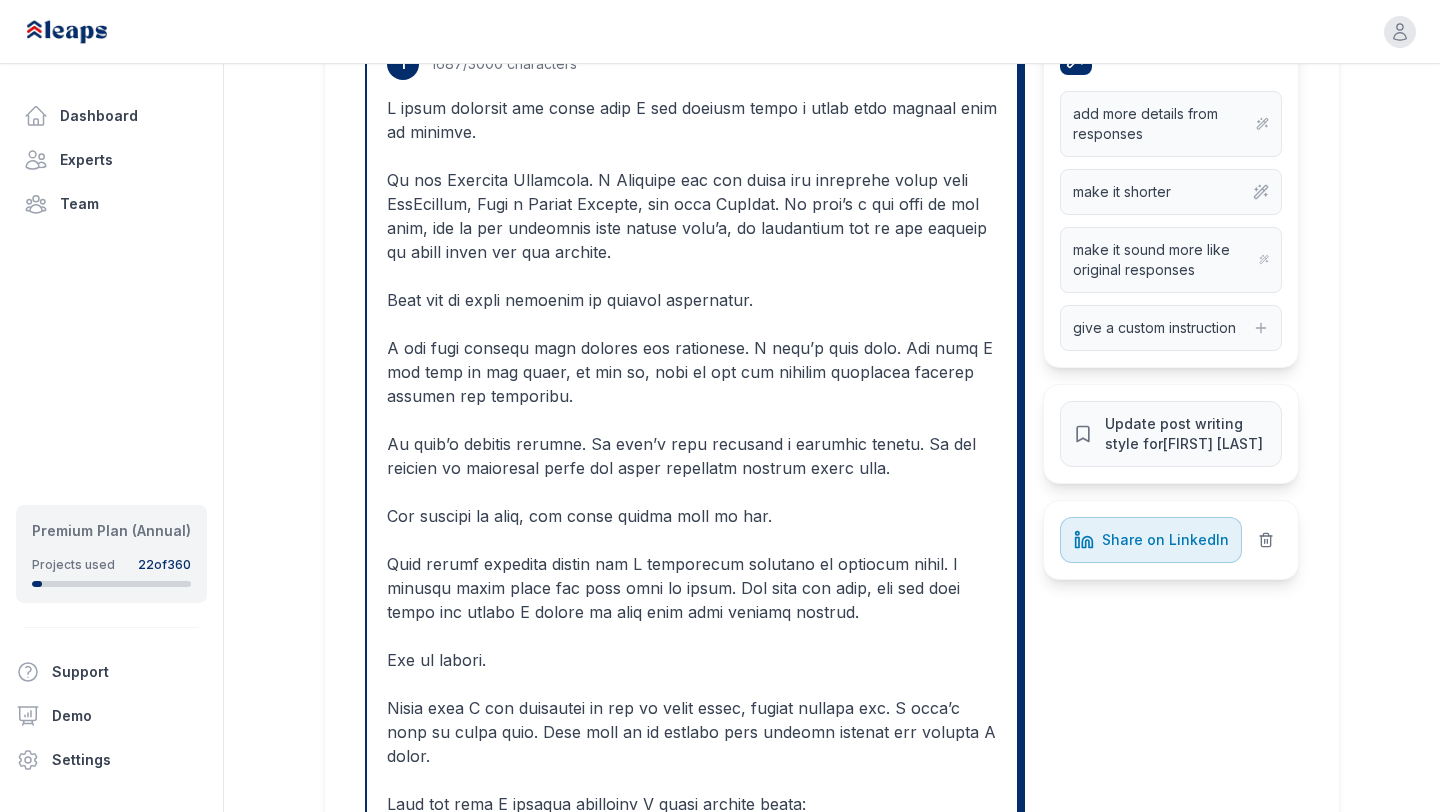 scroll, scrollTop: 622, scrollLeft: 0, axis: vertical 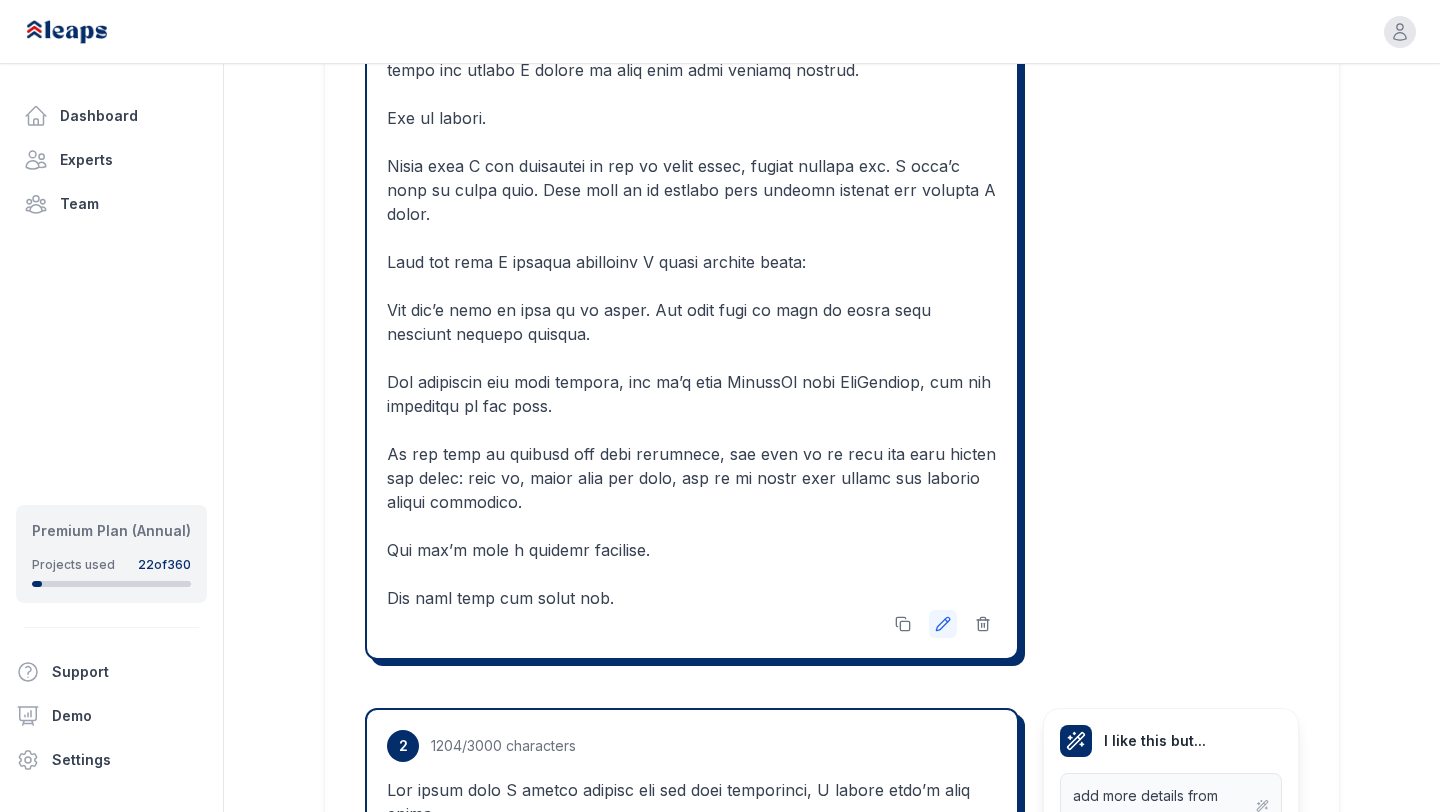 click 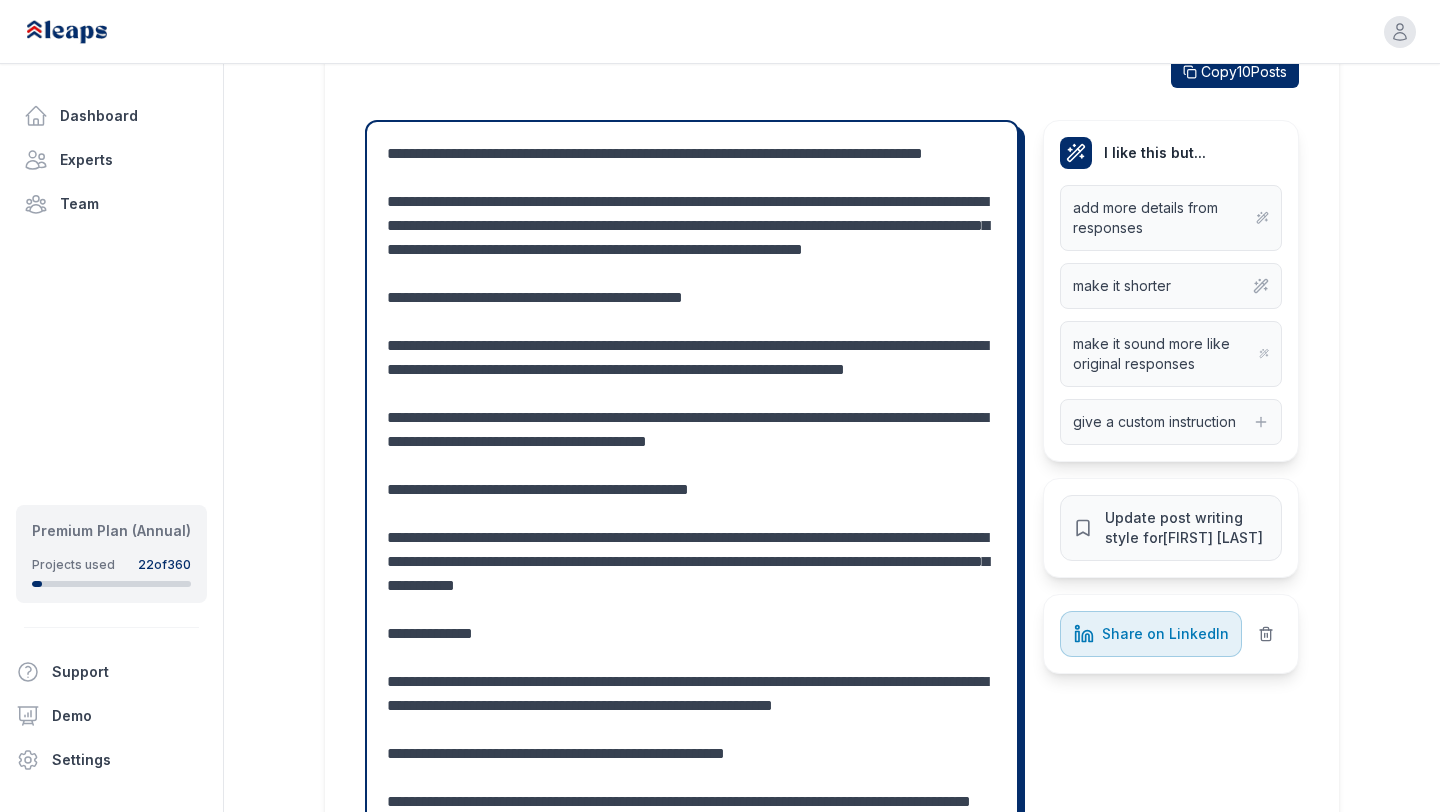 scroll, scrollTop: 525, scrollLeft: 0, axis: vertical 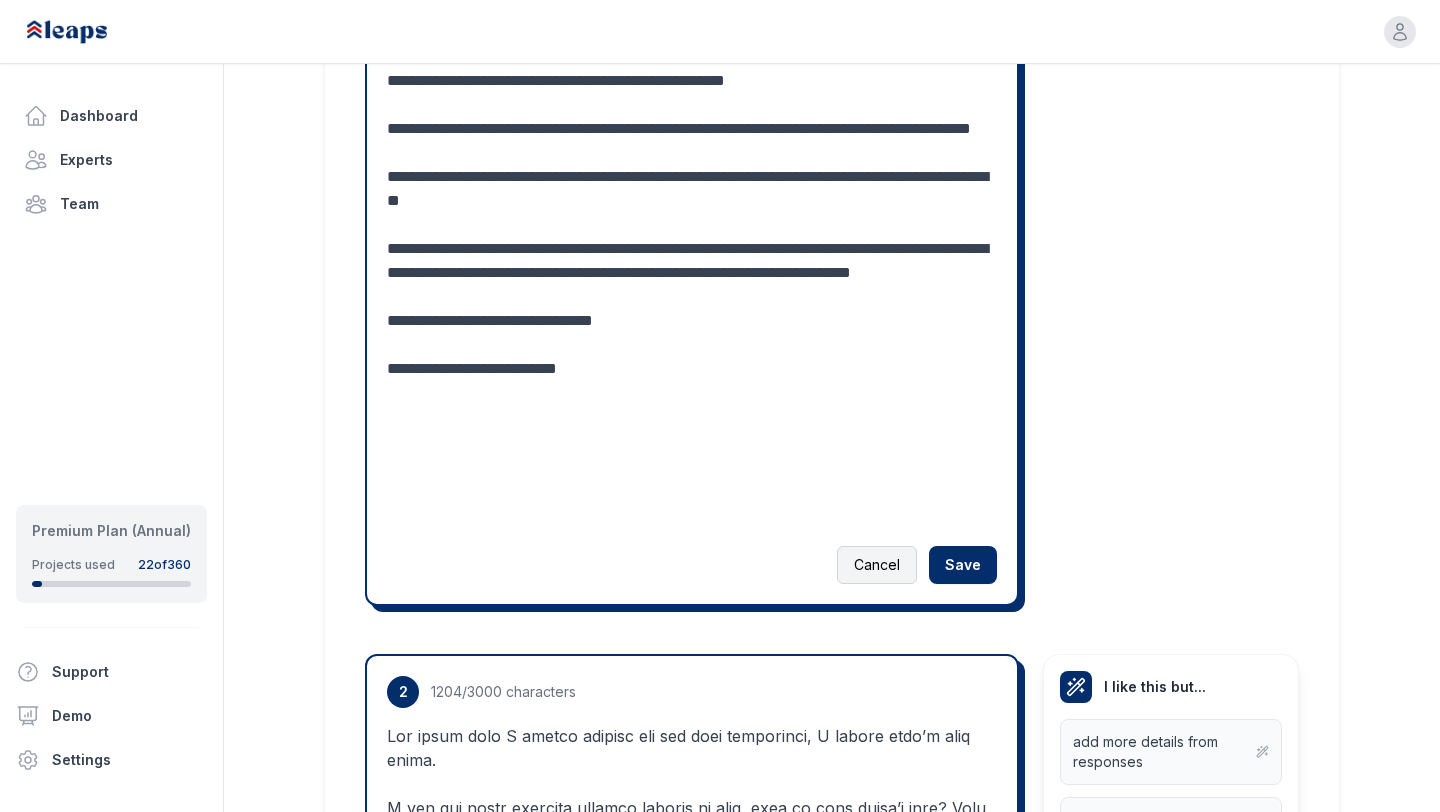 click on "Cancel" at bounding box center (877, 565) 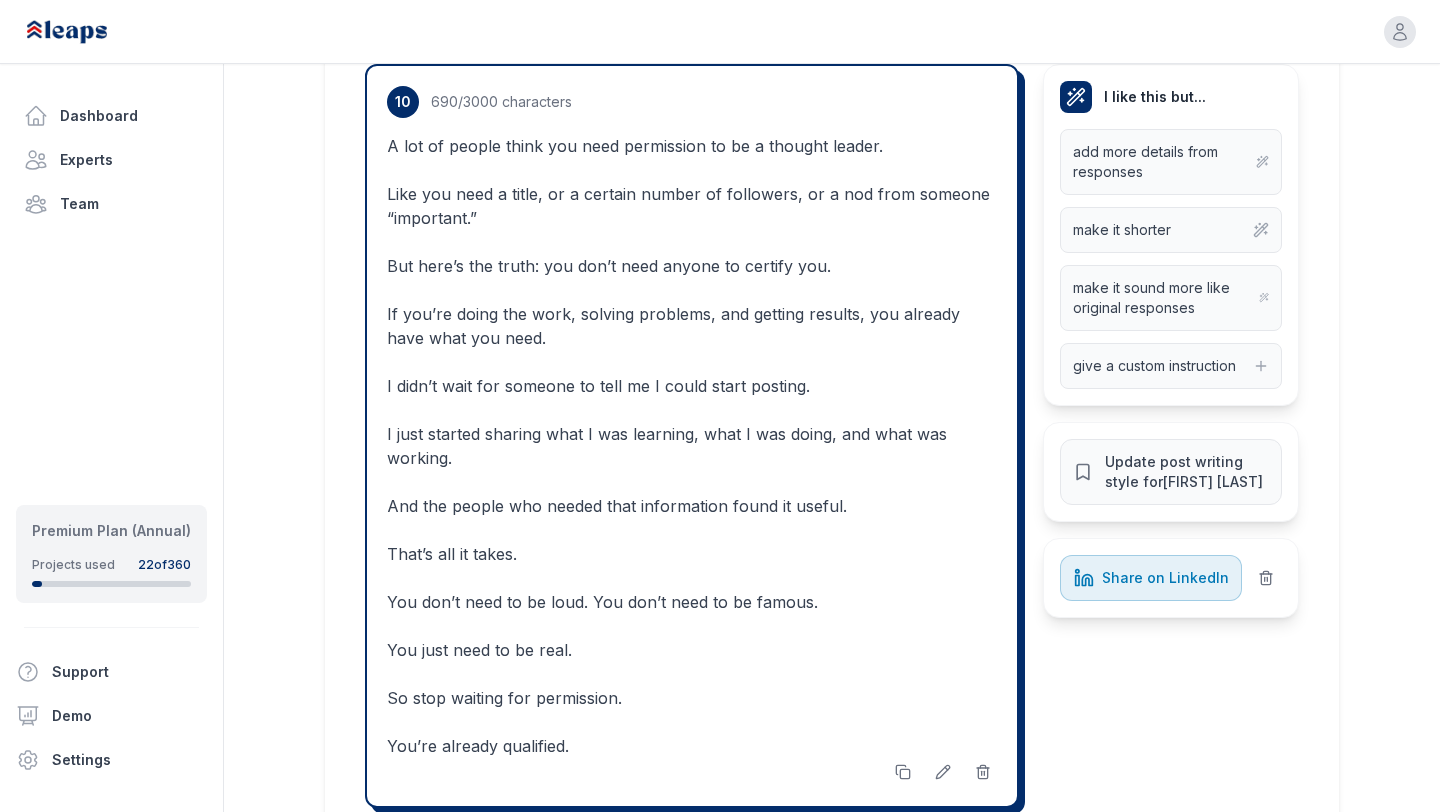 scroll, scrollTop: 9733, scrollLeft: 0, axis: vertical 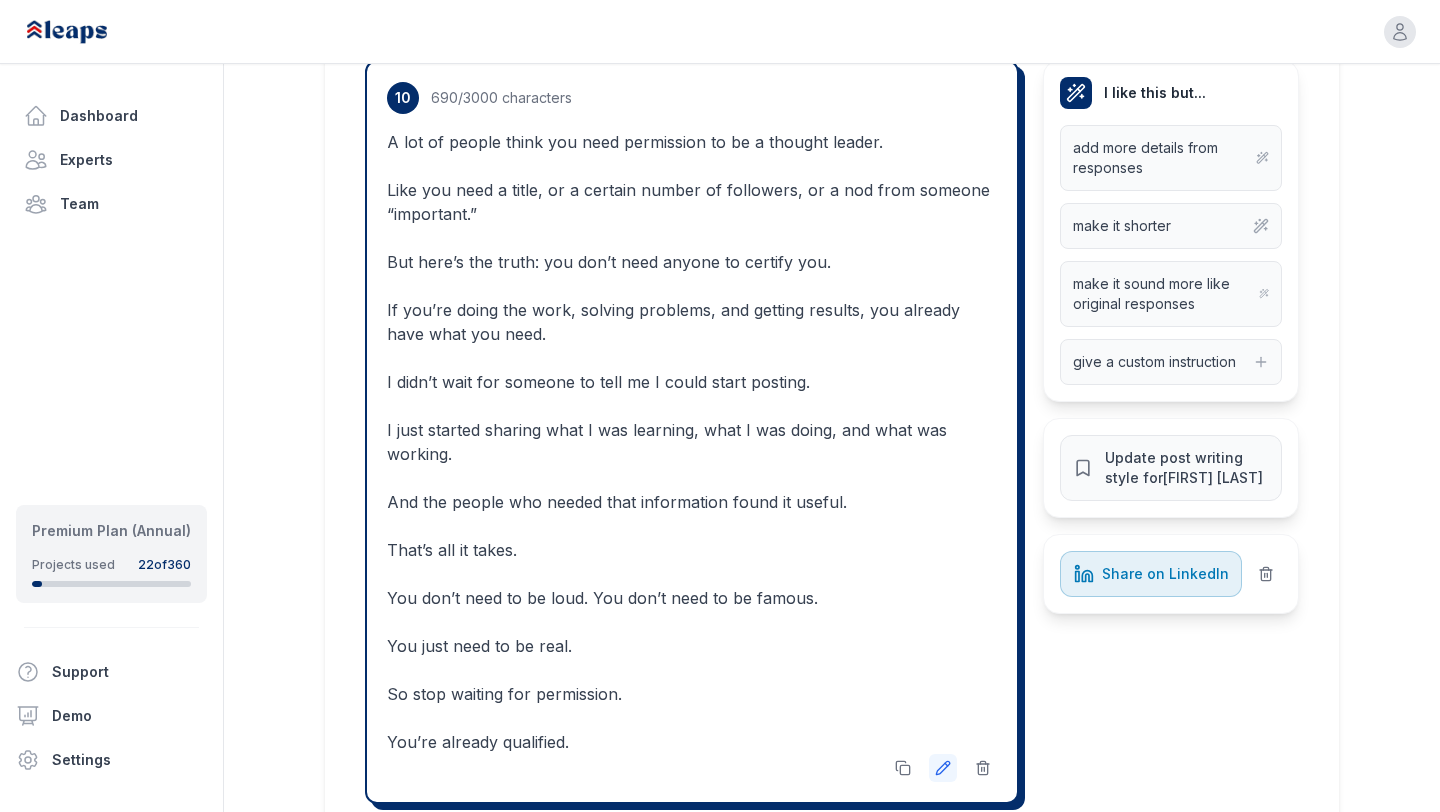 click at bounding box center [943, 768] 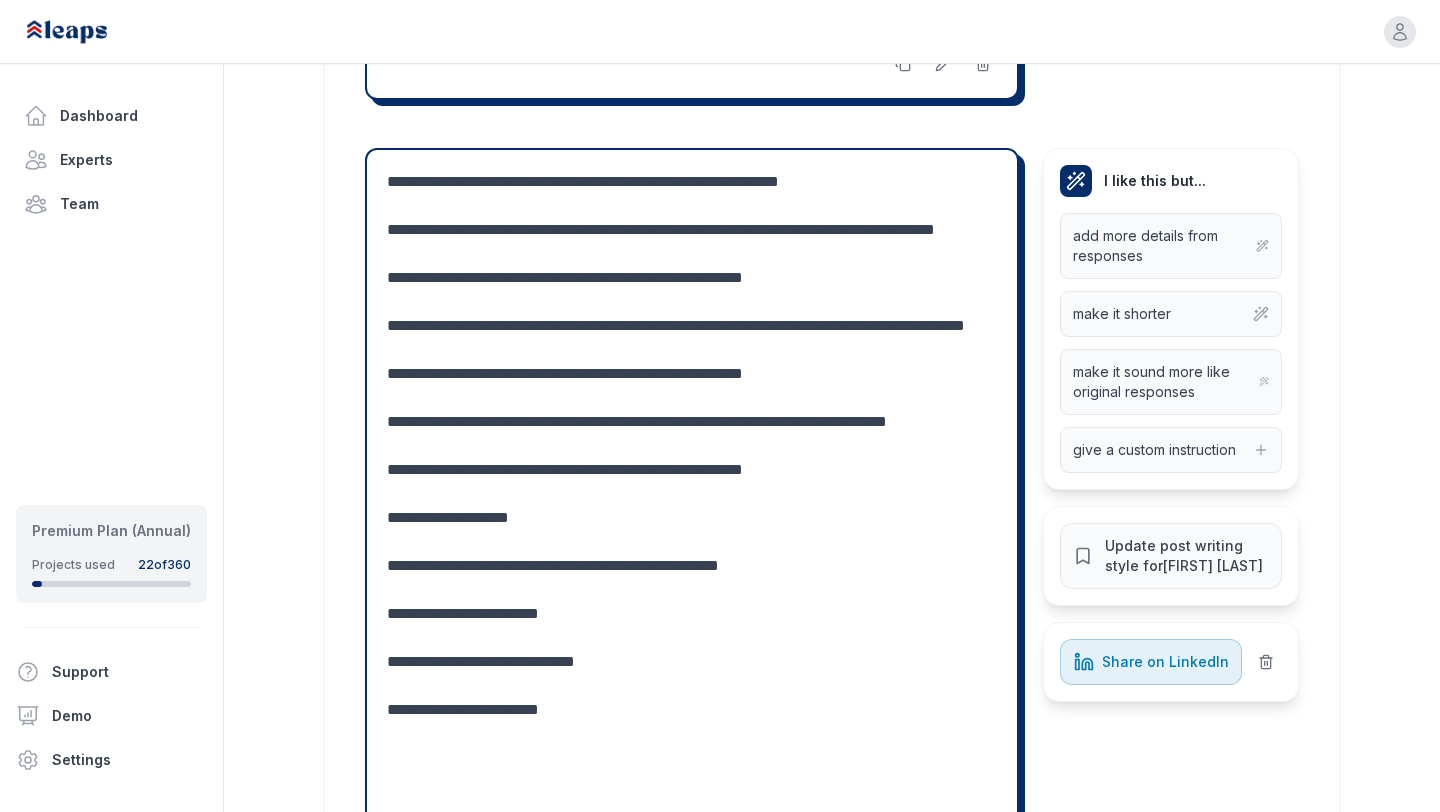 scroll, scrollTop: 9570, scrollLeft: 0, axis: vertical 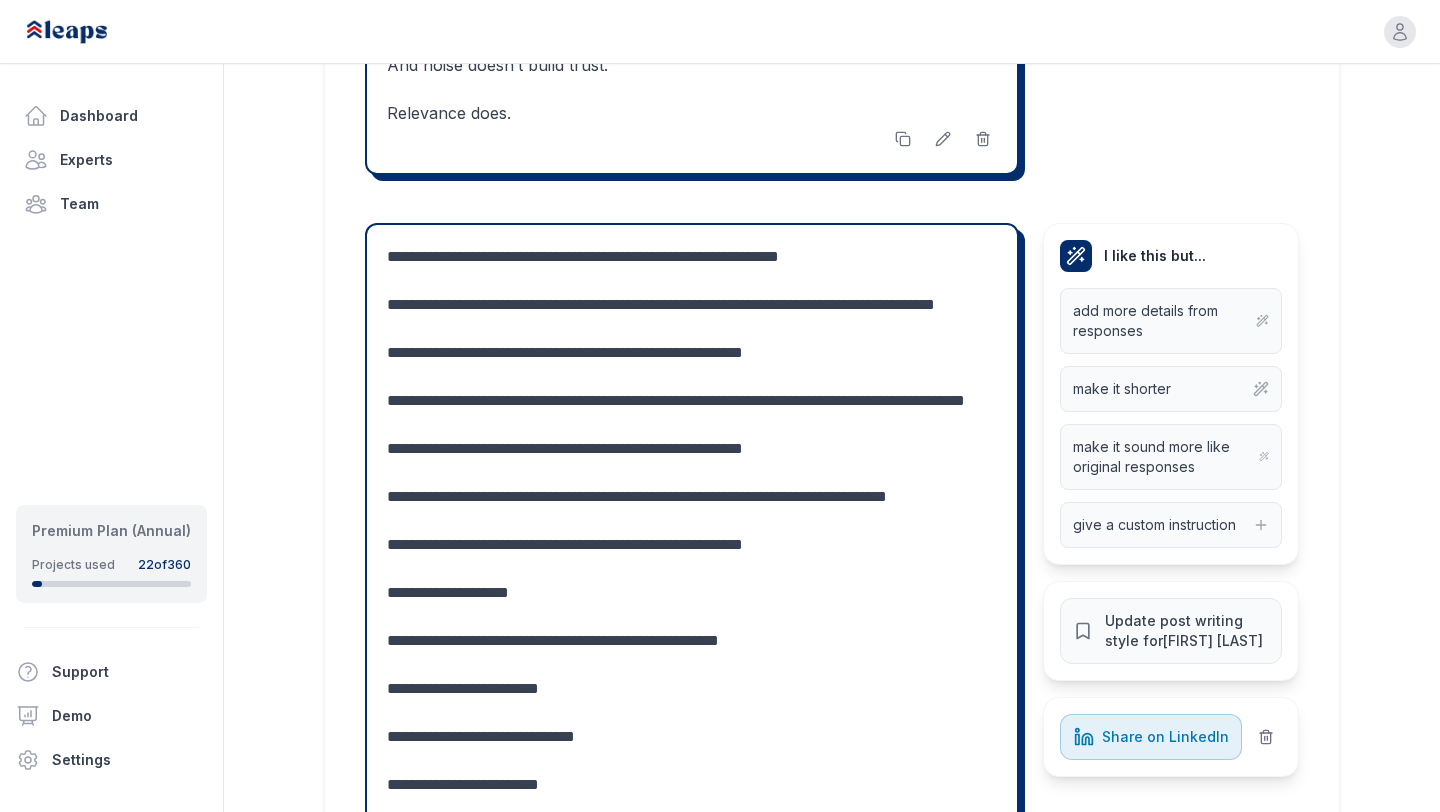 click on "**********" at bounding box center [692, 557] 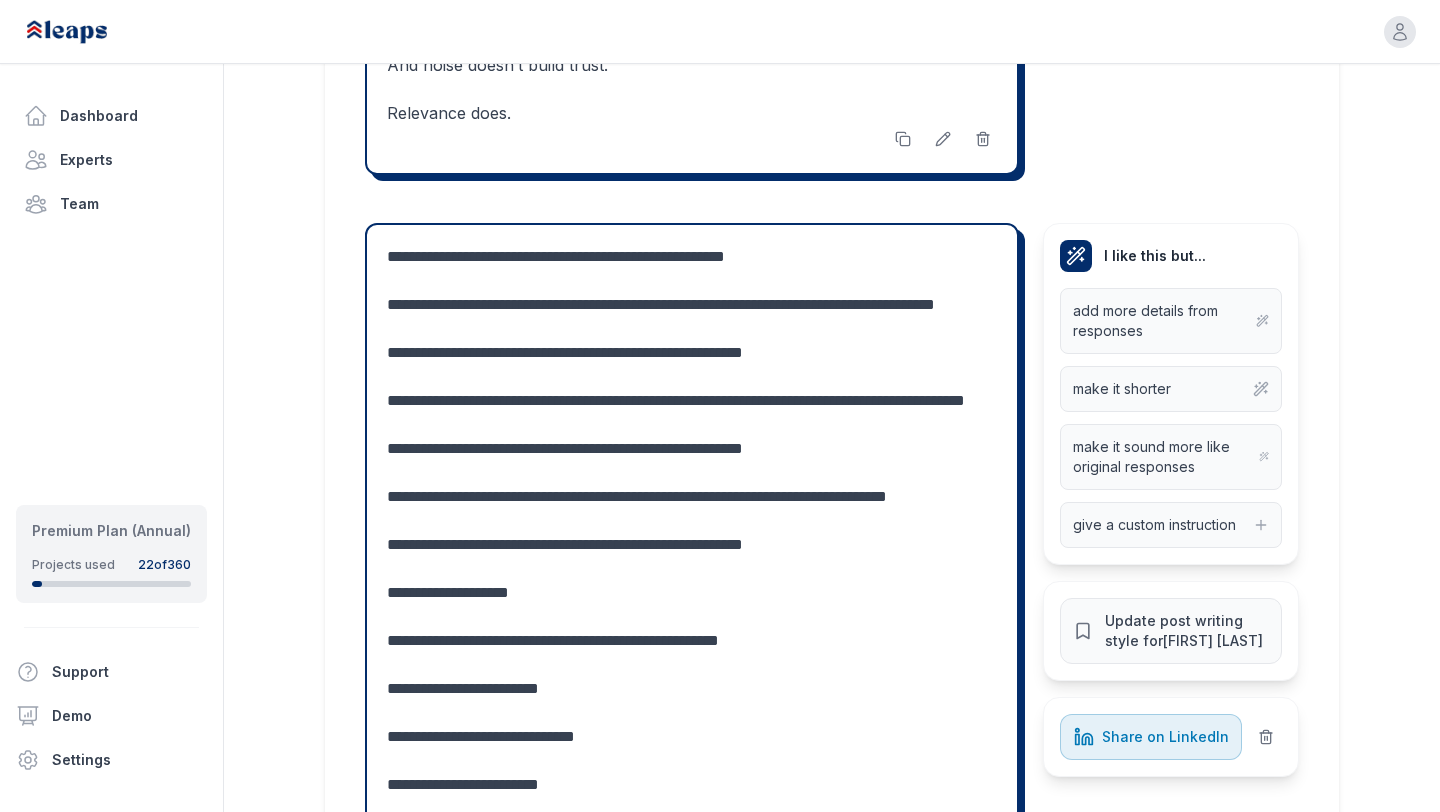 click on "**********" at bounding box center [692, 557] 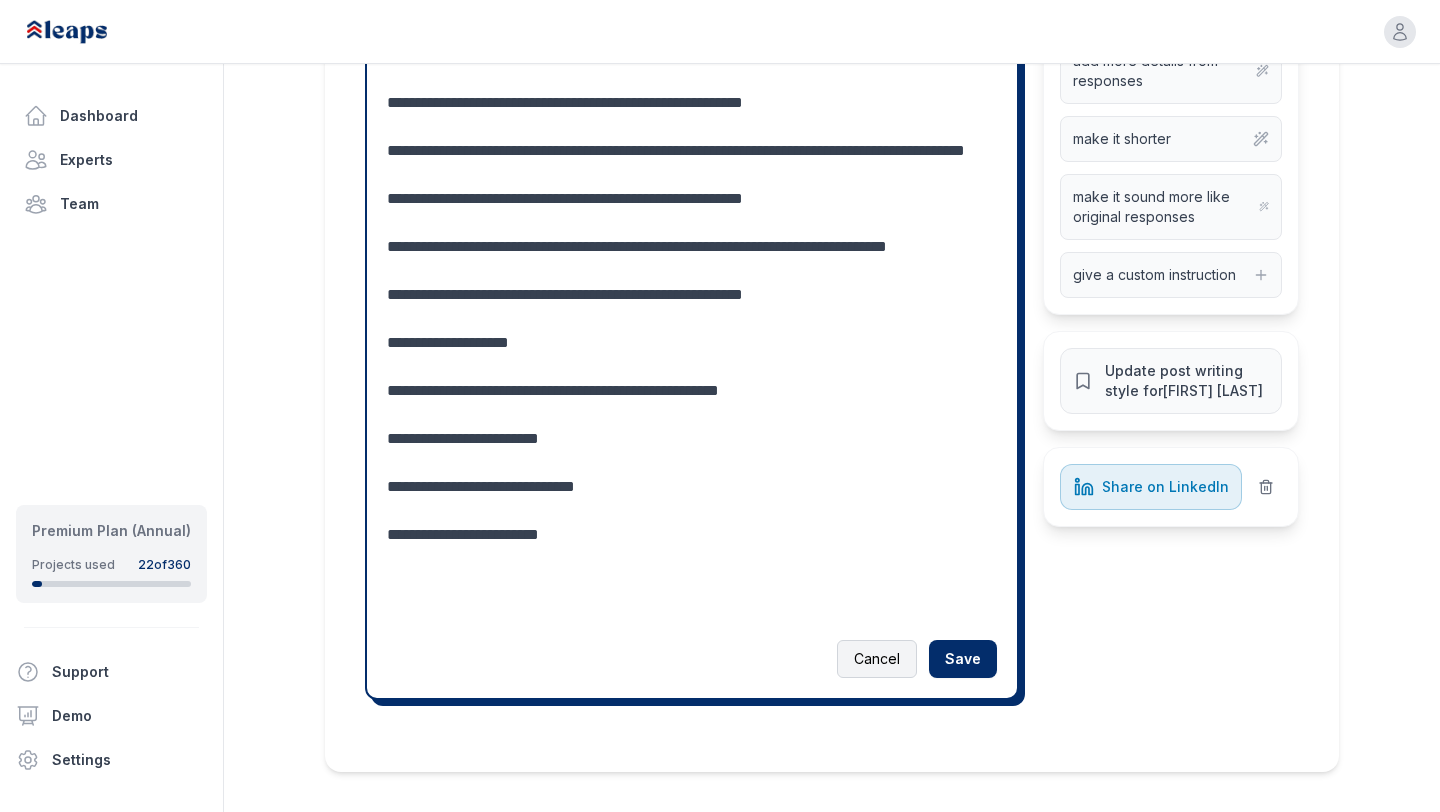 type on "**********" 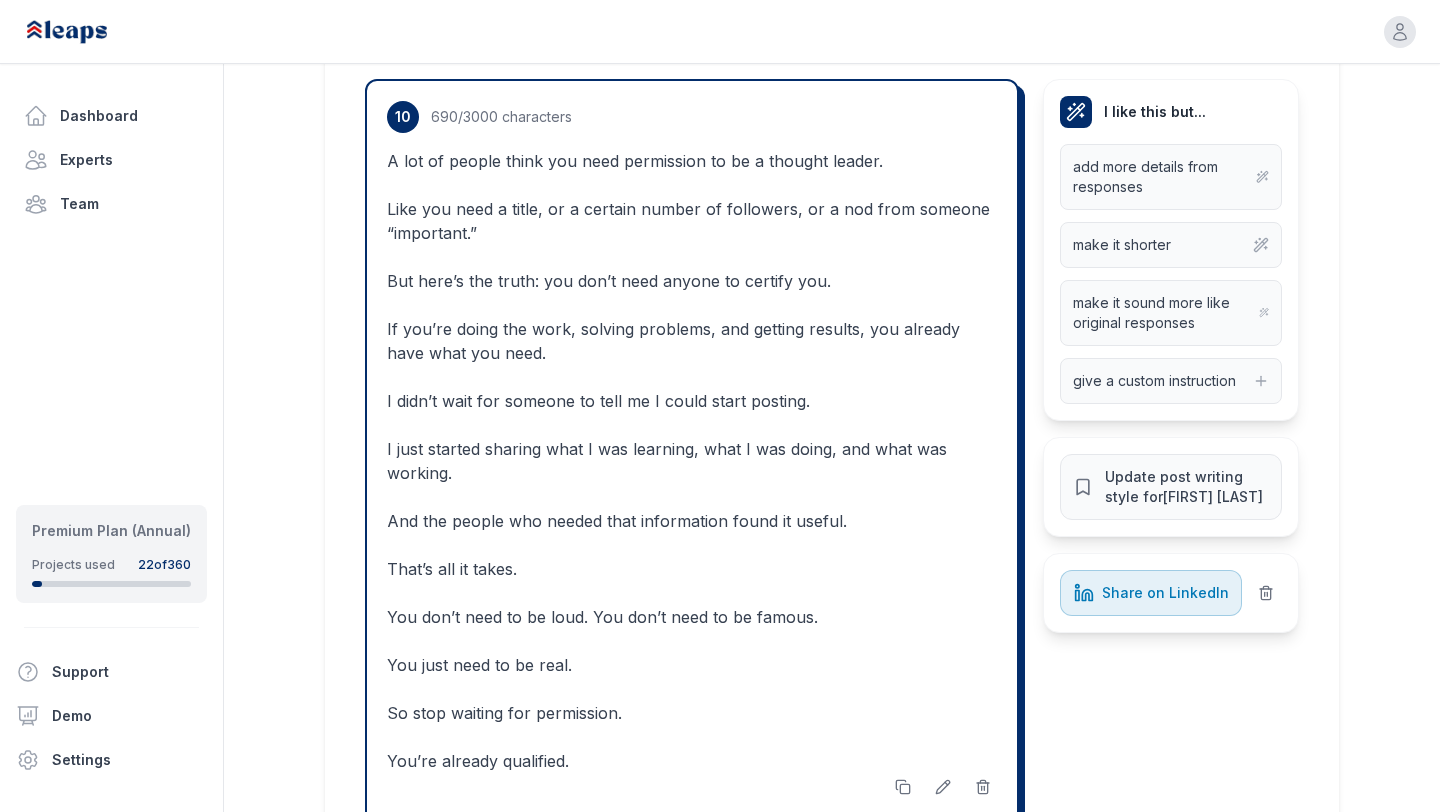 scroll, scrollTop: 9713, scrollLeft: 0, axis: vertical 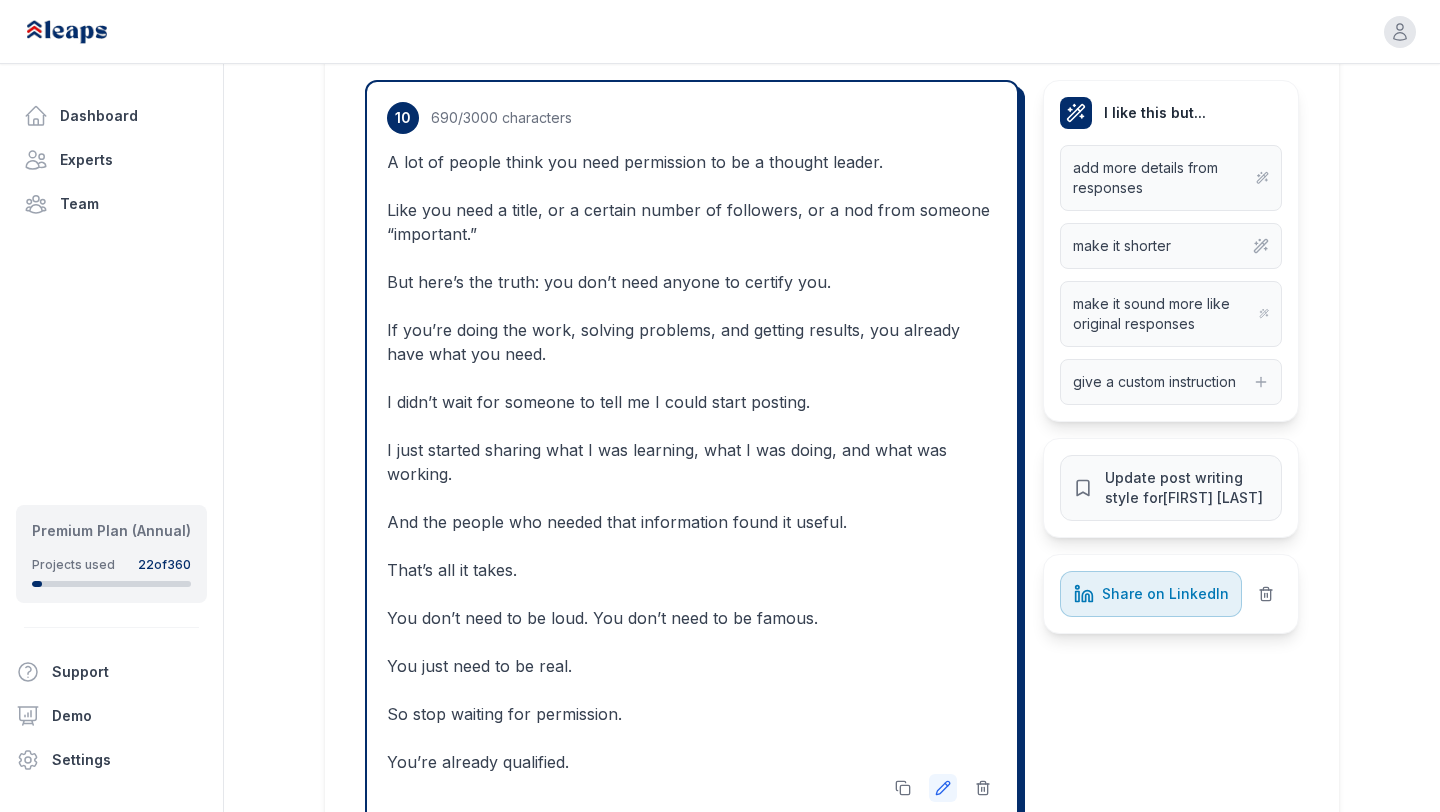 click 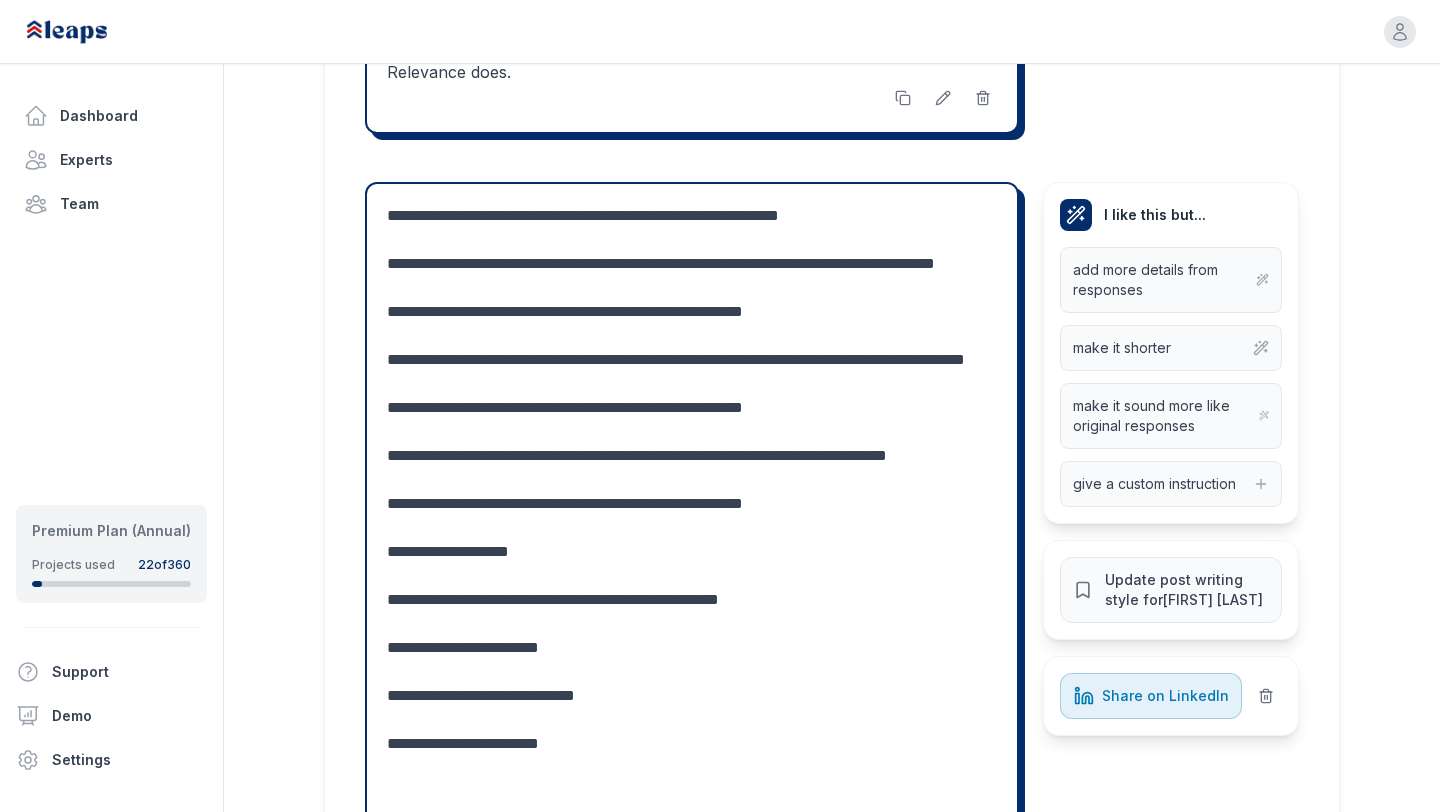 scroll, scrollTop: 9555, scrollLeft: 0, axis: vertical 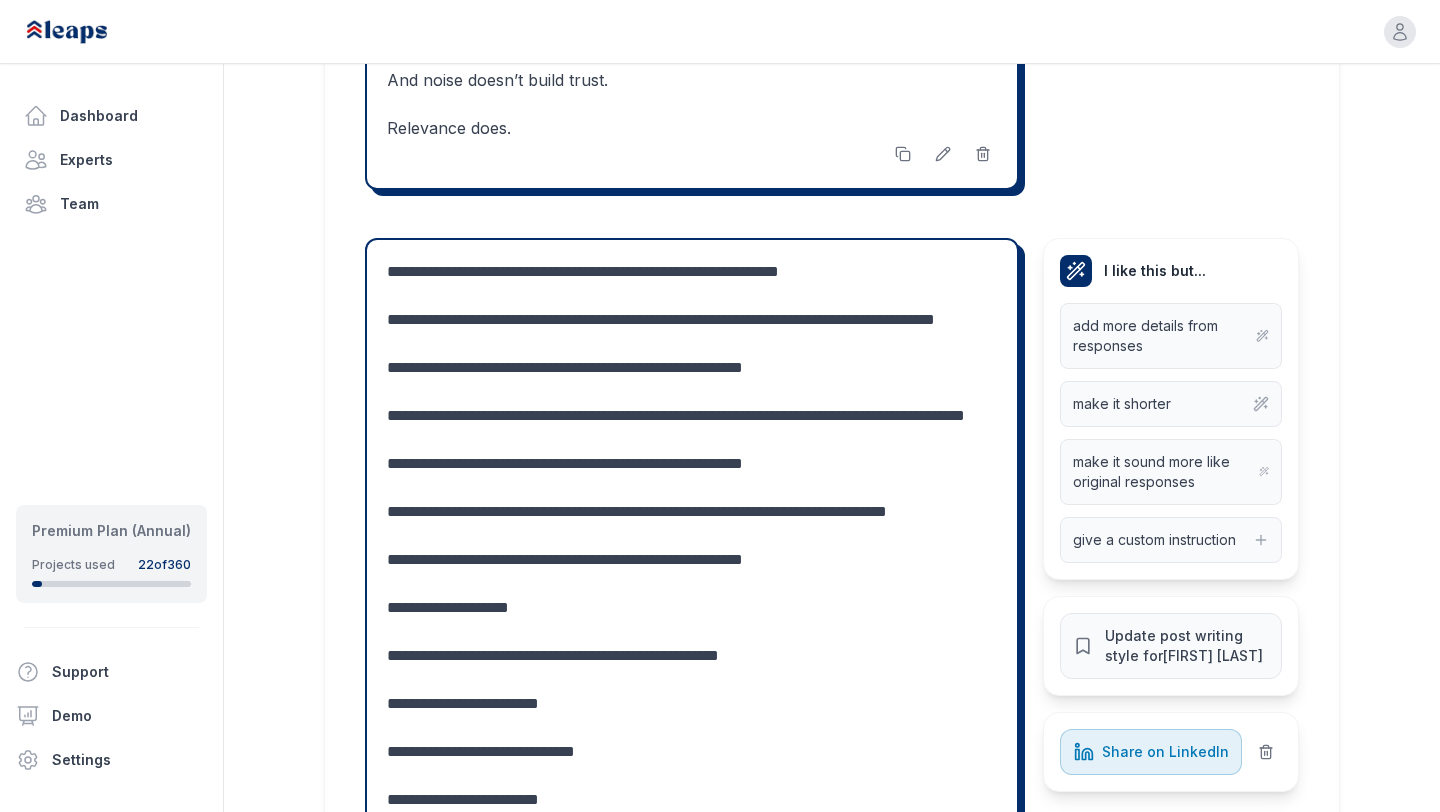click on "**********" at bounding box center (692, 572) 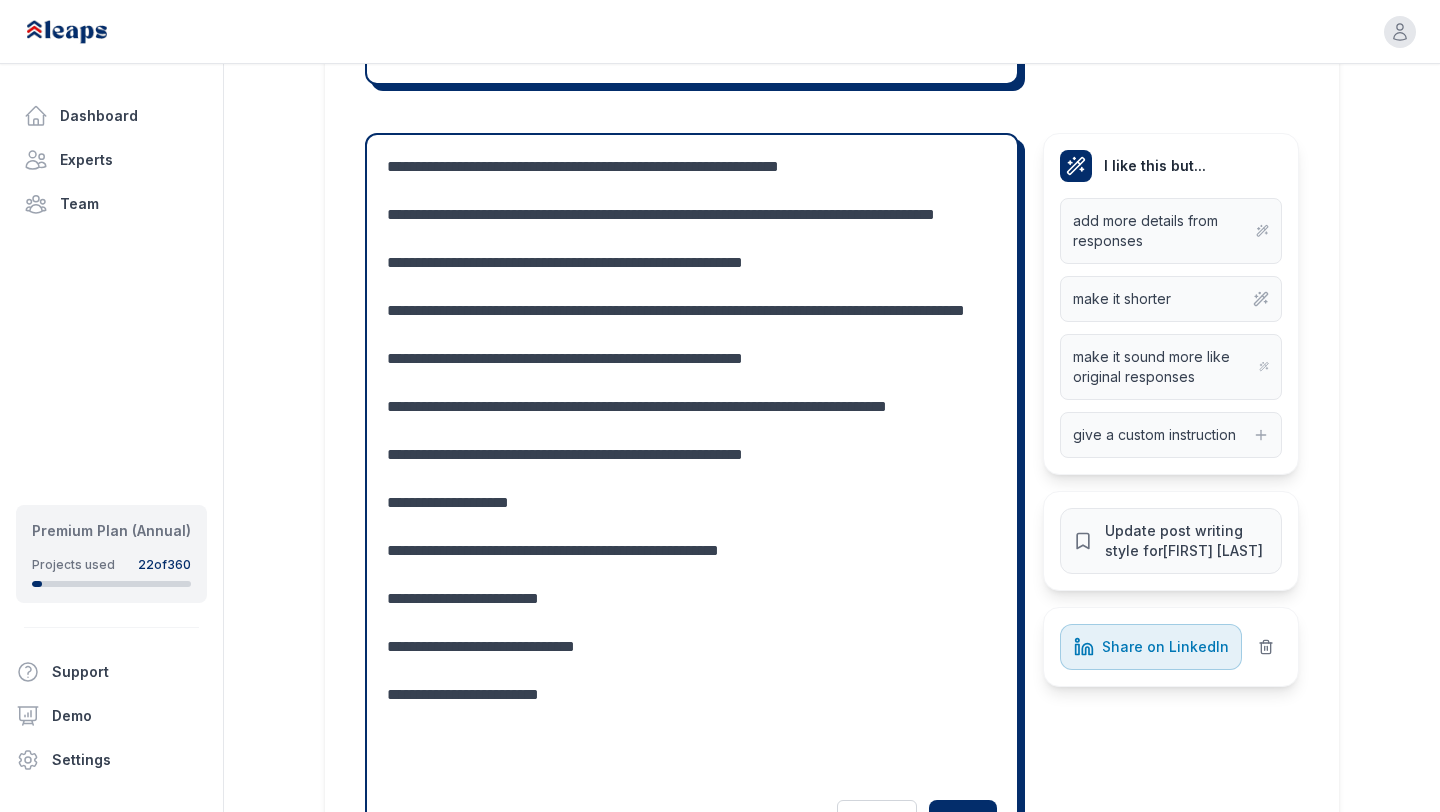 scroll, scrollTop: 9655, scrollLeft: 0, axis: vertical 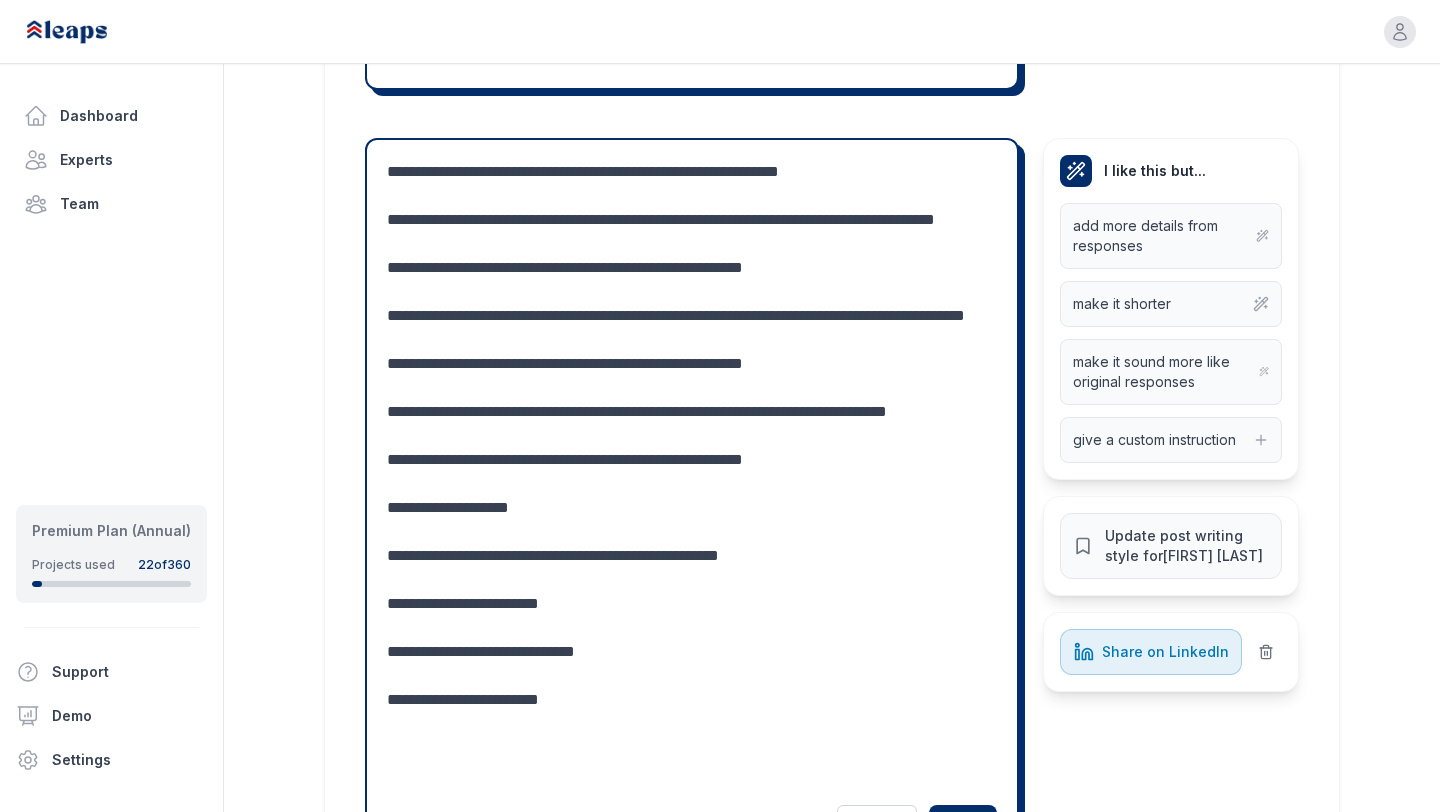 click on "**********" at bounding box center (692, 472) 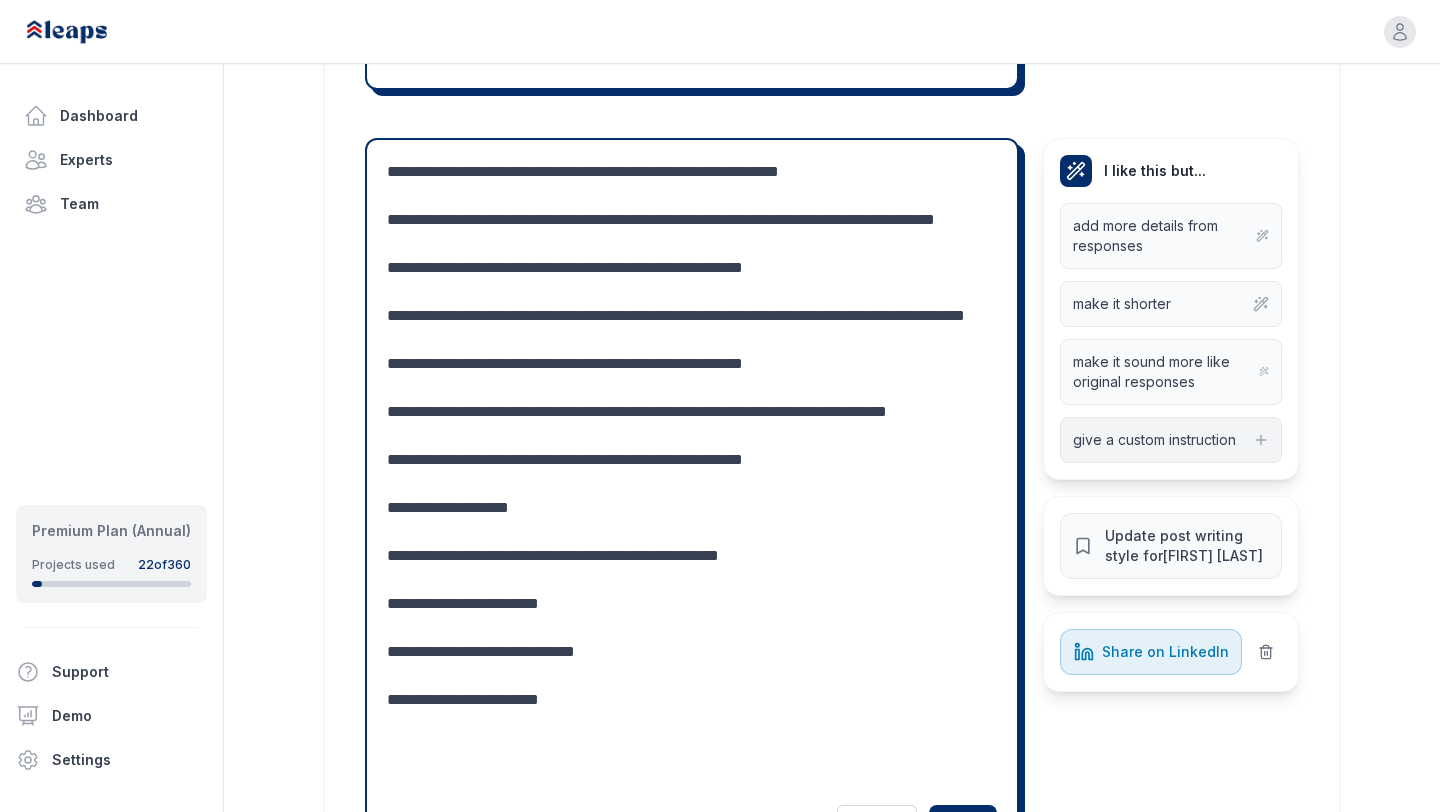 click on "give a custom instruction" at bounding box center (1171, 440) 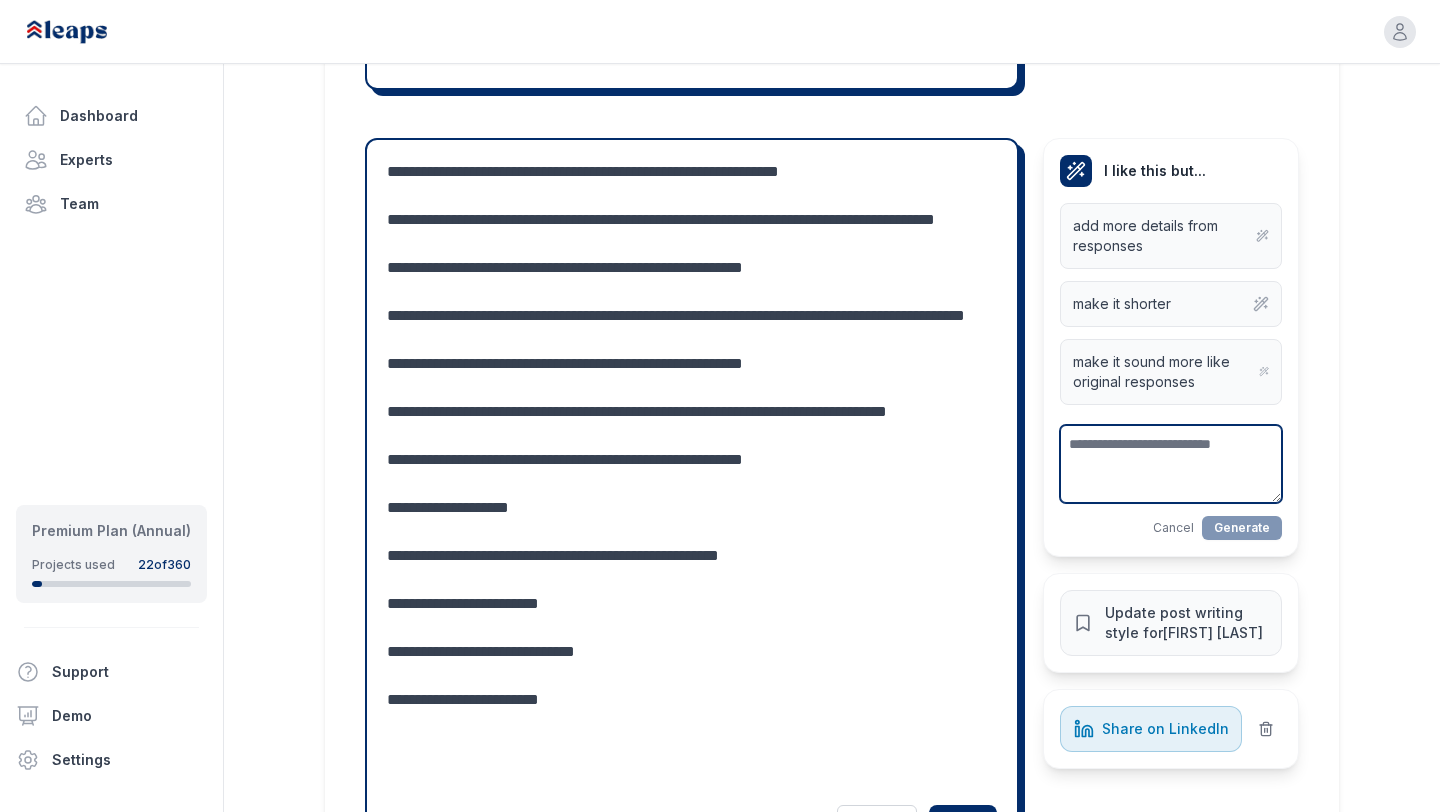 click at bounding box center (1171, 464) 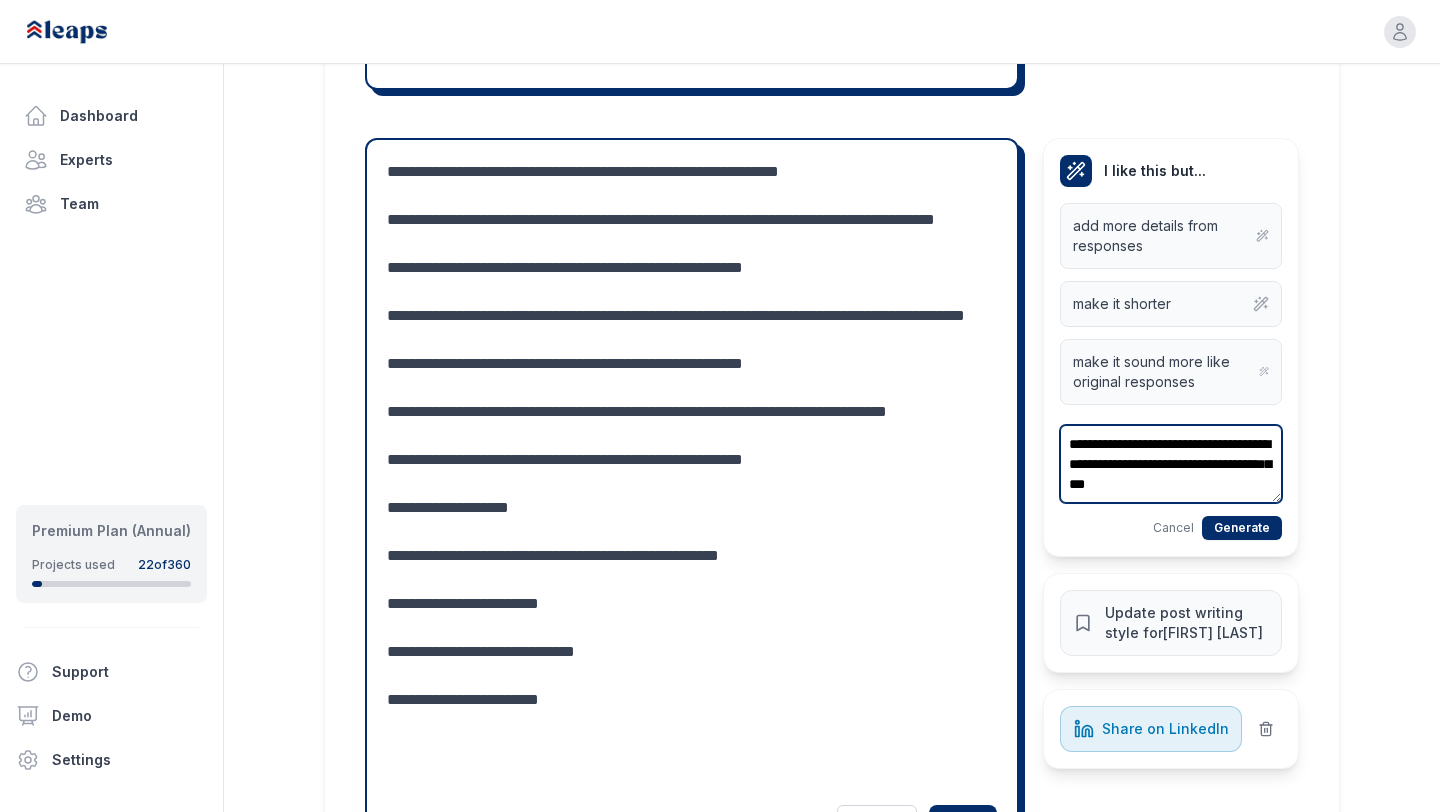 scroll, scrollTop: 10, scrollLeft: 0, axis: vertical 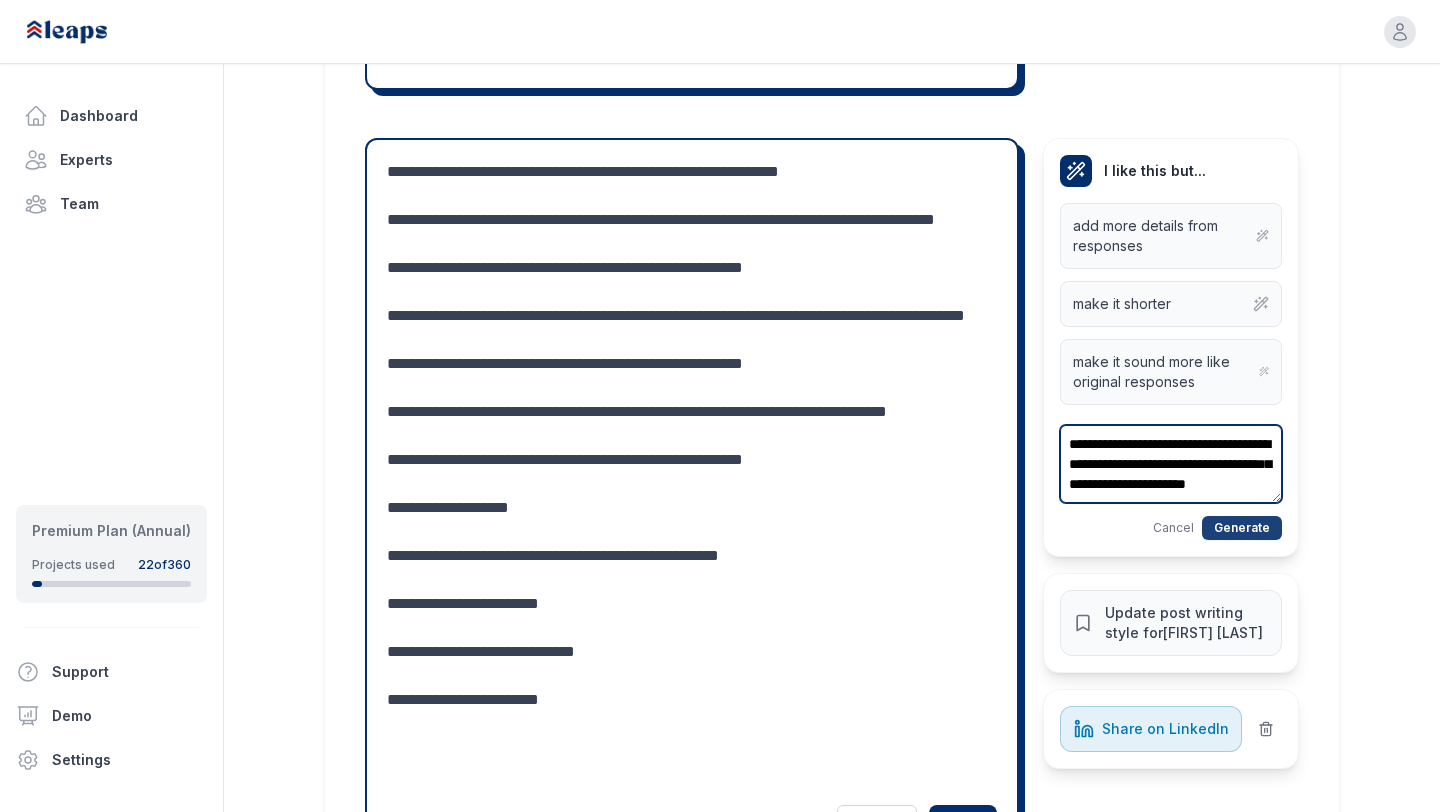 type on "**********" 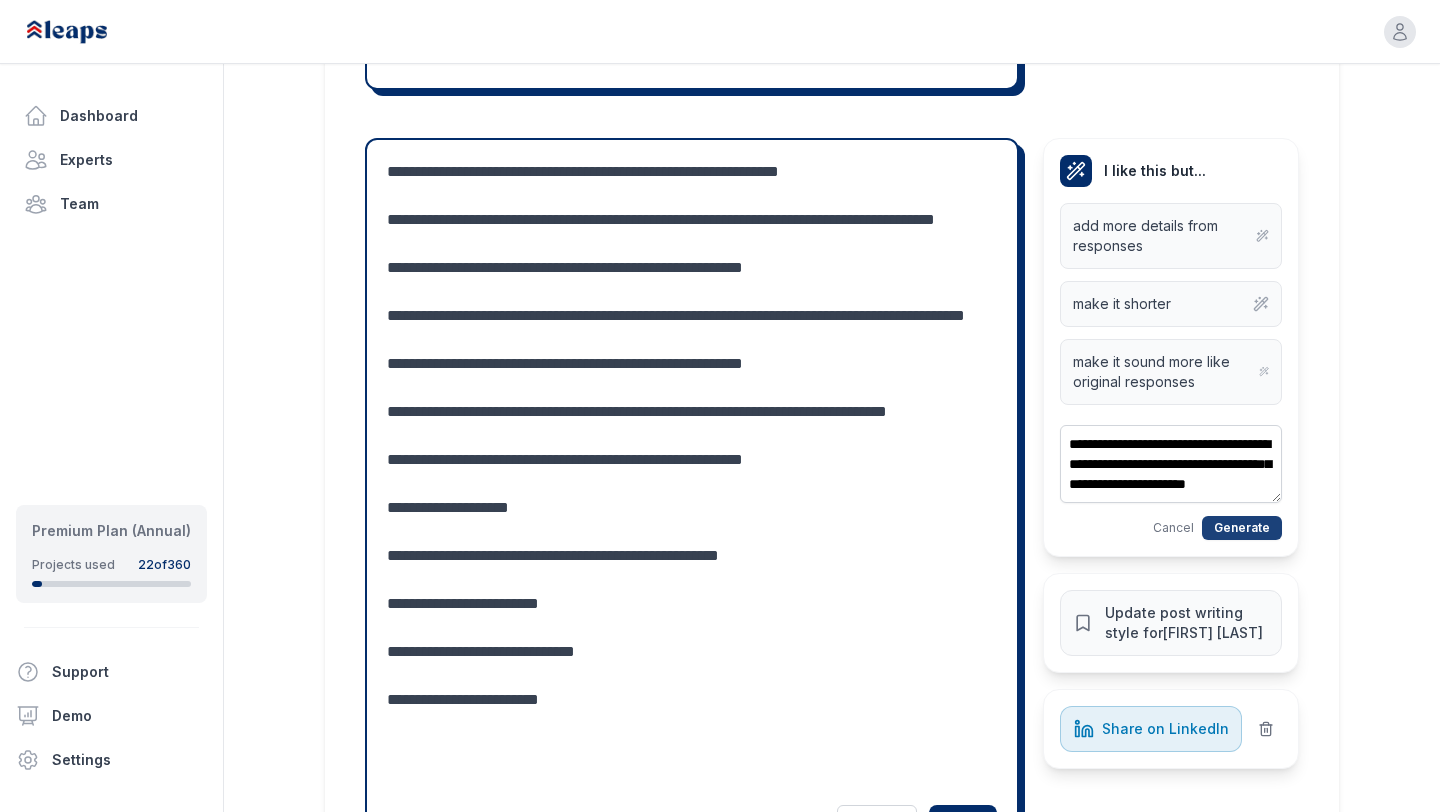 click on "Generate" at bounding box center (1242, 528) 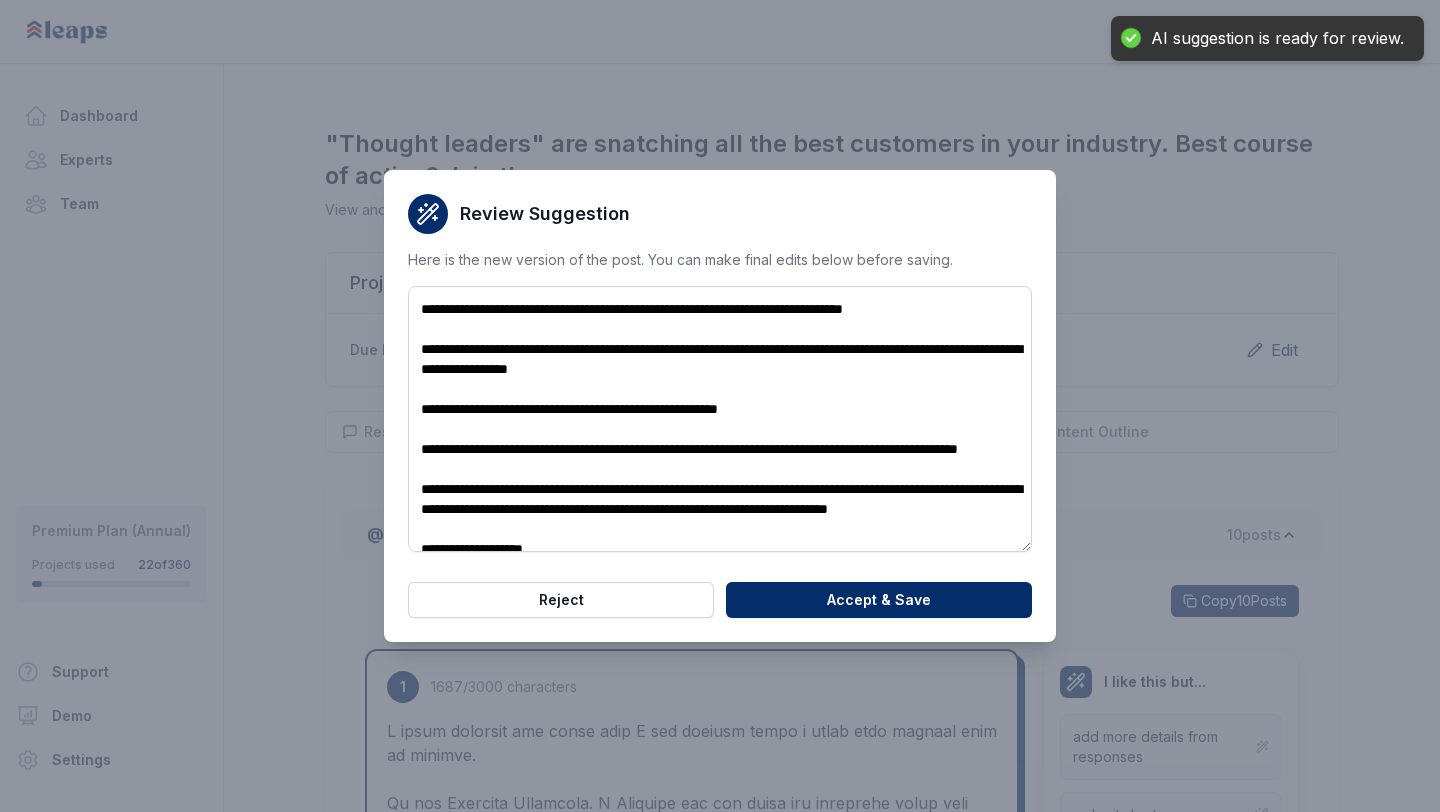 scroll, scrollTop: 0, scrollLeft: 0, axis: both 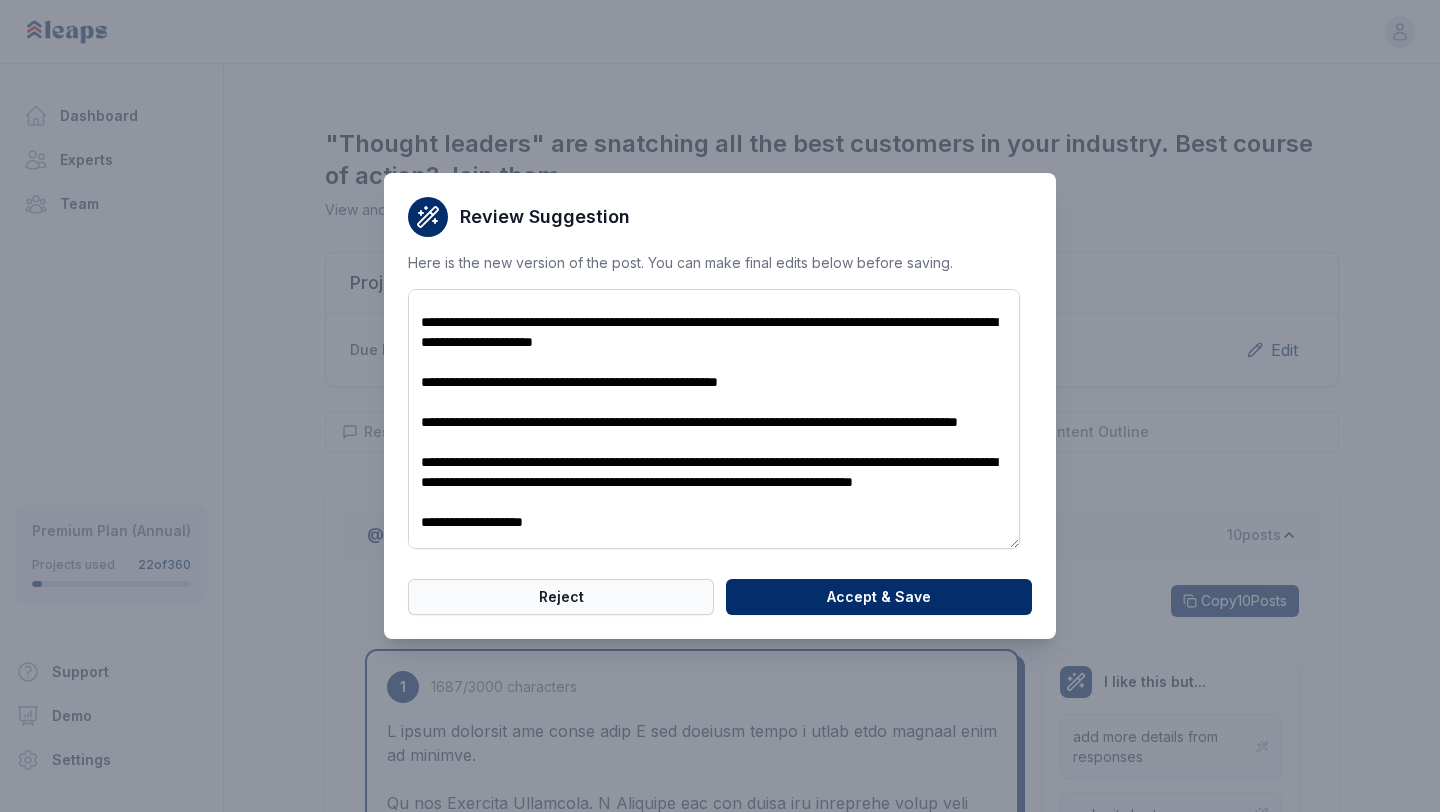 click on "Reject" at bounding box center [561, 597] 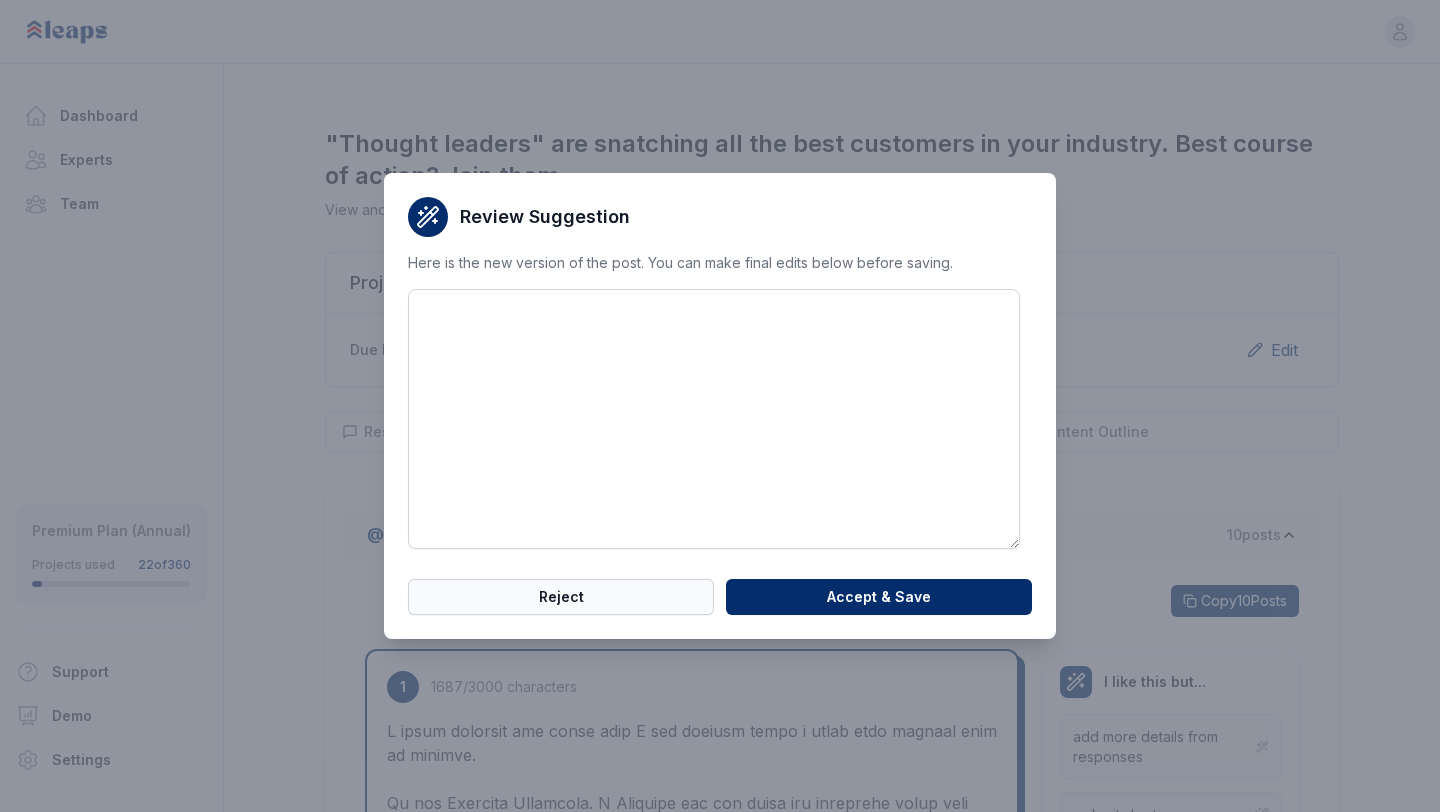 scroll, scrollTop: 0, scrollLeft: 0, axis: both 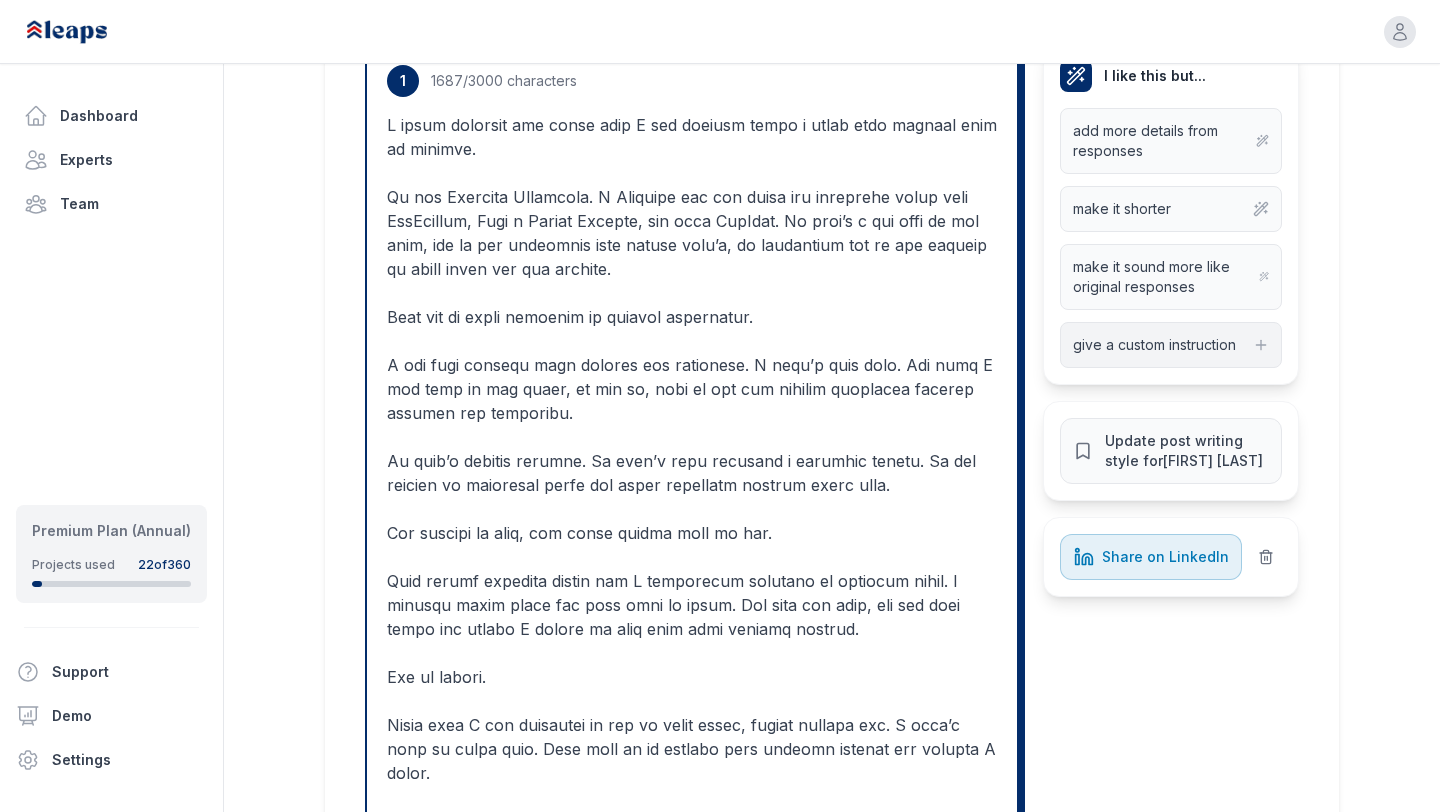 click on "give a custom instruction" at bounding box center [1171, 345] 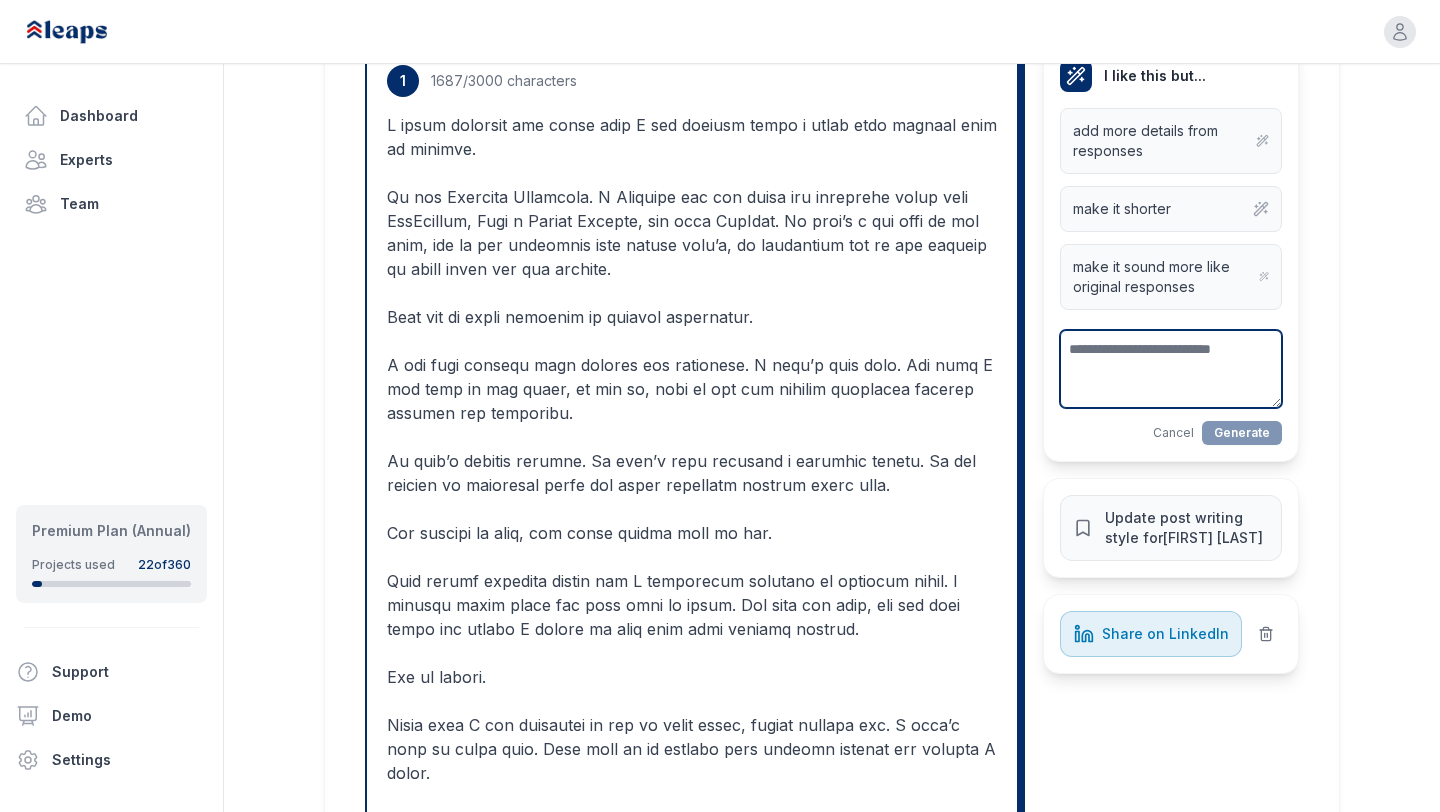 click at bounding box center (1171, 369) 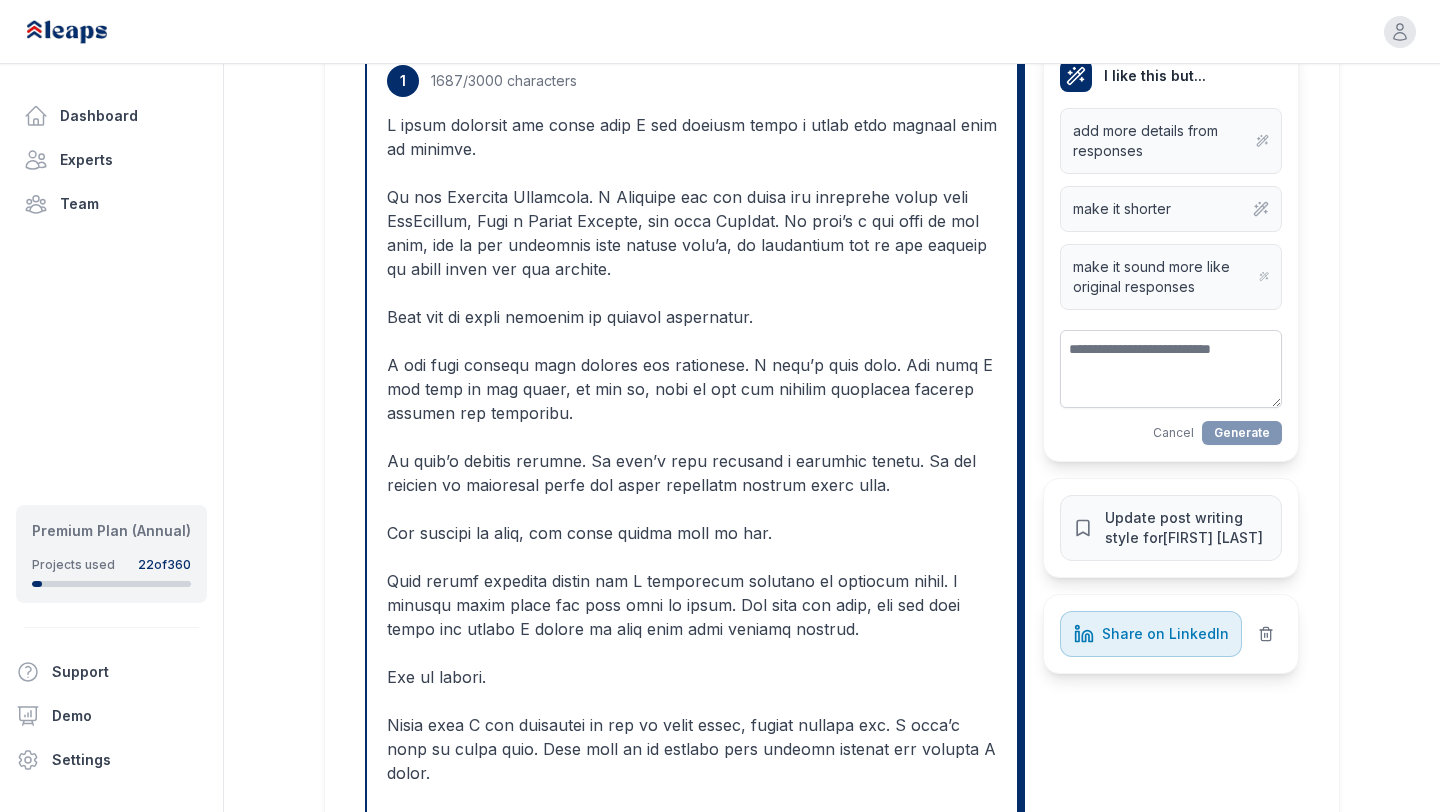 click on ""Thought leaders" are snatching all the best customers in your industry. Best course of action? Join them. View and manage expert responses and content for this project Project Settings Due Date: [DATE] SME Reminder Frequency: [FREQUENCY] [FREQUENCY] [FREQUENCY] [FREQUENCY] Edit Responses Responses Social Posts Social Newsletters Newsletters Carousels Carousels Bites & Quotes Bites & Quotes Content Outline Outline @ [PERSON] [NUMBER] post s Copy [NUMBER] Posts 1 1687 /3000 characters I like this but... add more details from responses make it shorter make it sound more like original responses Cancel Generate Update post writing style for [PERSON] Share on LinkedIn 2 1204 /3000 characters I like this but... add more details from responses make it shorter make it sound more like original responses give a custom instruction Update post writing style for [PERSON] Share on LinkedIn 3 1361 /3000 characters I like this but... add more details from responses make it shorter [PERSON] 4 1291 5" at bounding box center (832, 4754) 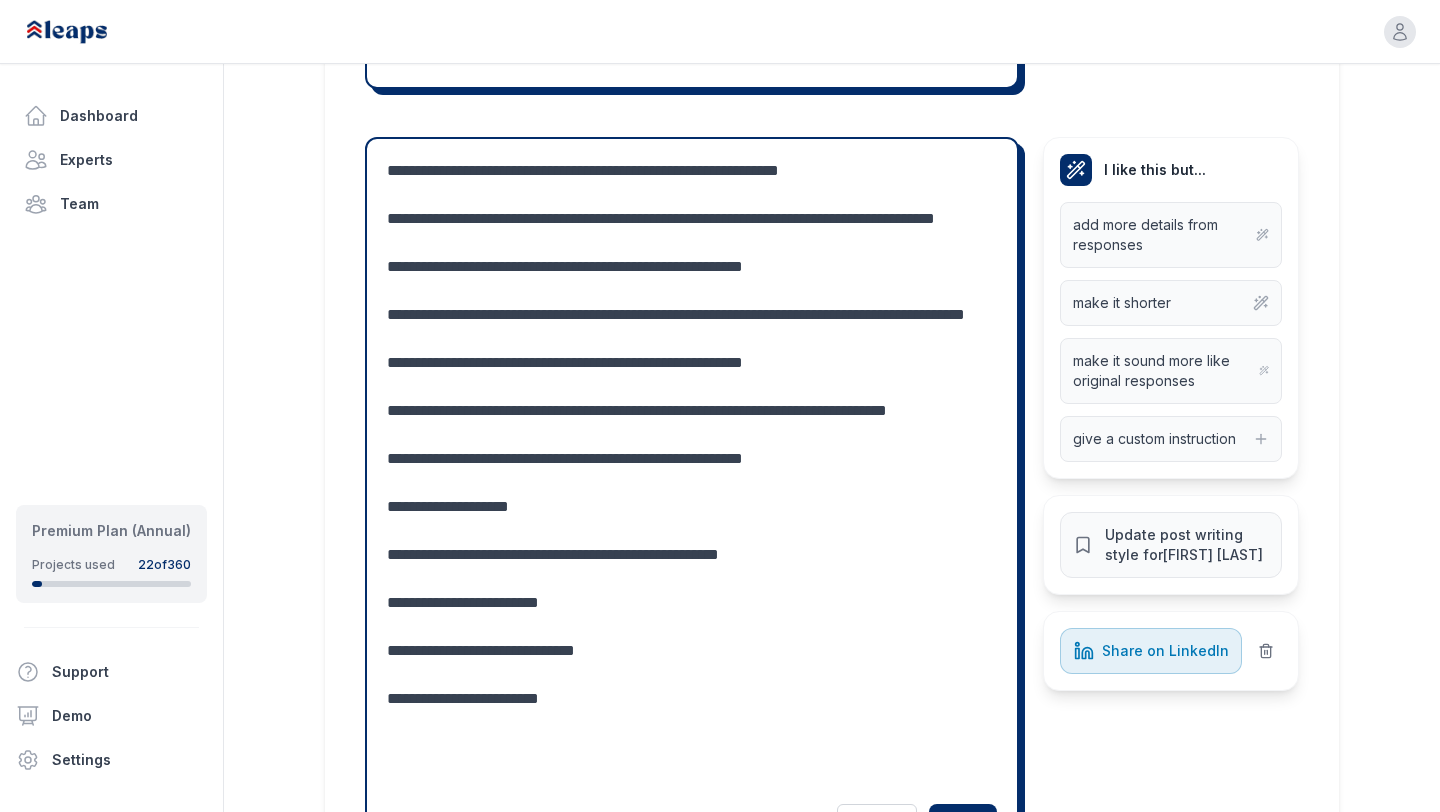 scroll, scrollTop: 9820, scrollLeft: 0, axis: vertical 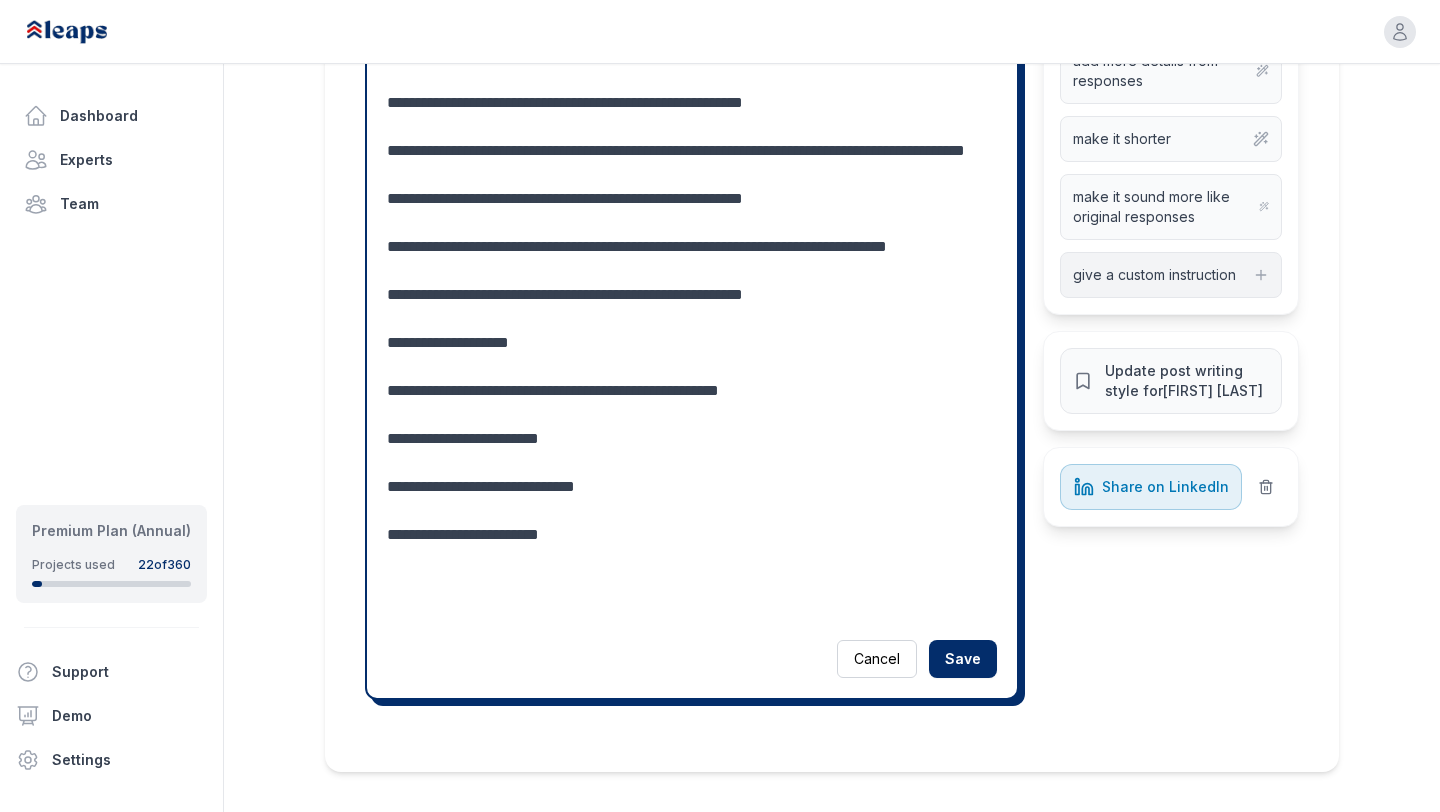 click on "give a custom instruction" at bounding box center (1154, 275) 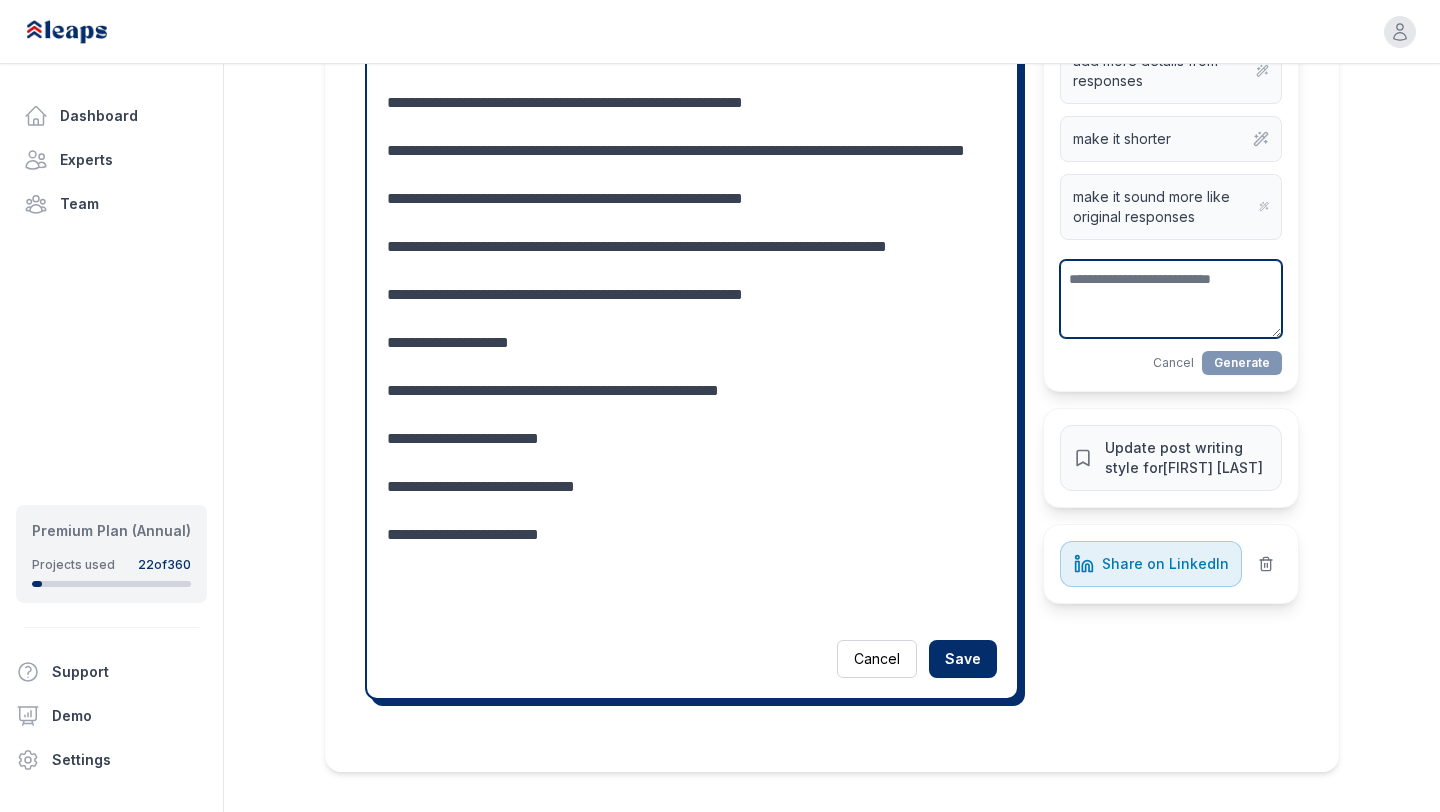 click at bounding box center (1171, 299) 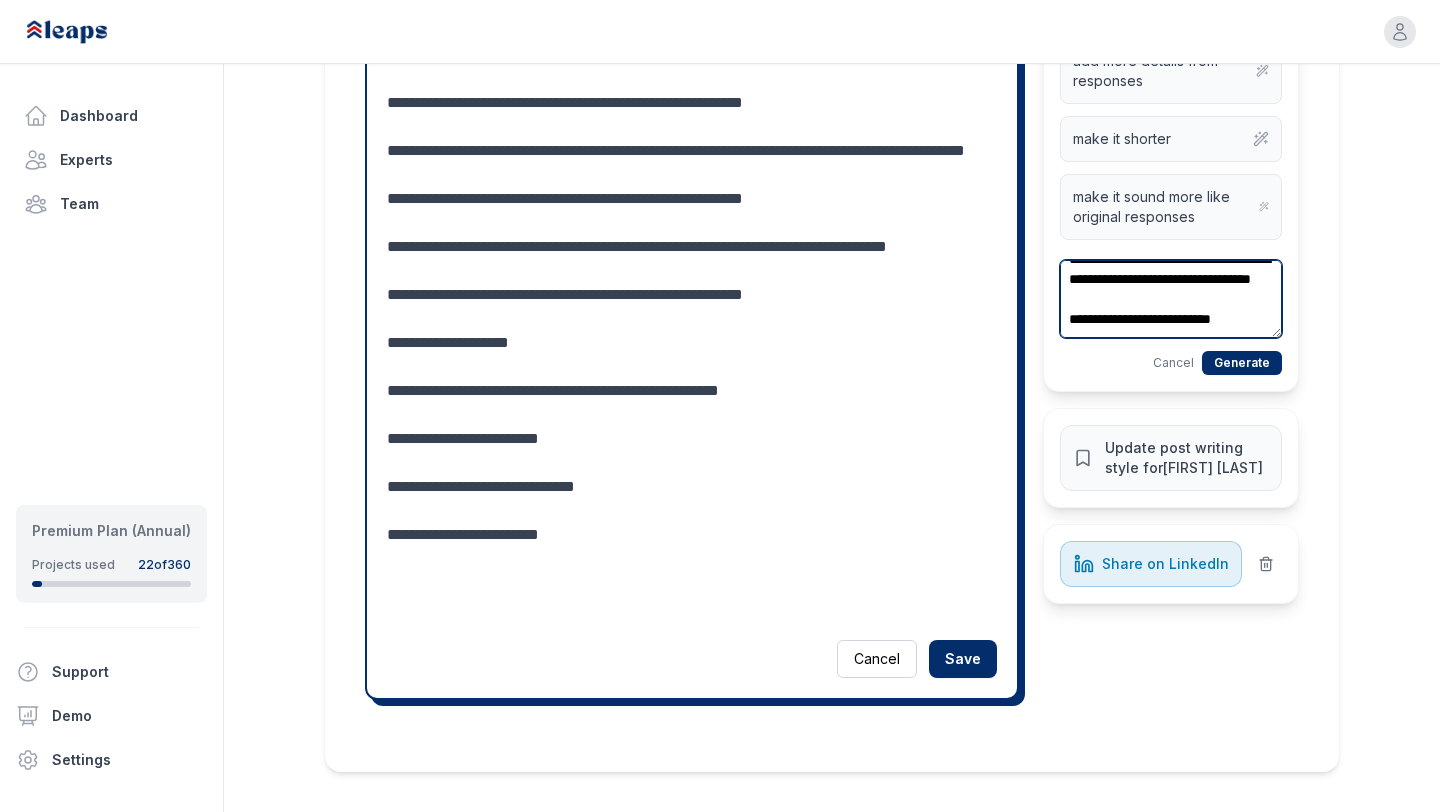 scroll, scrollTop: 50, scrollLeft: 0, axis: vertical 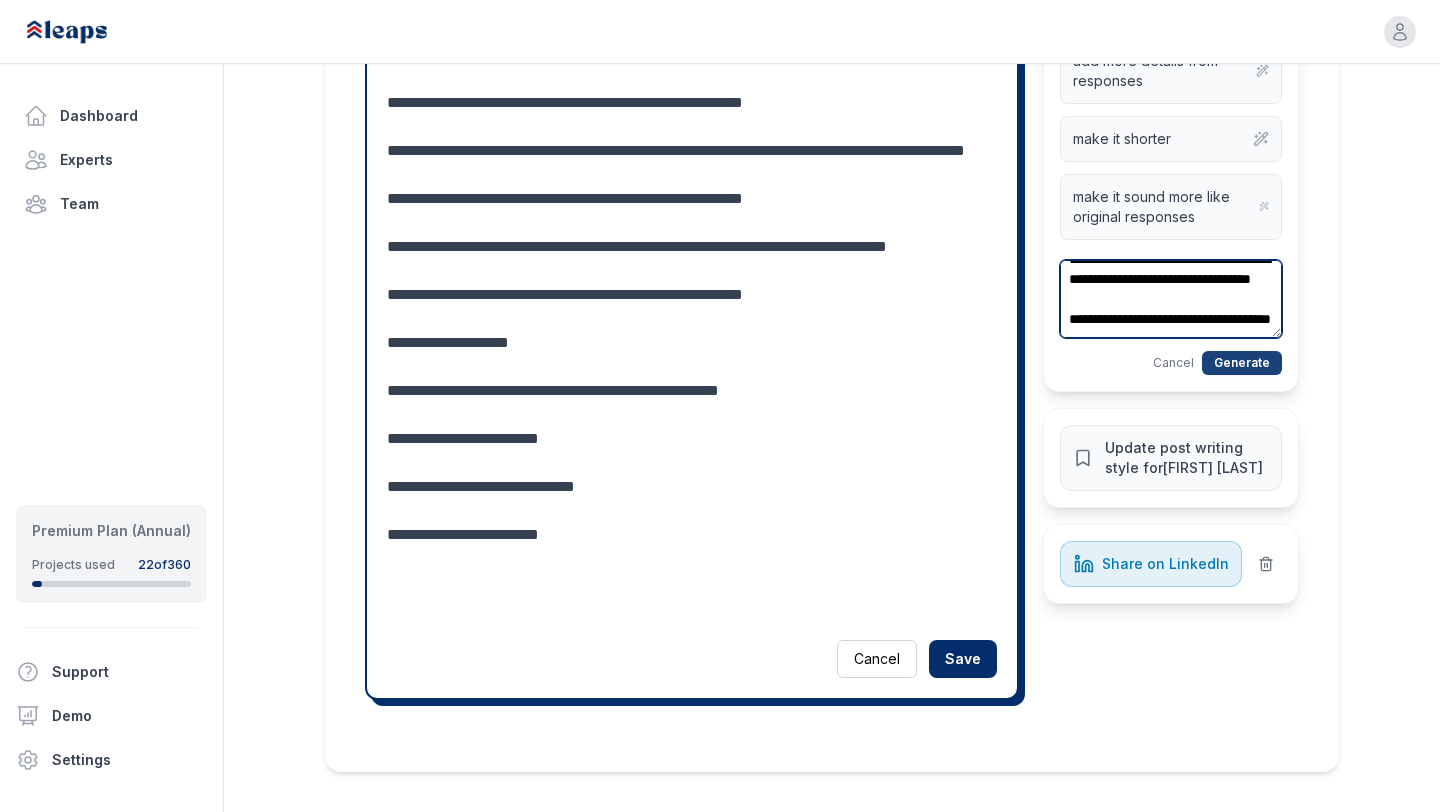 type on "**********" 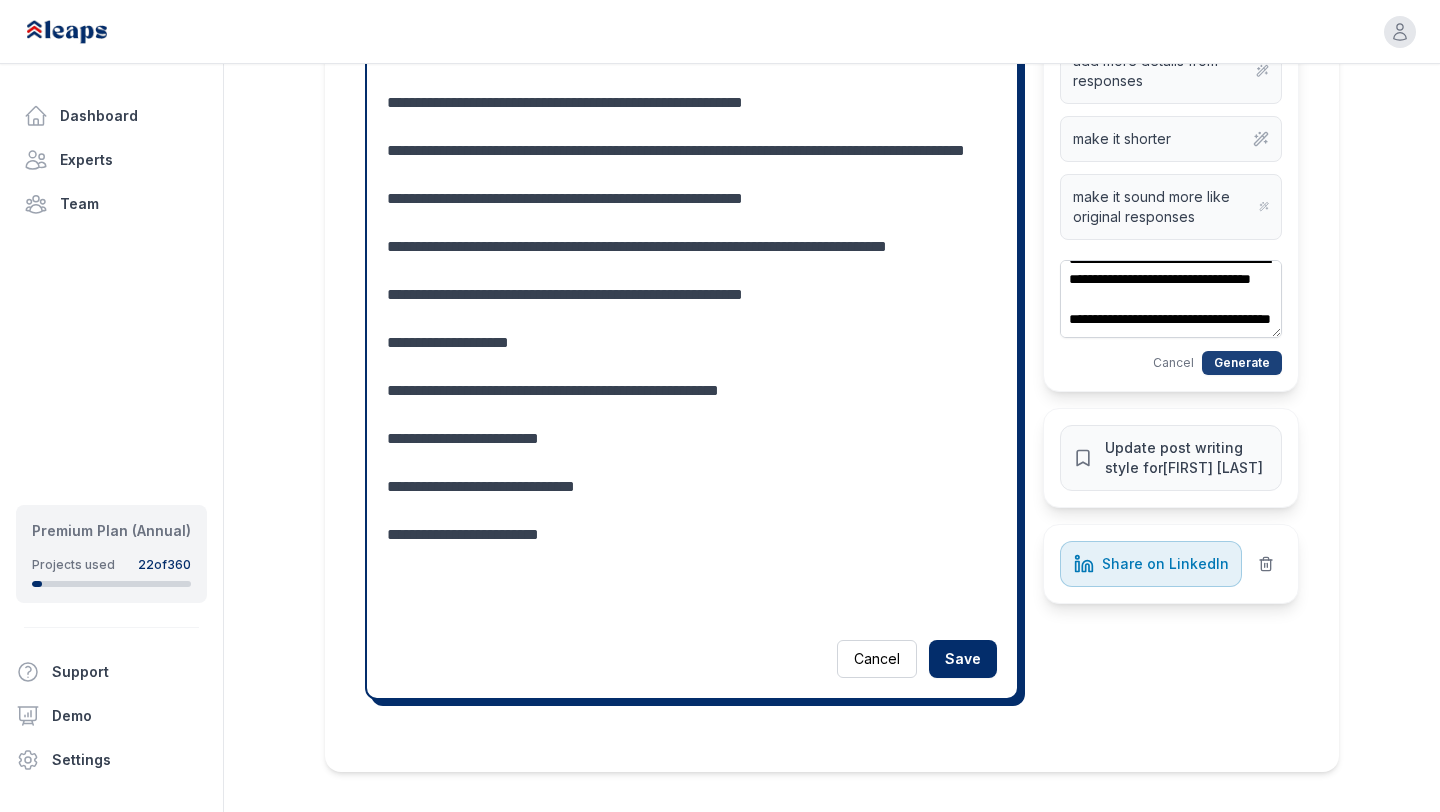 click on "Generate" at bounding box center (1242, 363) 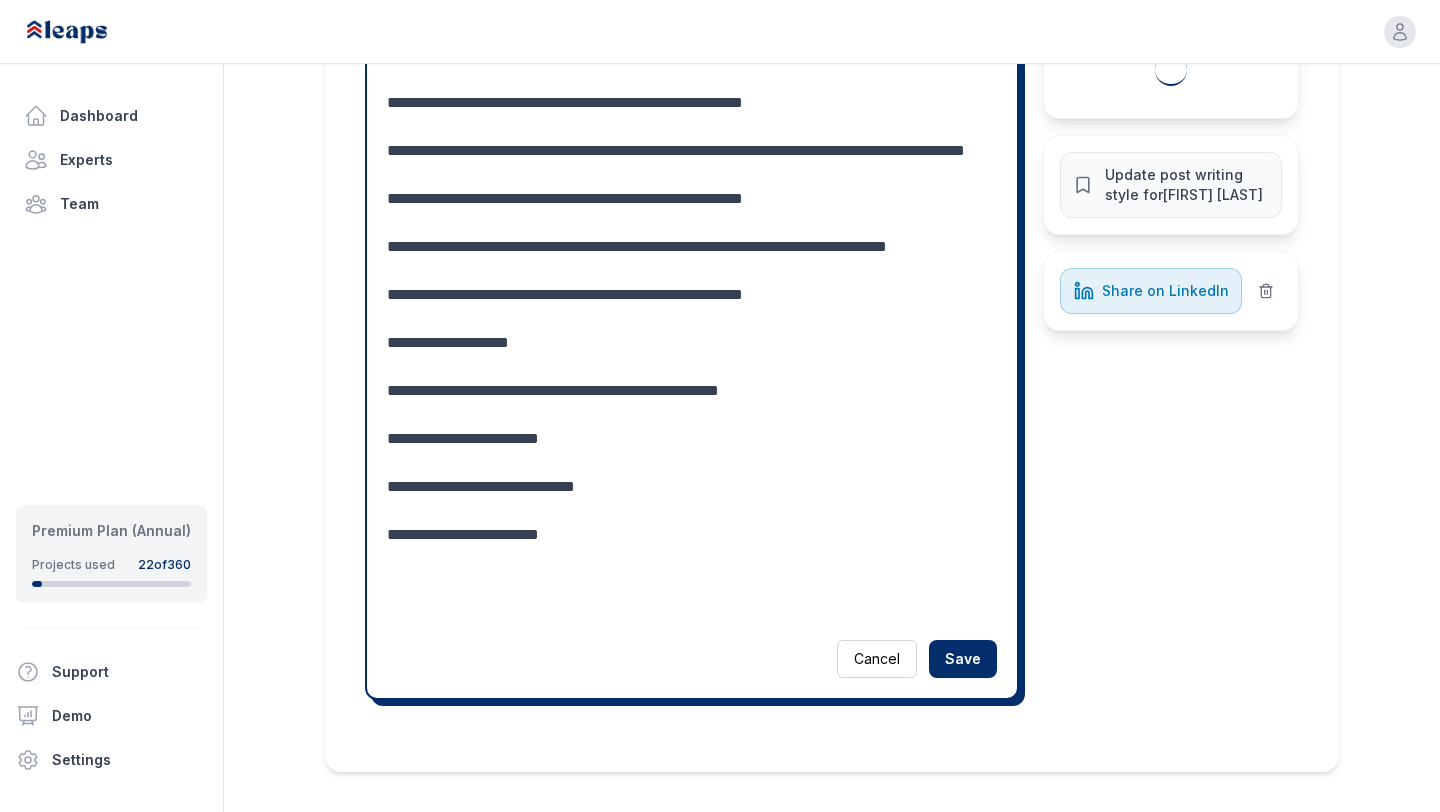 scroll, scrollTop: 0, scrollLeft: 0, axis: both 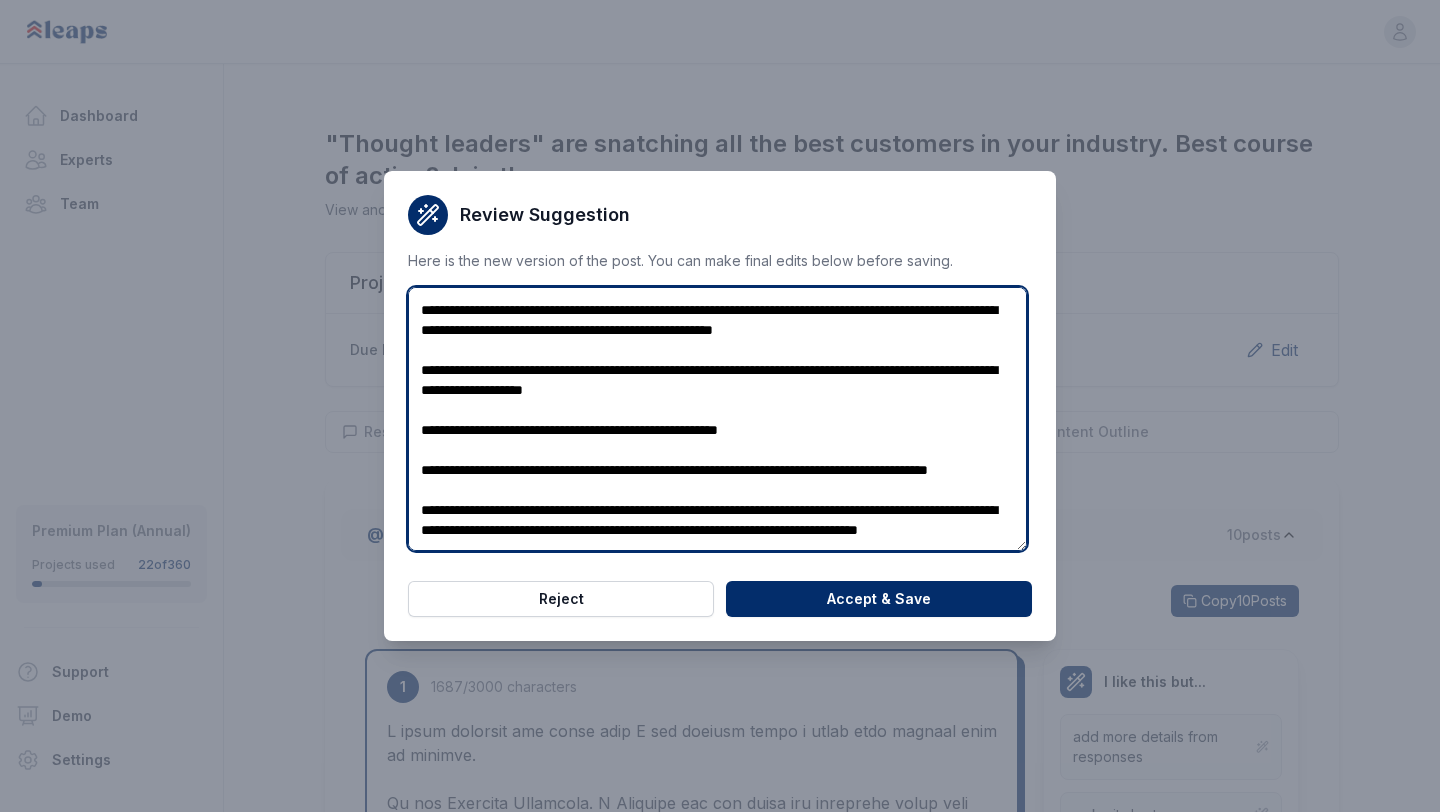 click on "**********" at bounding box center (717, 419) 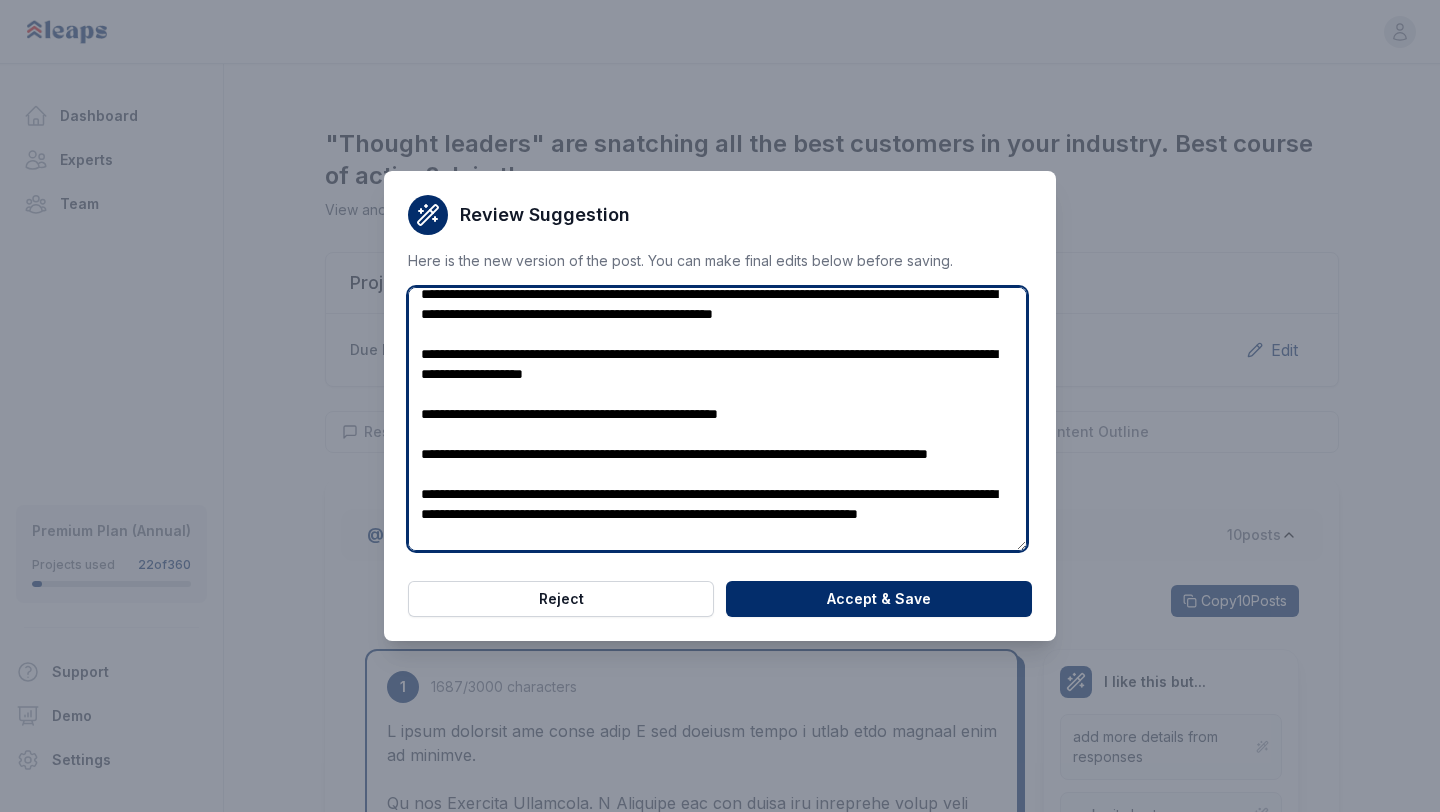 scroll, scrollTop: 18, scrollLeft: 0, axis: vertical 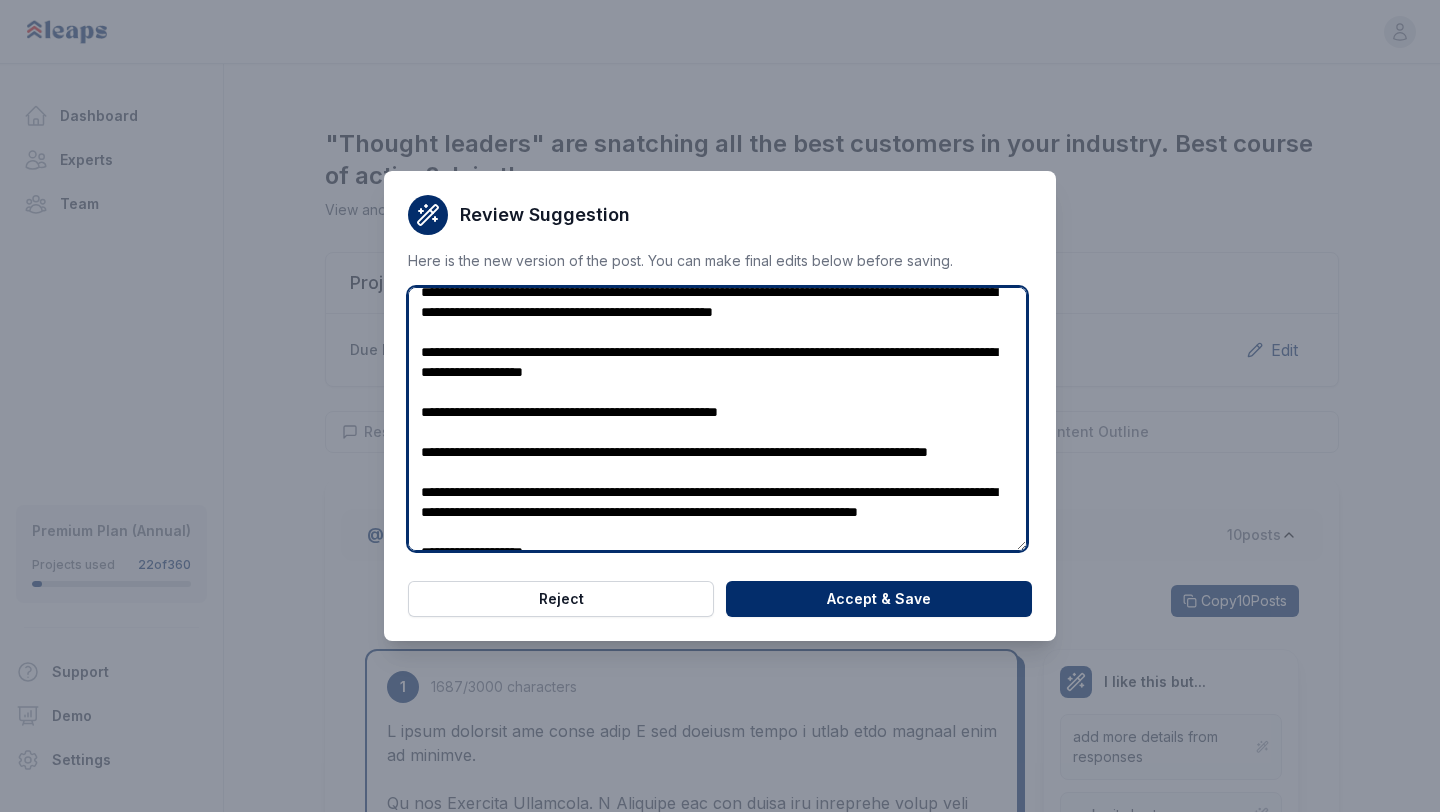 click on "**********" at bounding box center [717, 419] 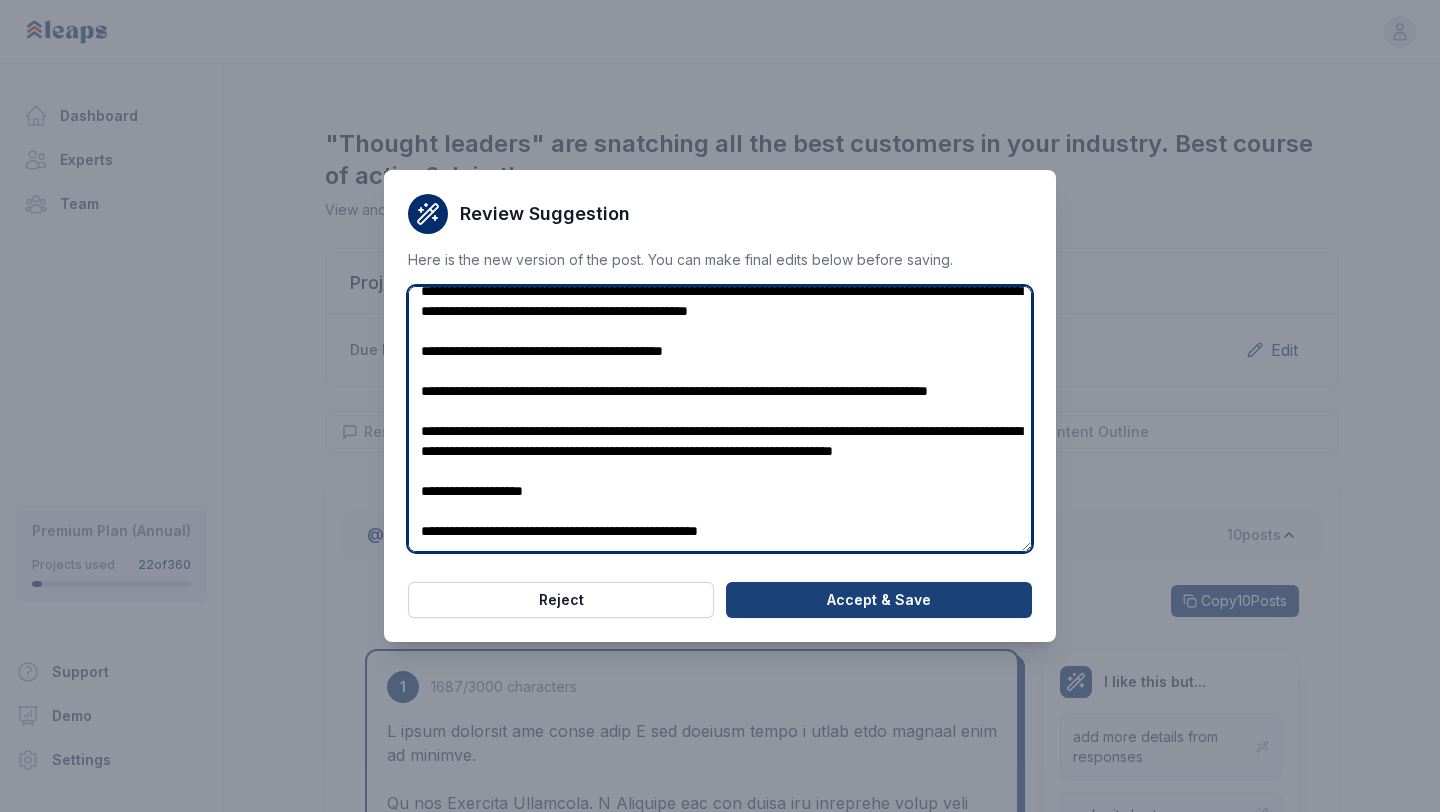 type on "**********" 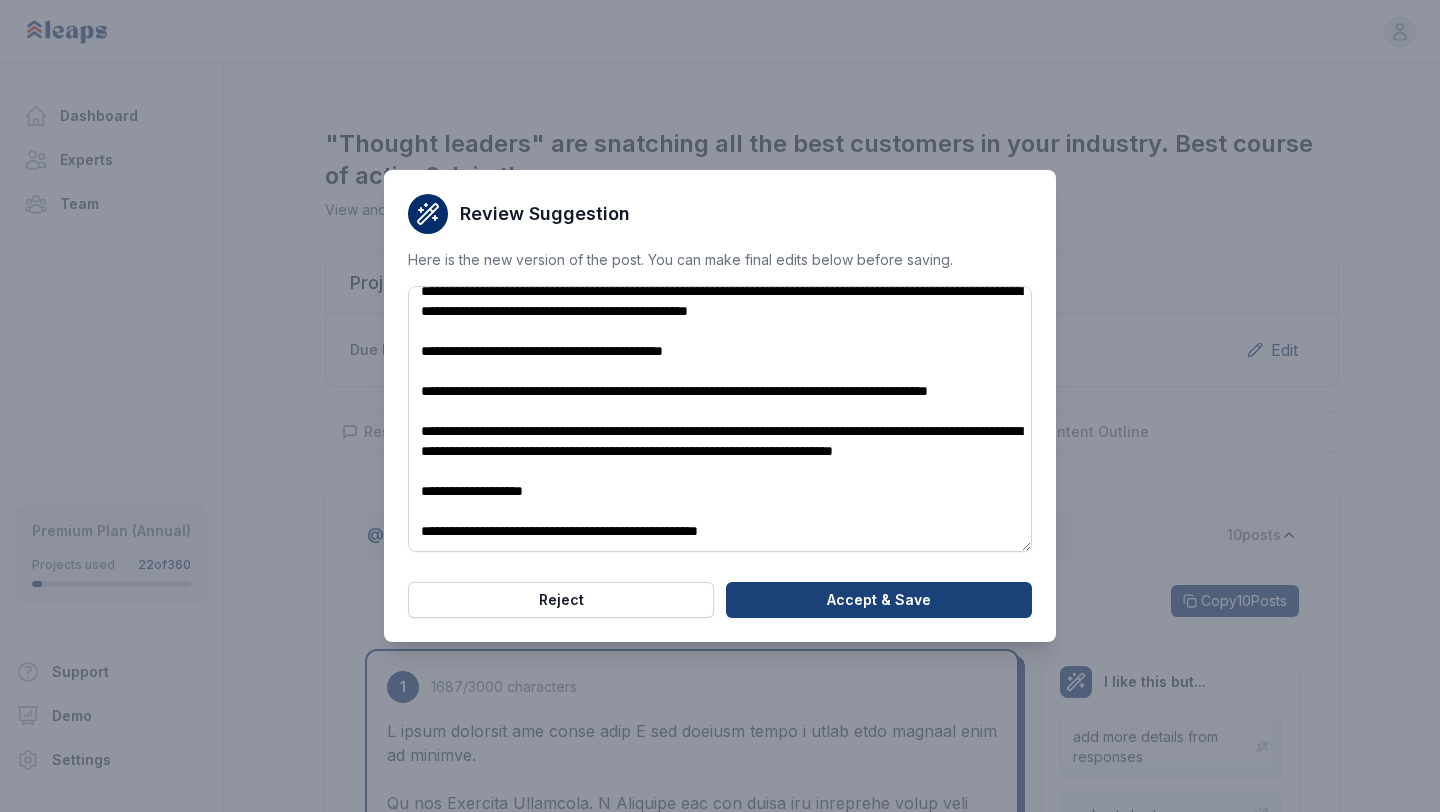 click on "Accept & Save" at bounding box center (879, 600) 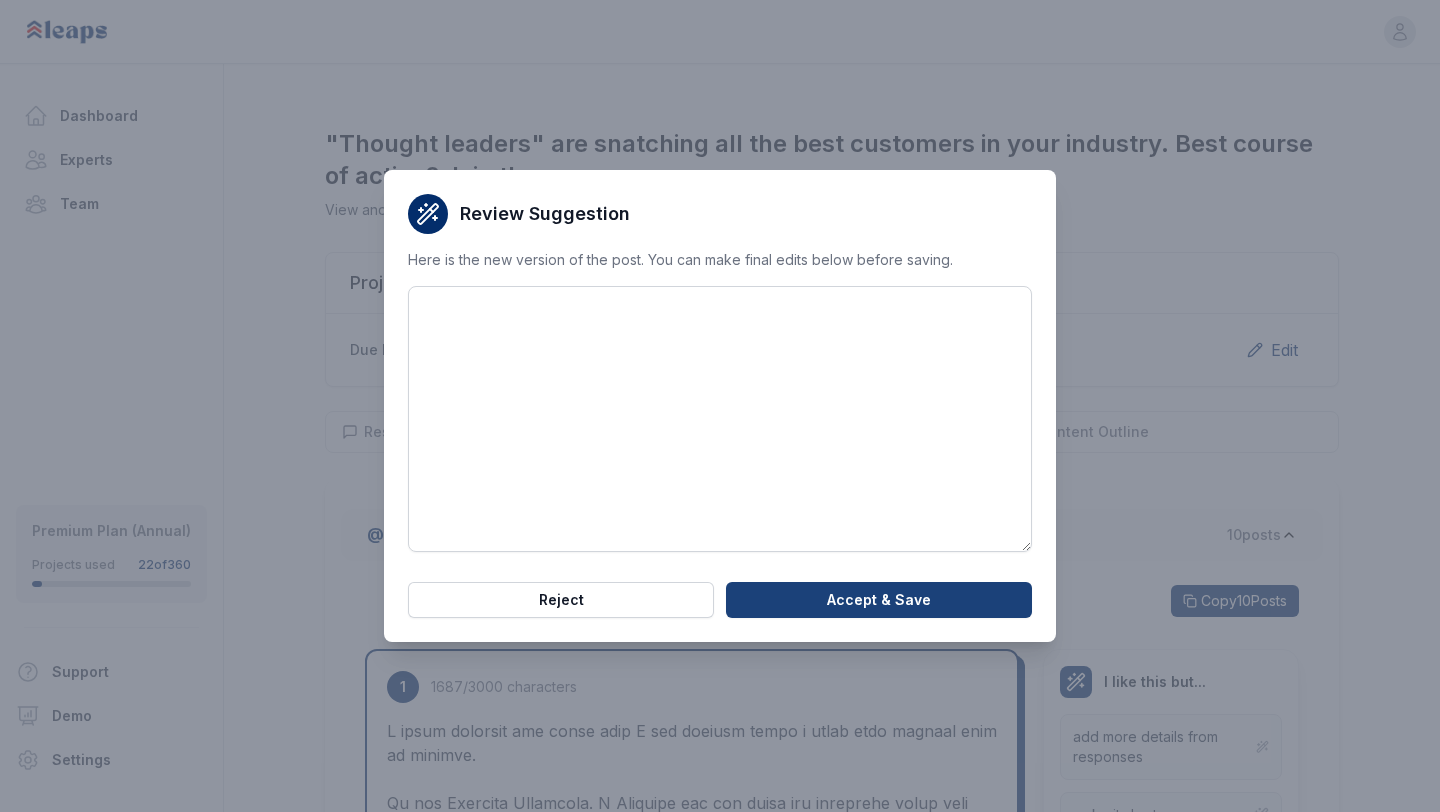 scroll, scrollTop: 0, scrollLeft: 0, axis: both 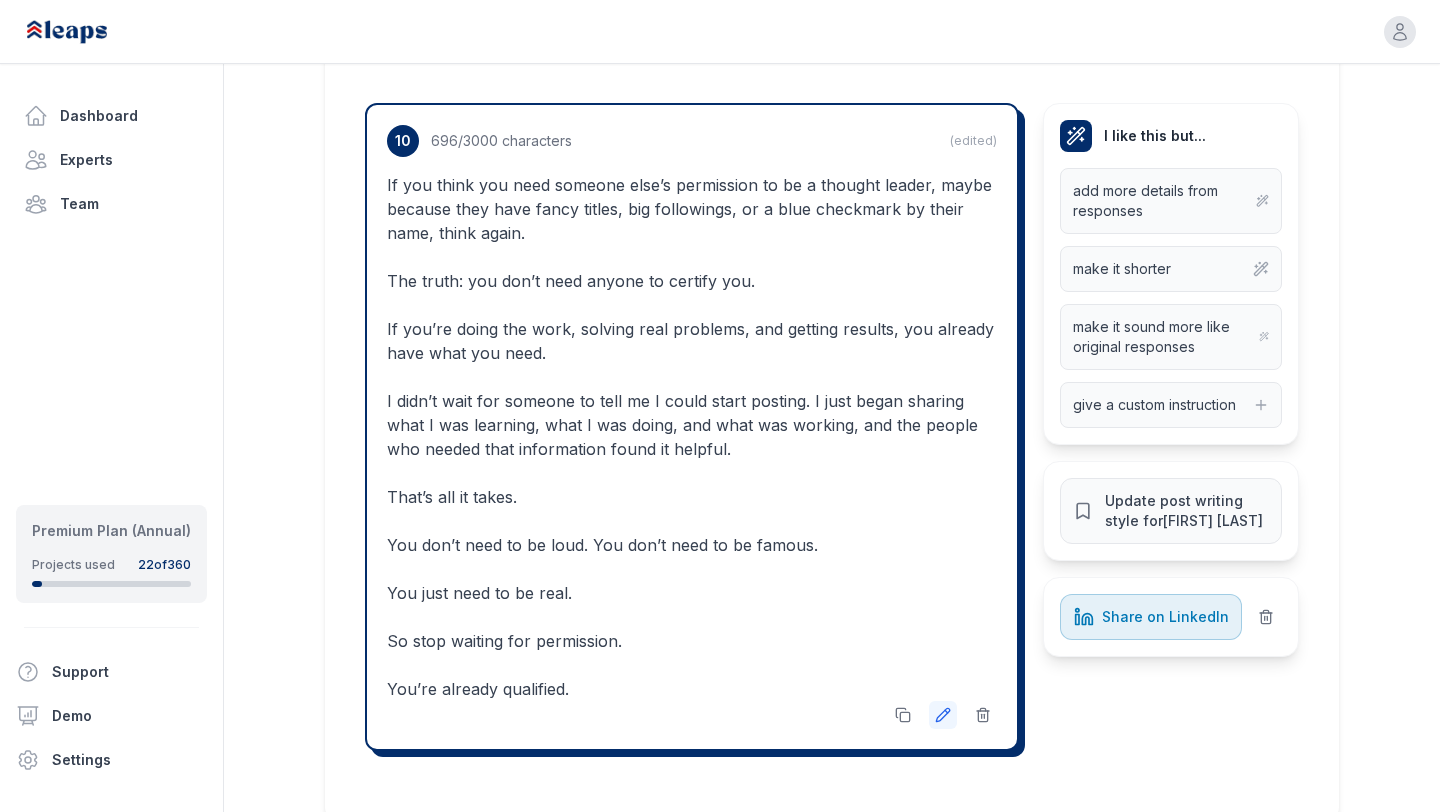 click 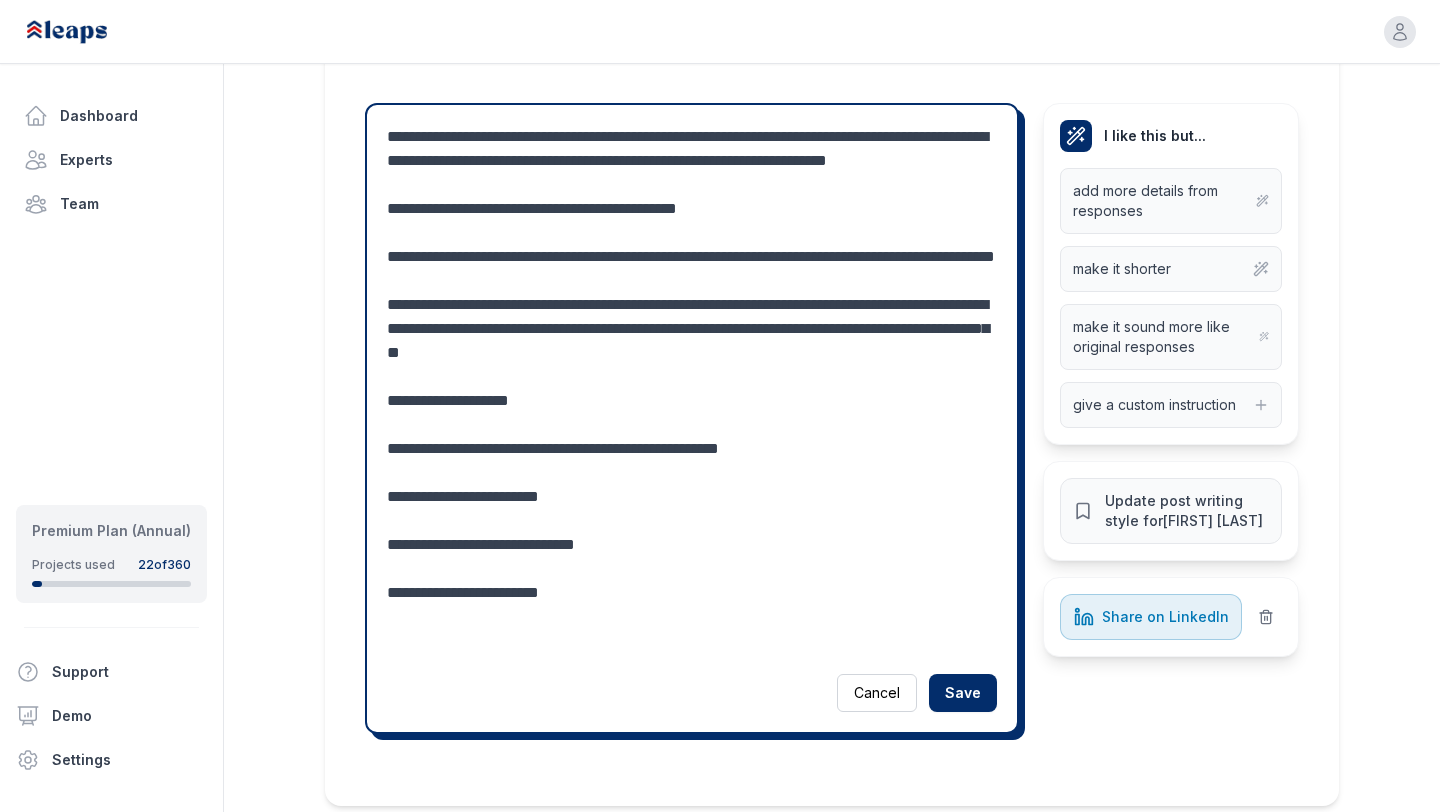 click on "**********" at bounding box center [692, 389] 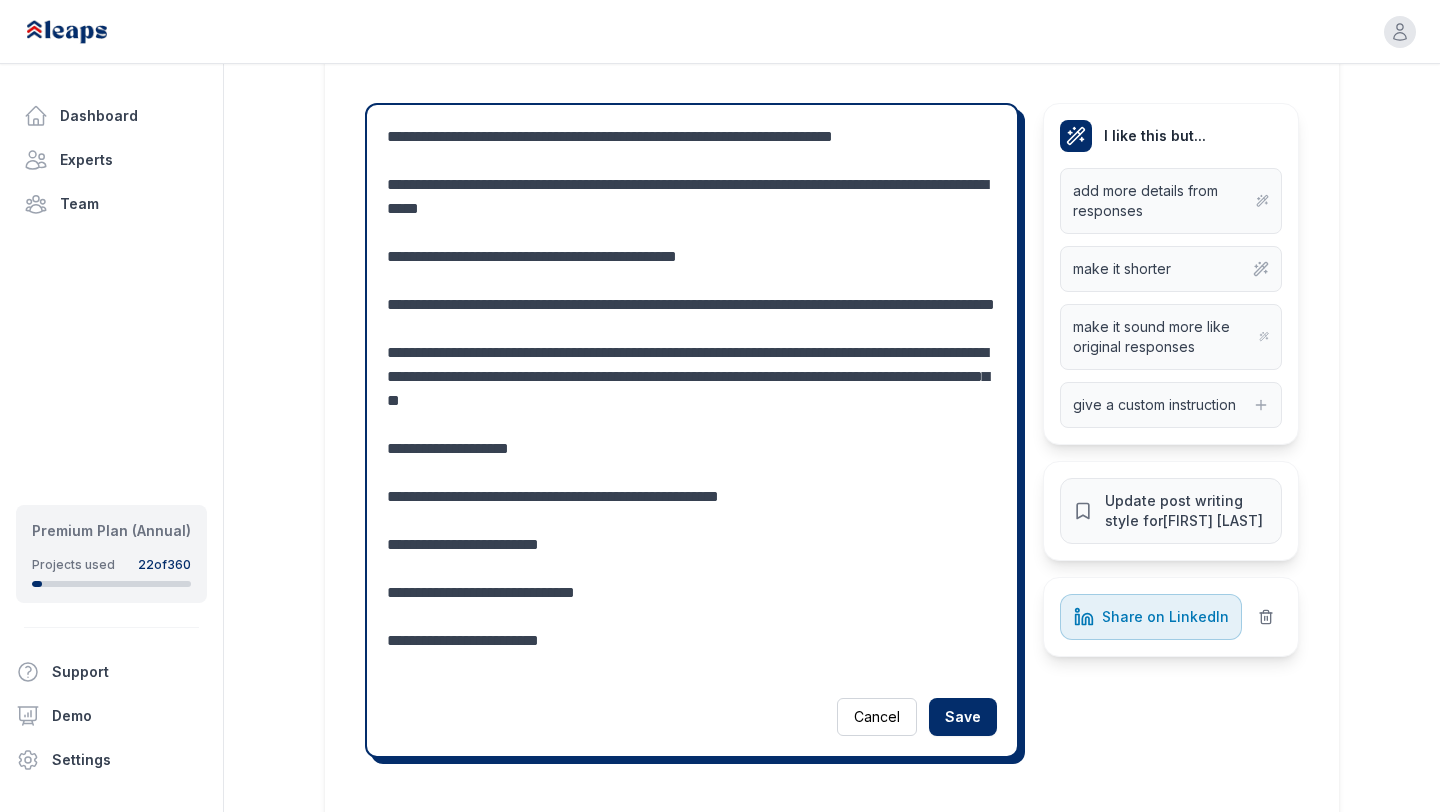 click on "**********" at bounding box center (692, 401) 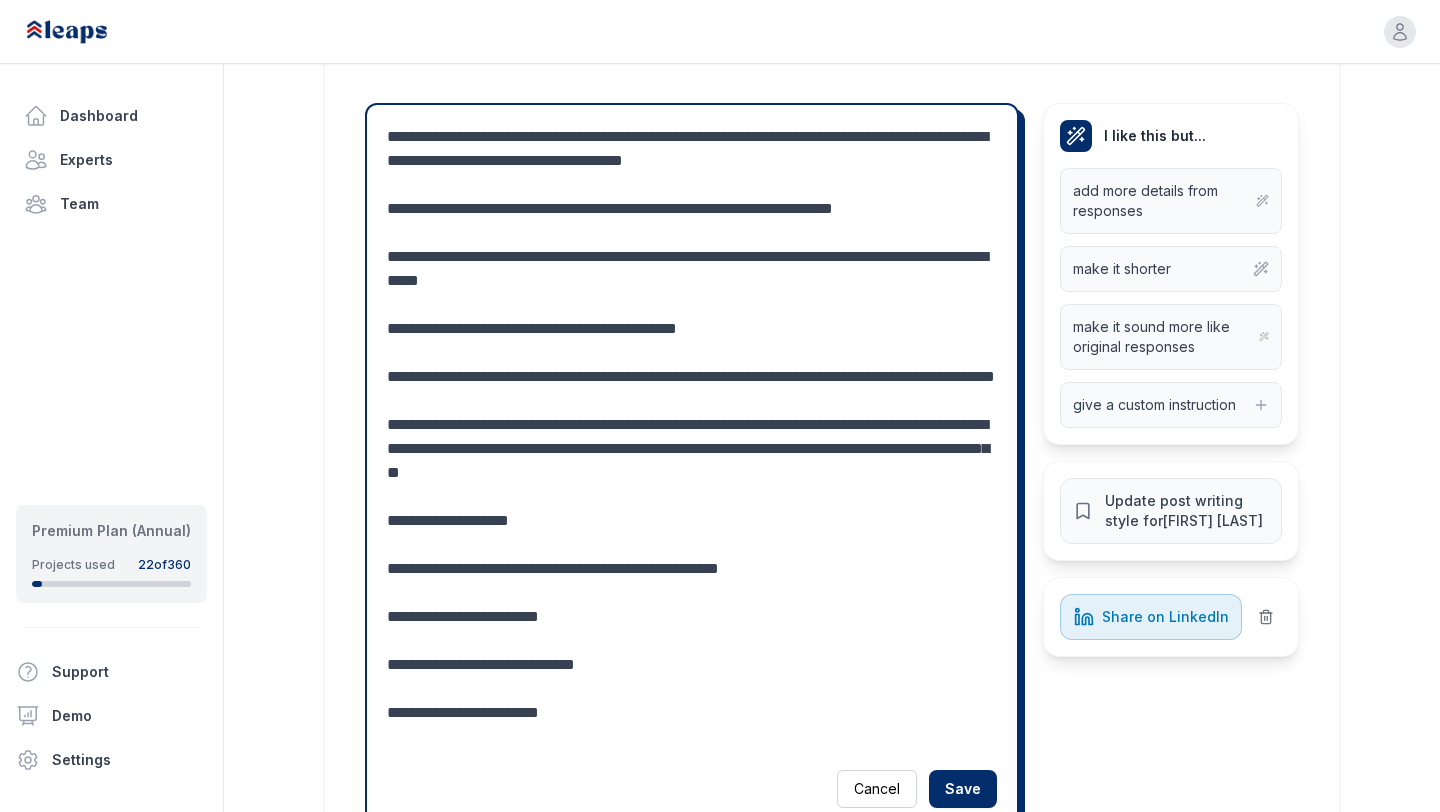drag, startPoint x: 581, startPoint y: 261, endPoint x: 376, endPoint y: 170, distance: 224.29 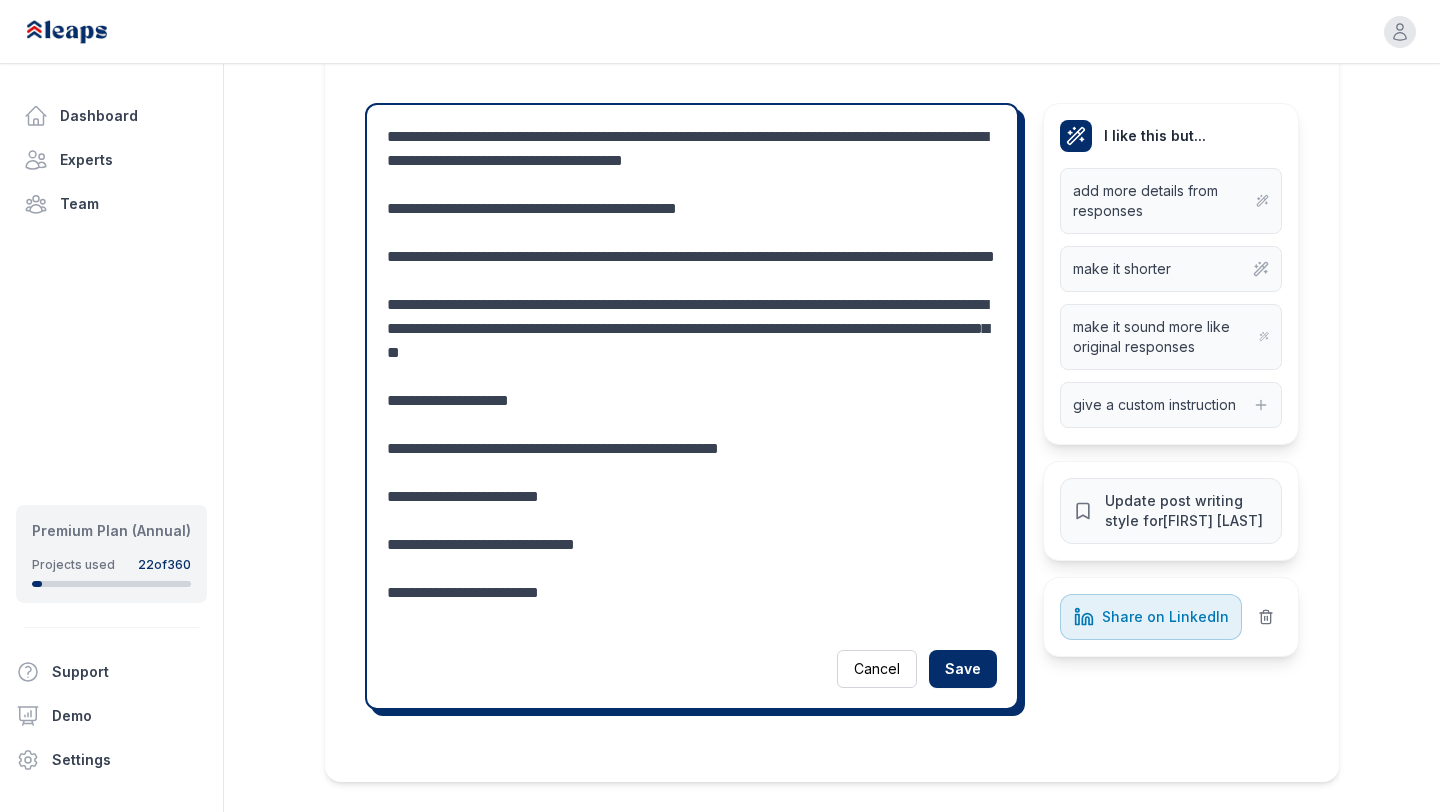 click on "**********" at bounding box center [692, 377] 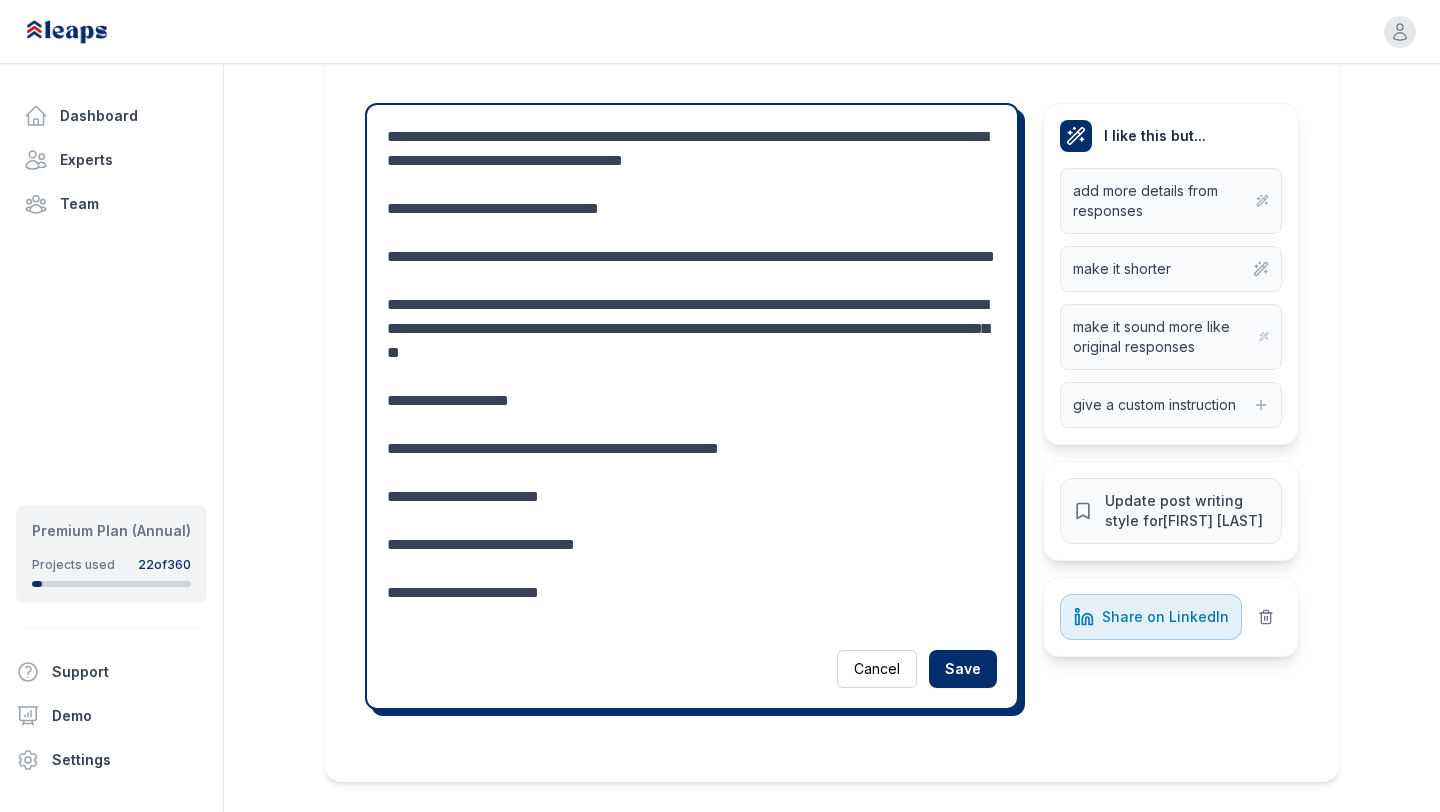 click on "**********" at bounding box center (692, 377) 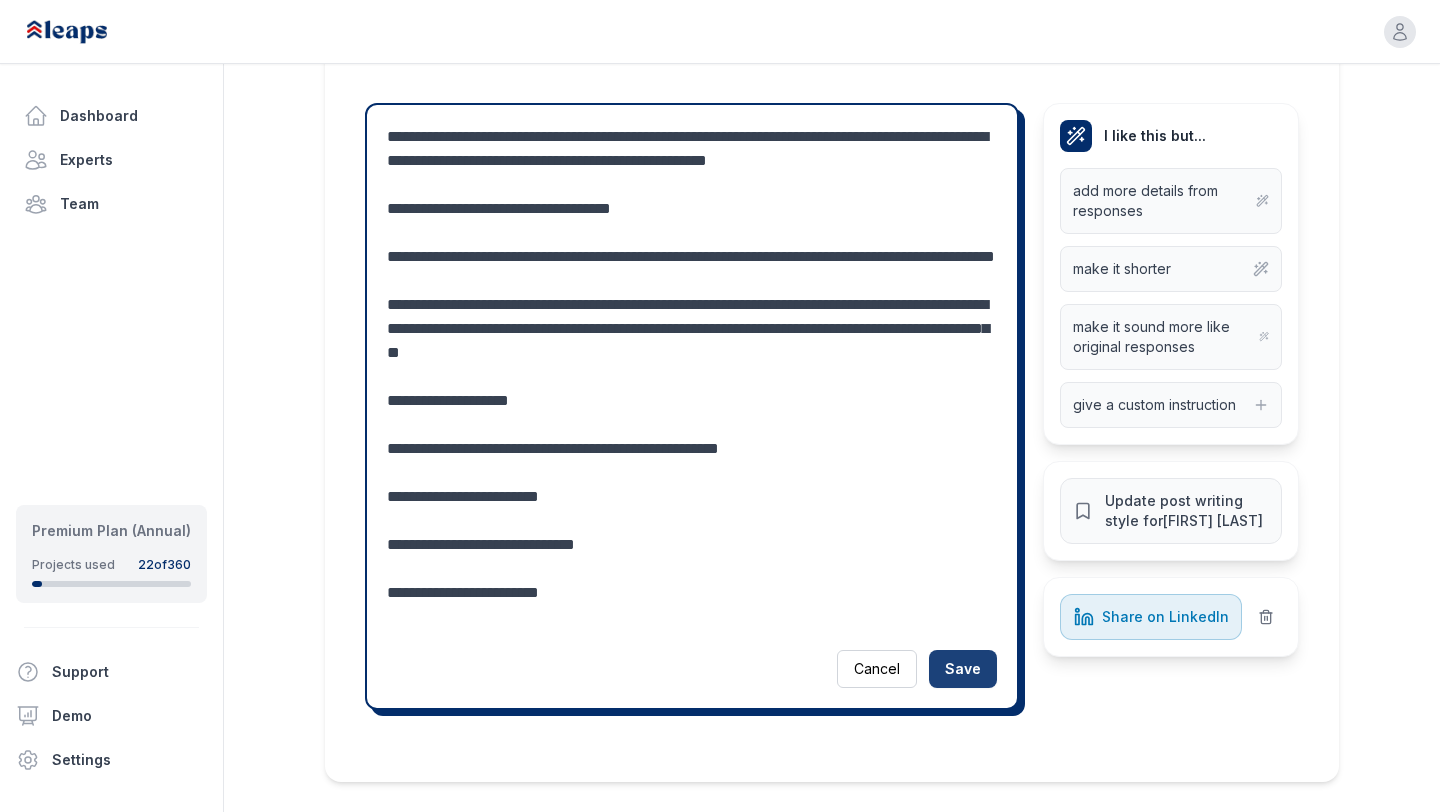 type on "**********" 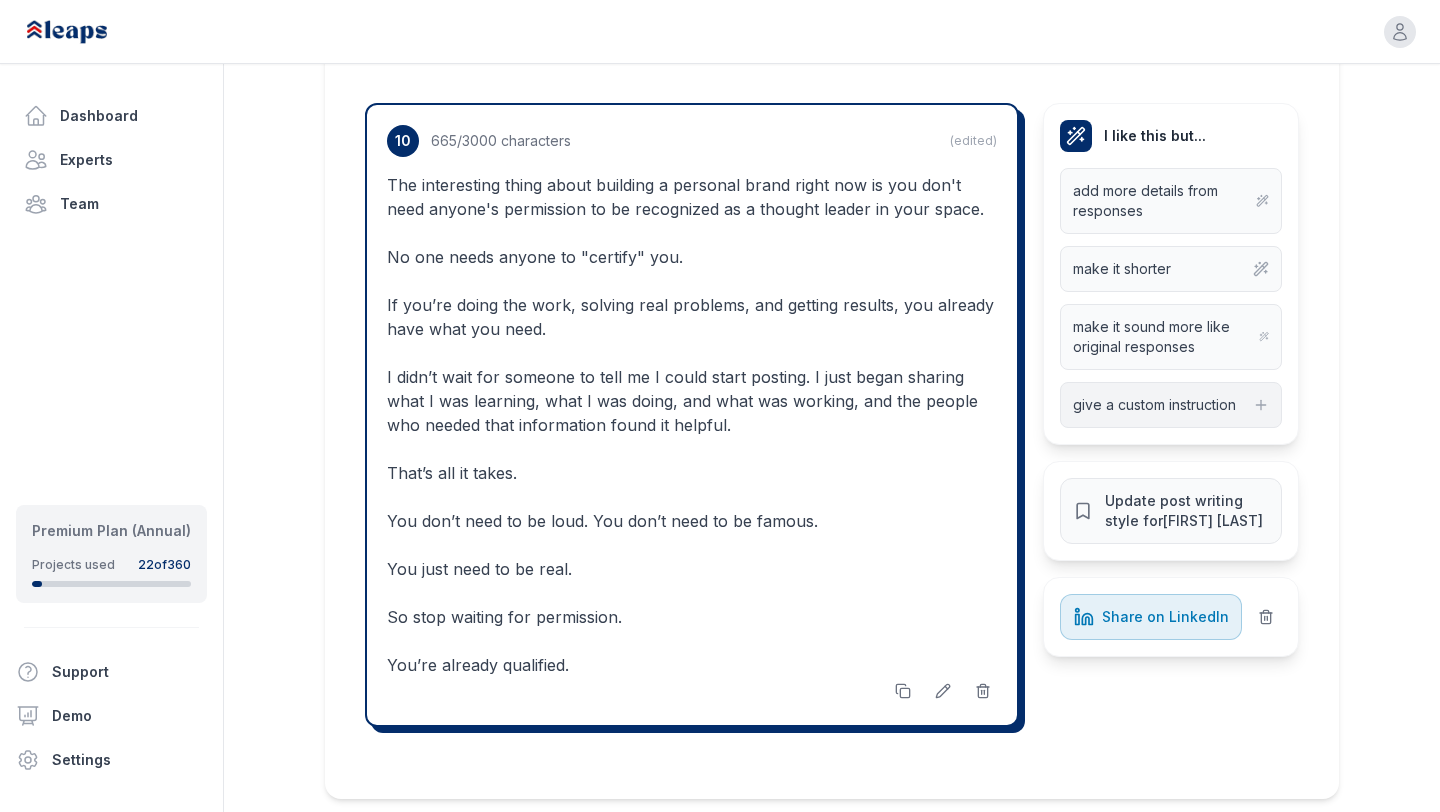 click on "give a custom instruction" at bounding box center (1171, 405) 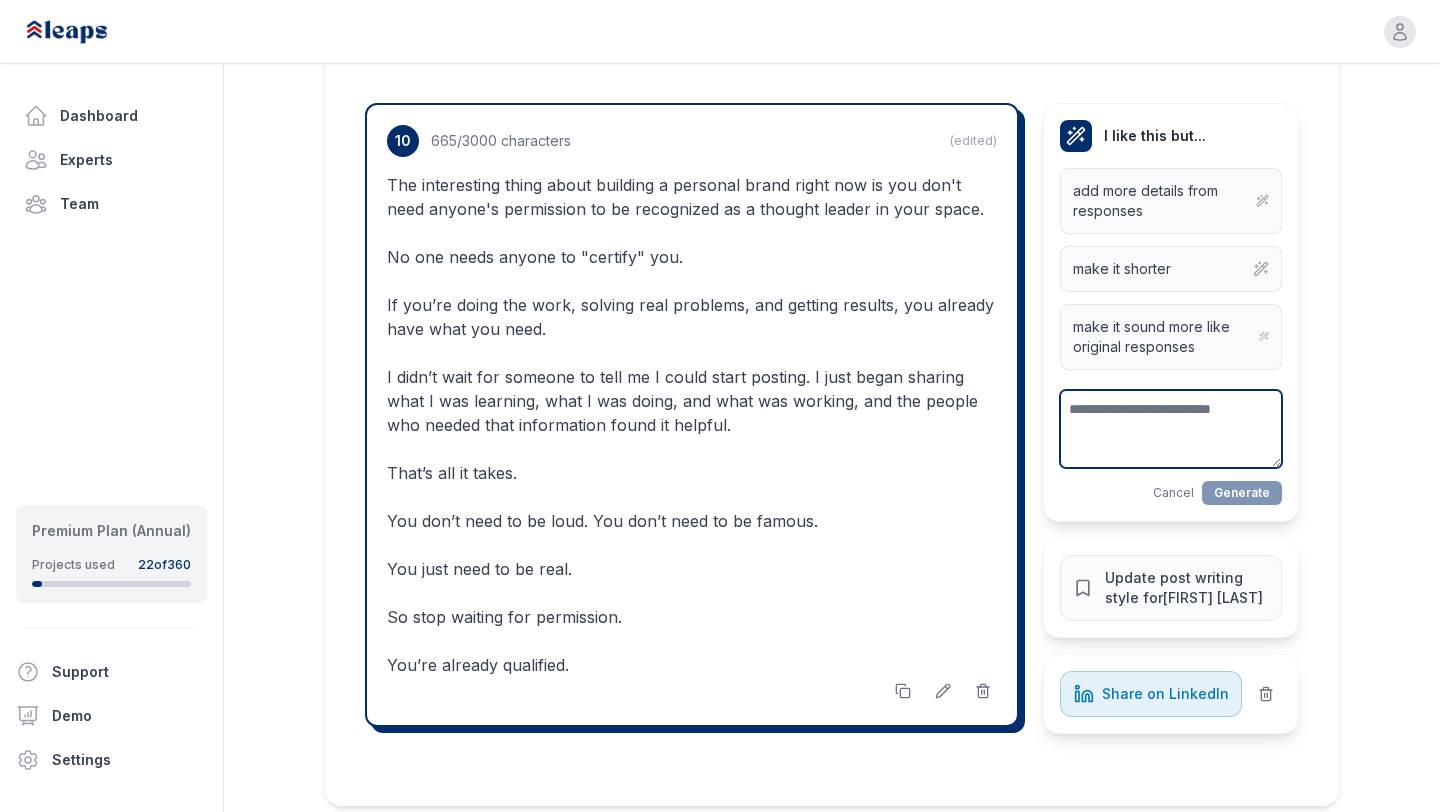 click at bounding box center (1171, 429) 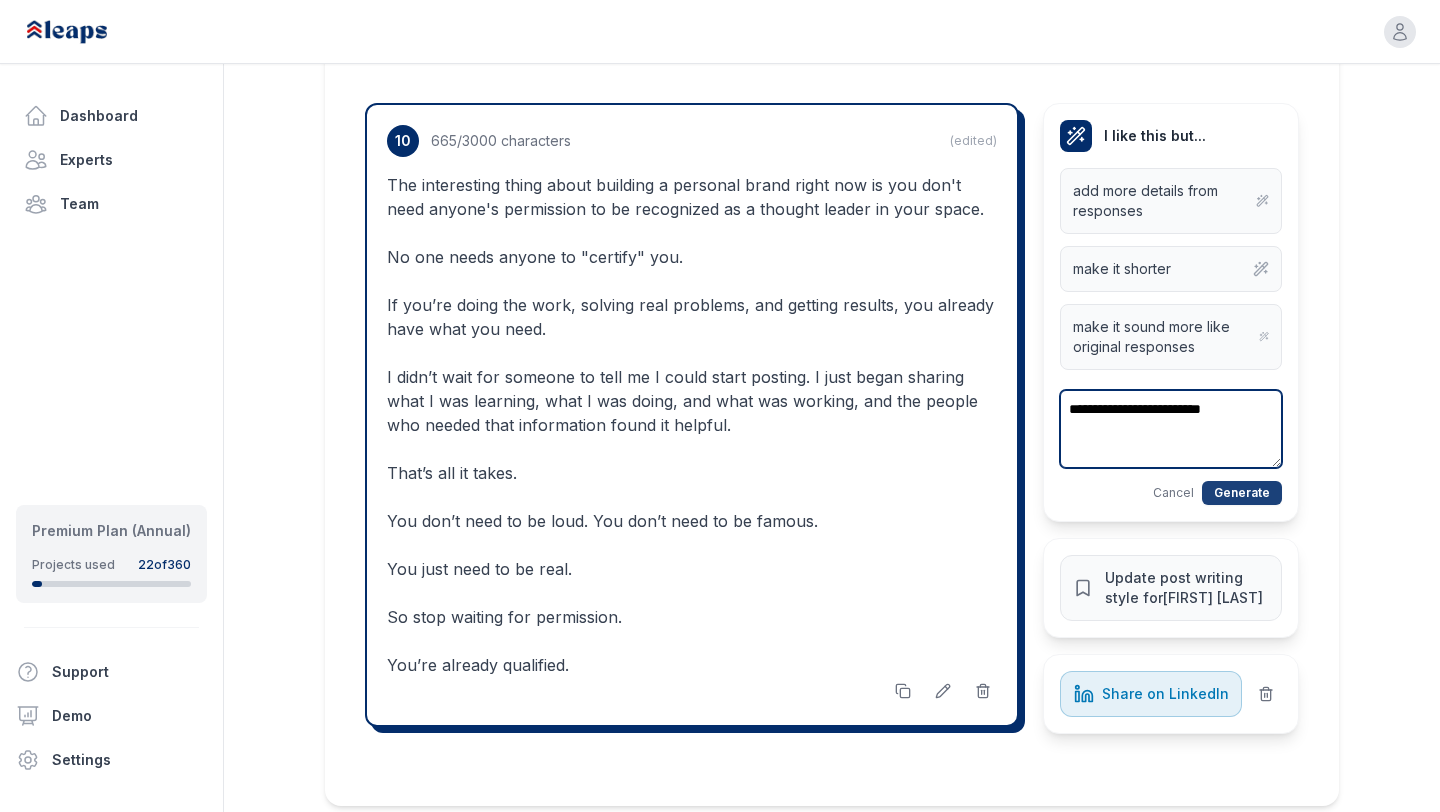 type on "**********" 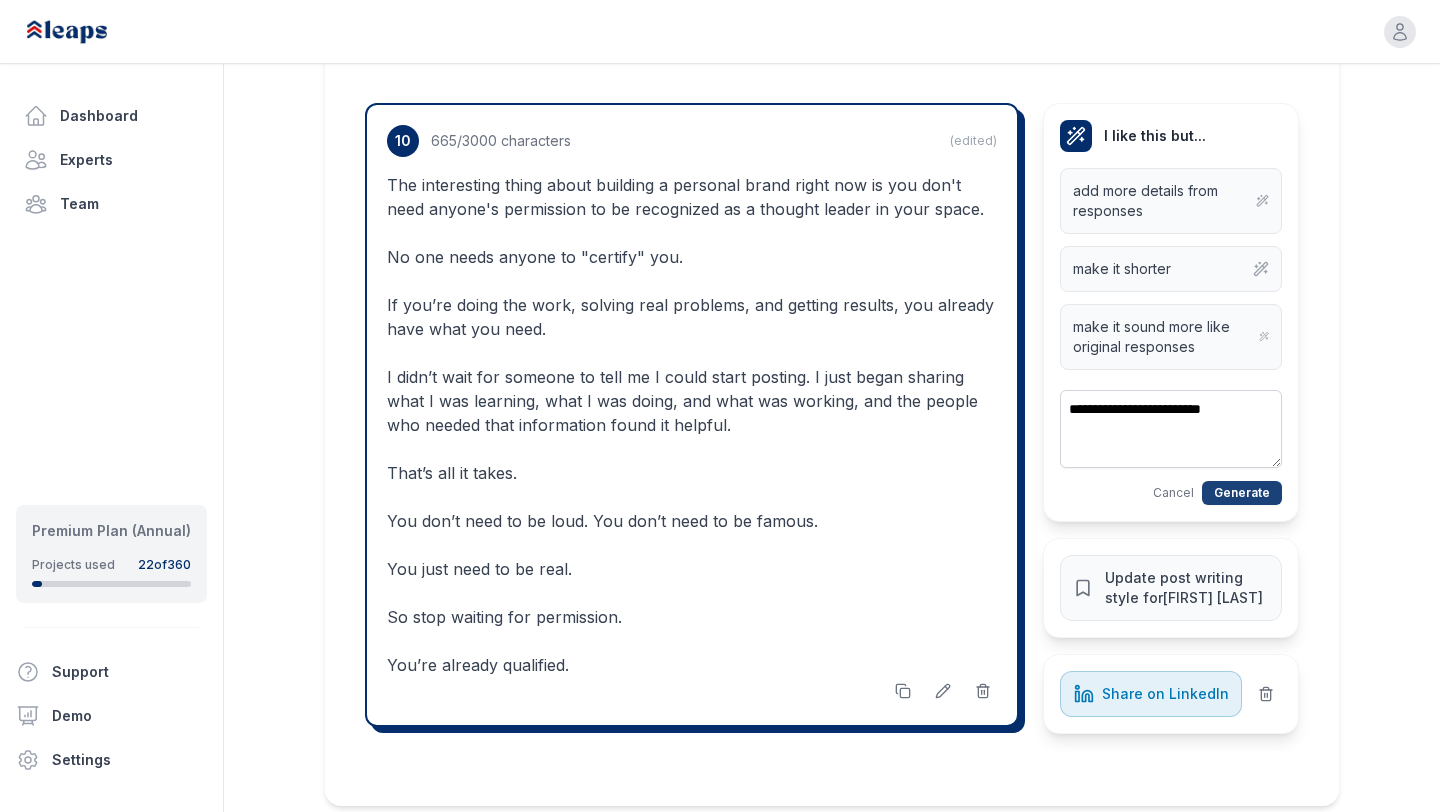 click on "Generate" at bounding box center [1242, 493] 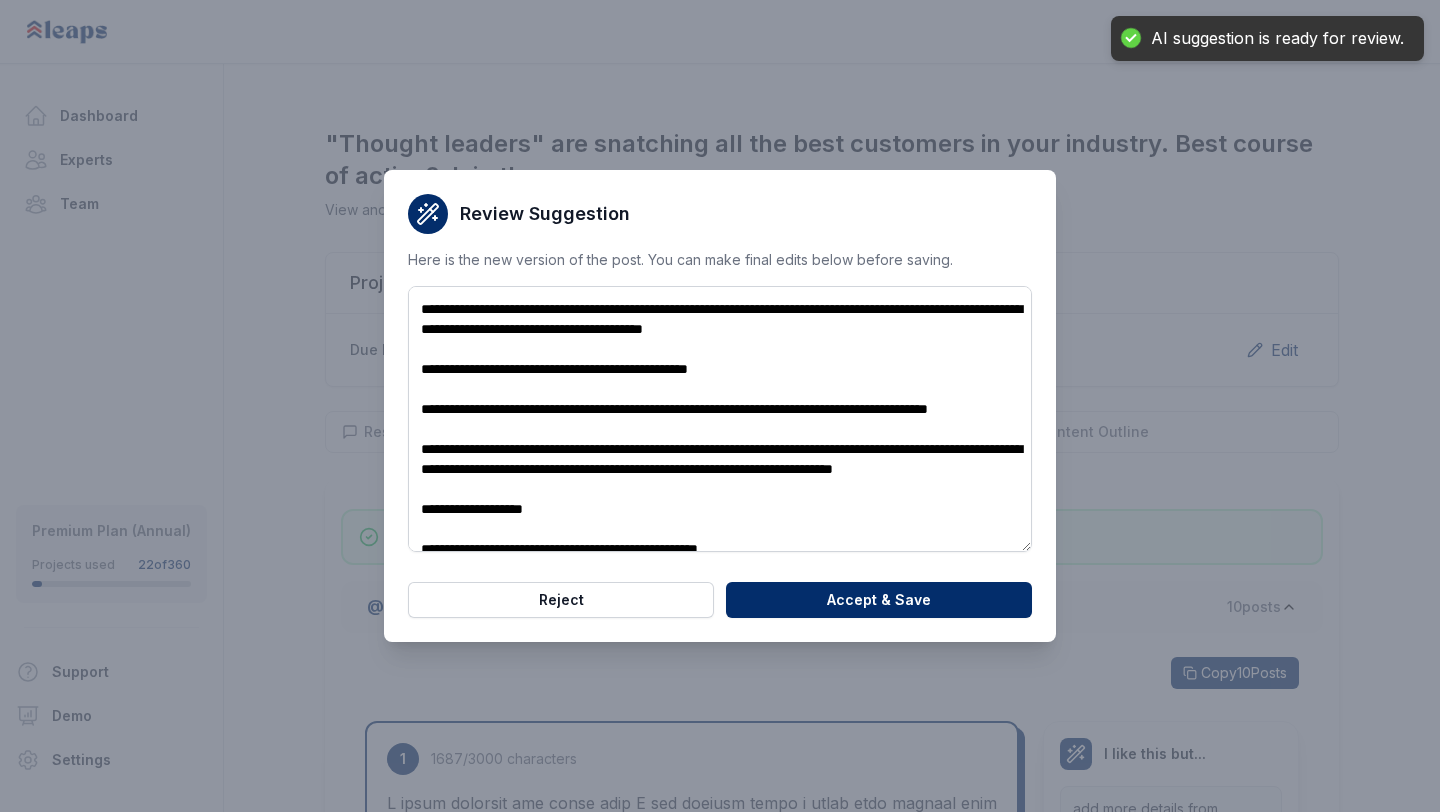 scroll, scrollTop: 0, scrollLeft: 0, axis: both 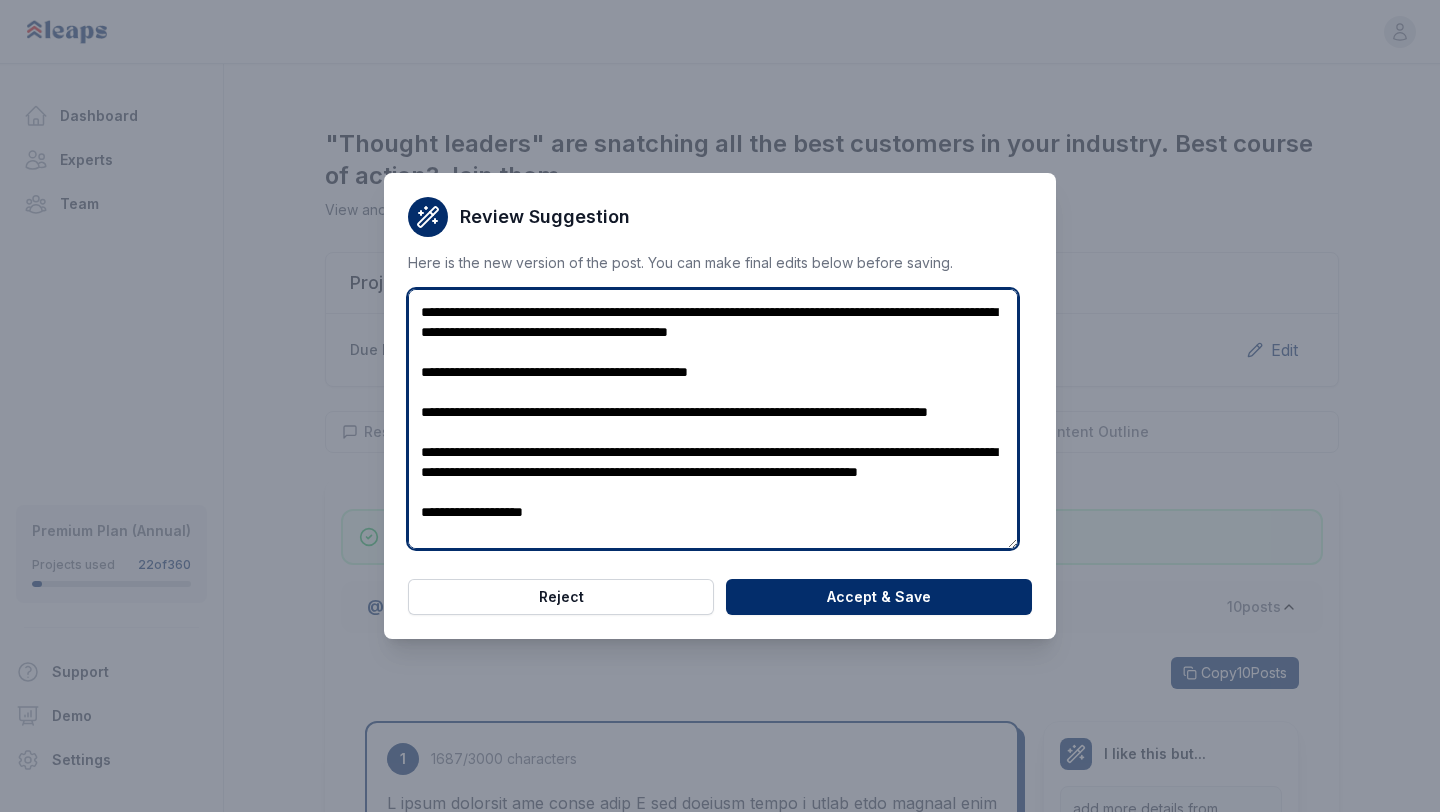 drag, startPoint x: 609, startPoint y: 310, endPoint x: 496, endPoint y: 307, distance: 113.03982 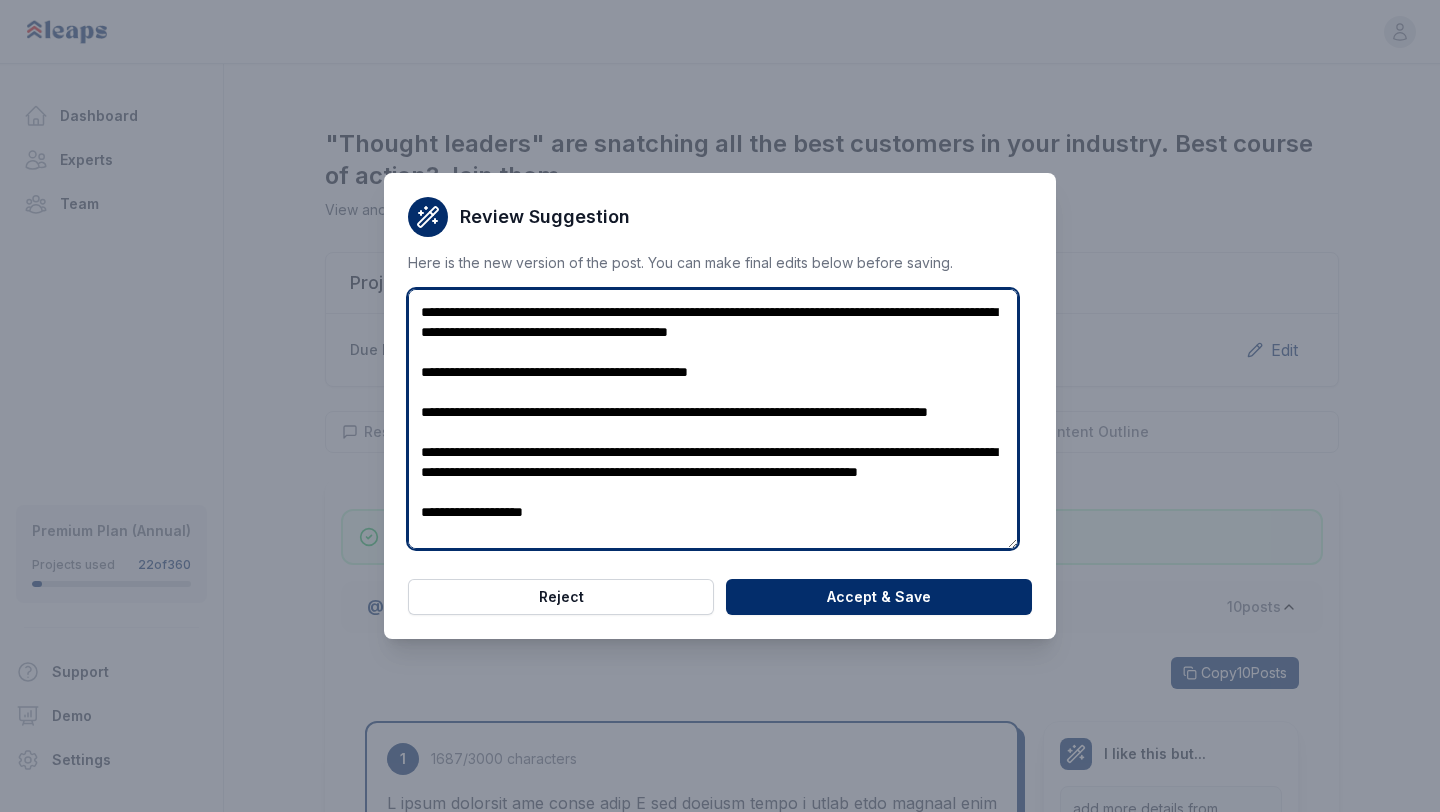 click on "**********" at bounding box center [713, 419] 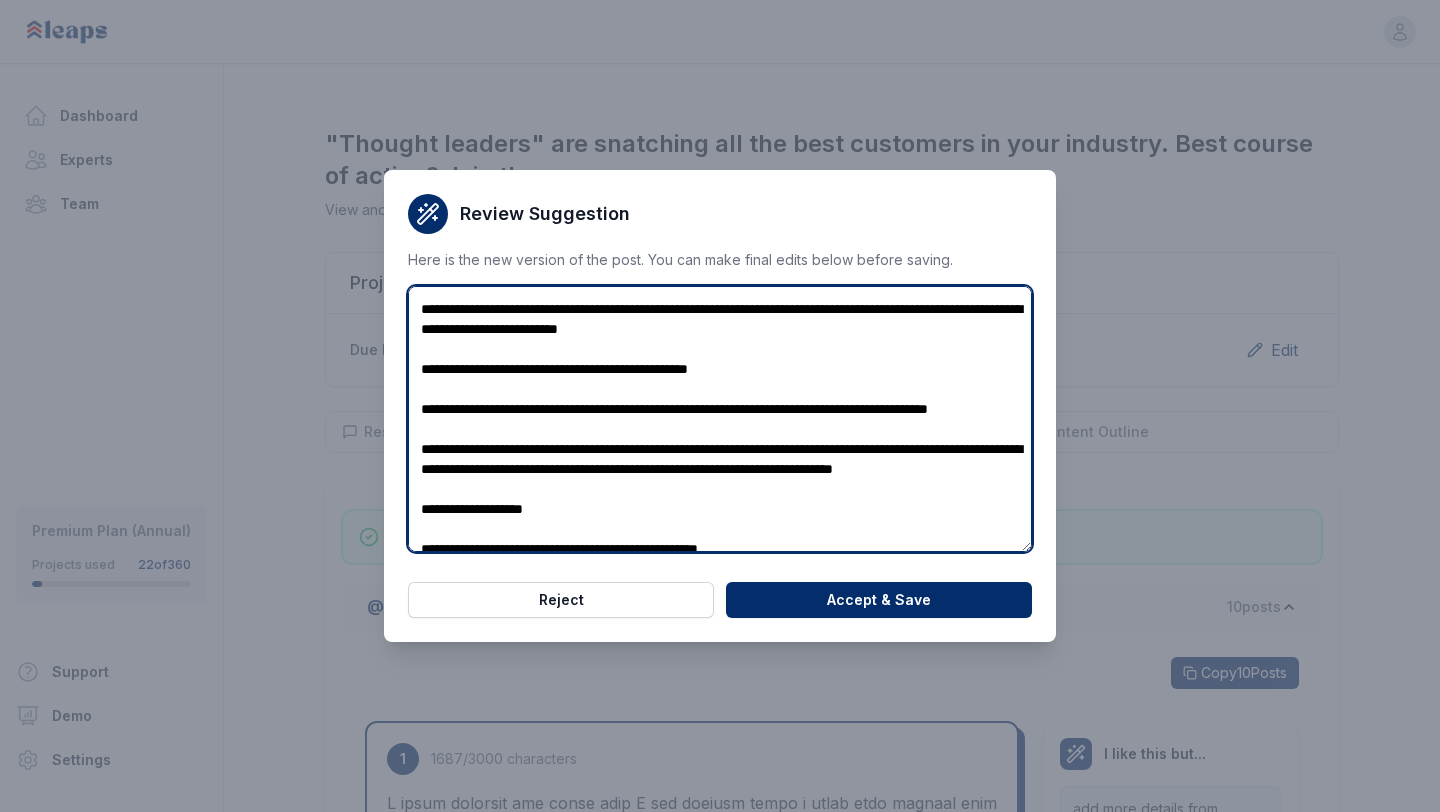 click on "**********" at bounding box center (720, 419) 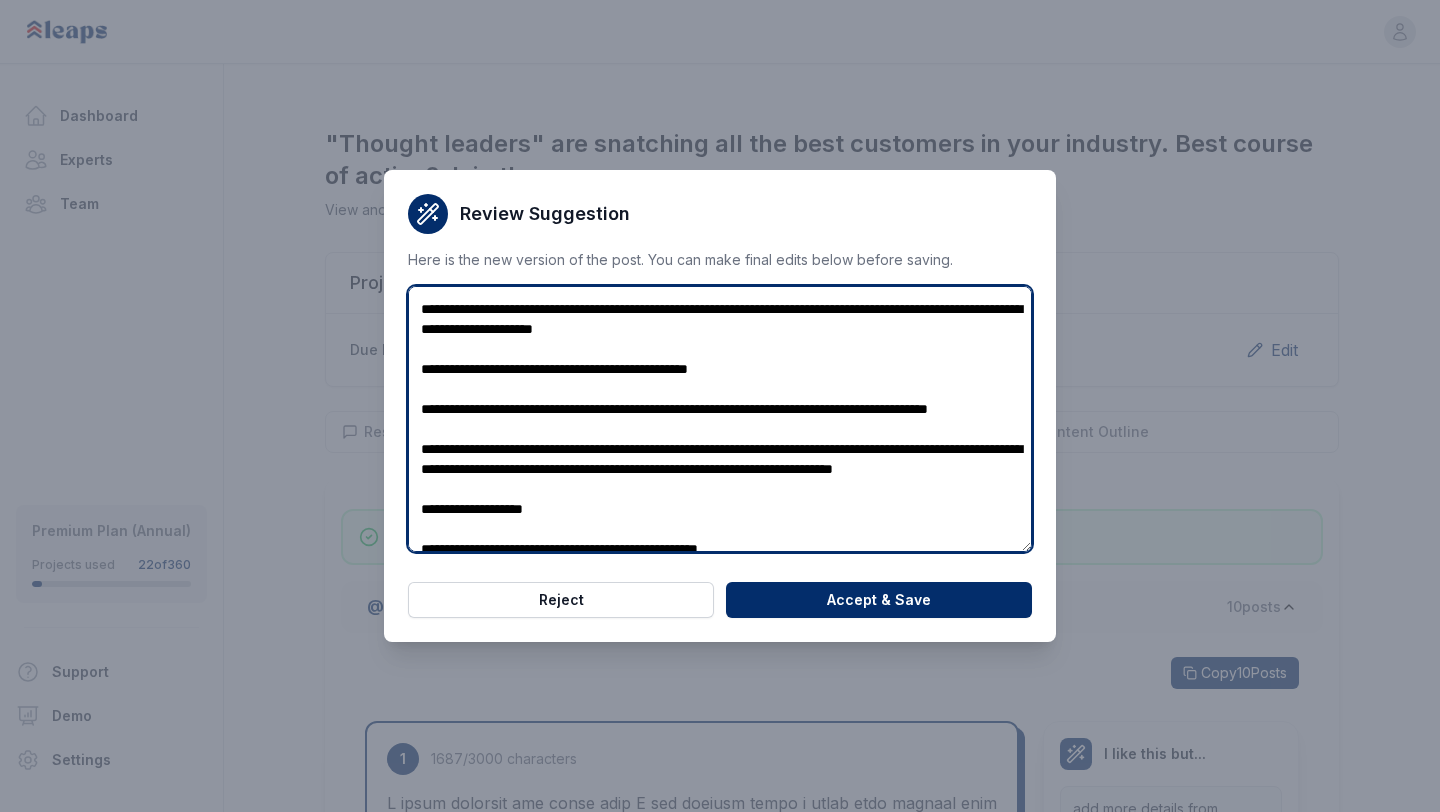drag, startPoint x: 824, startPoint y: 307, endPoint x: 881, endPoint y: 306, distance: 57.00877 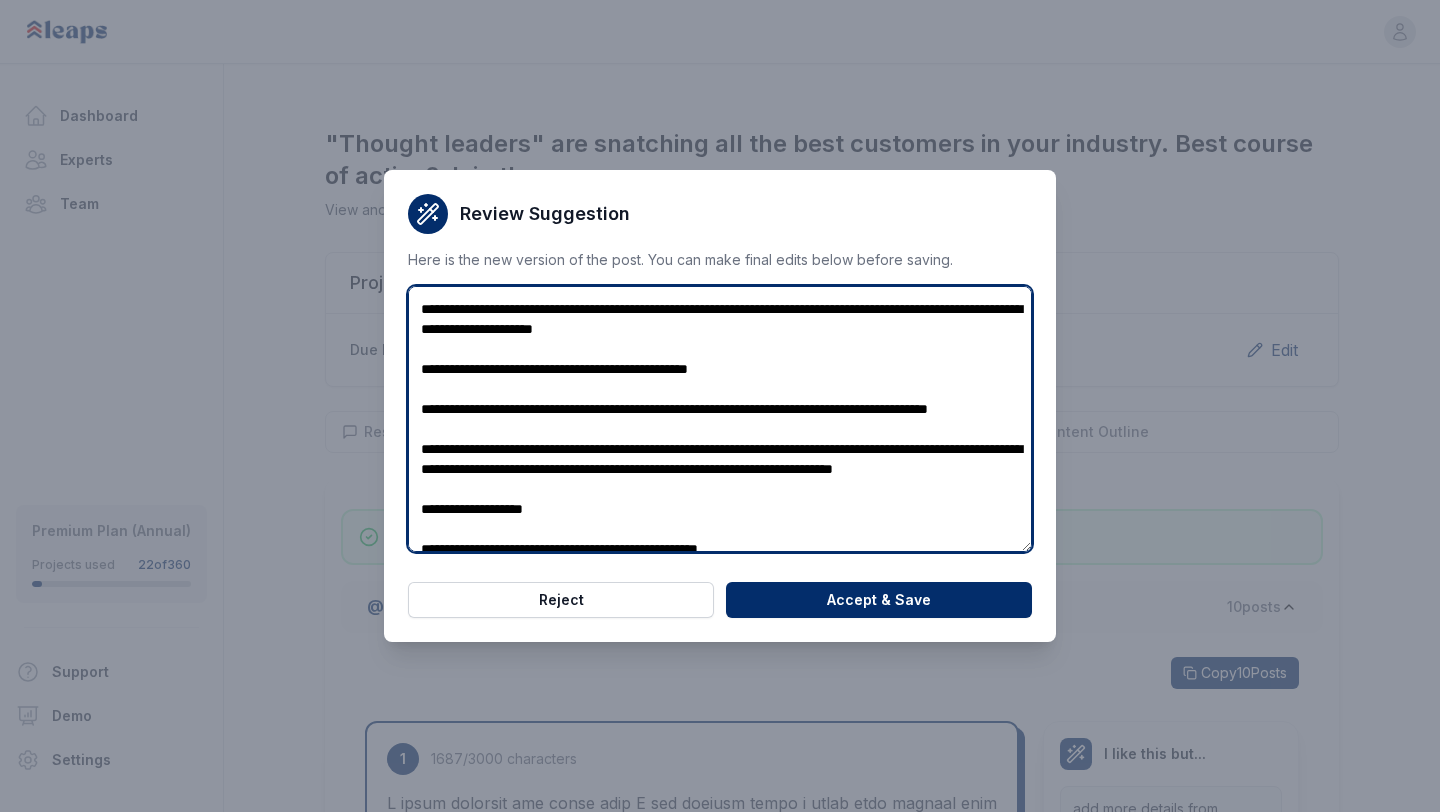 click on "**********" at bounding box center (720, 419) 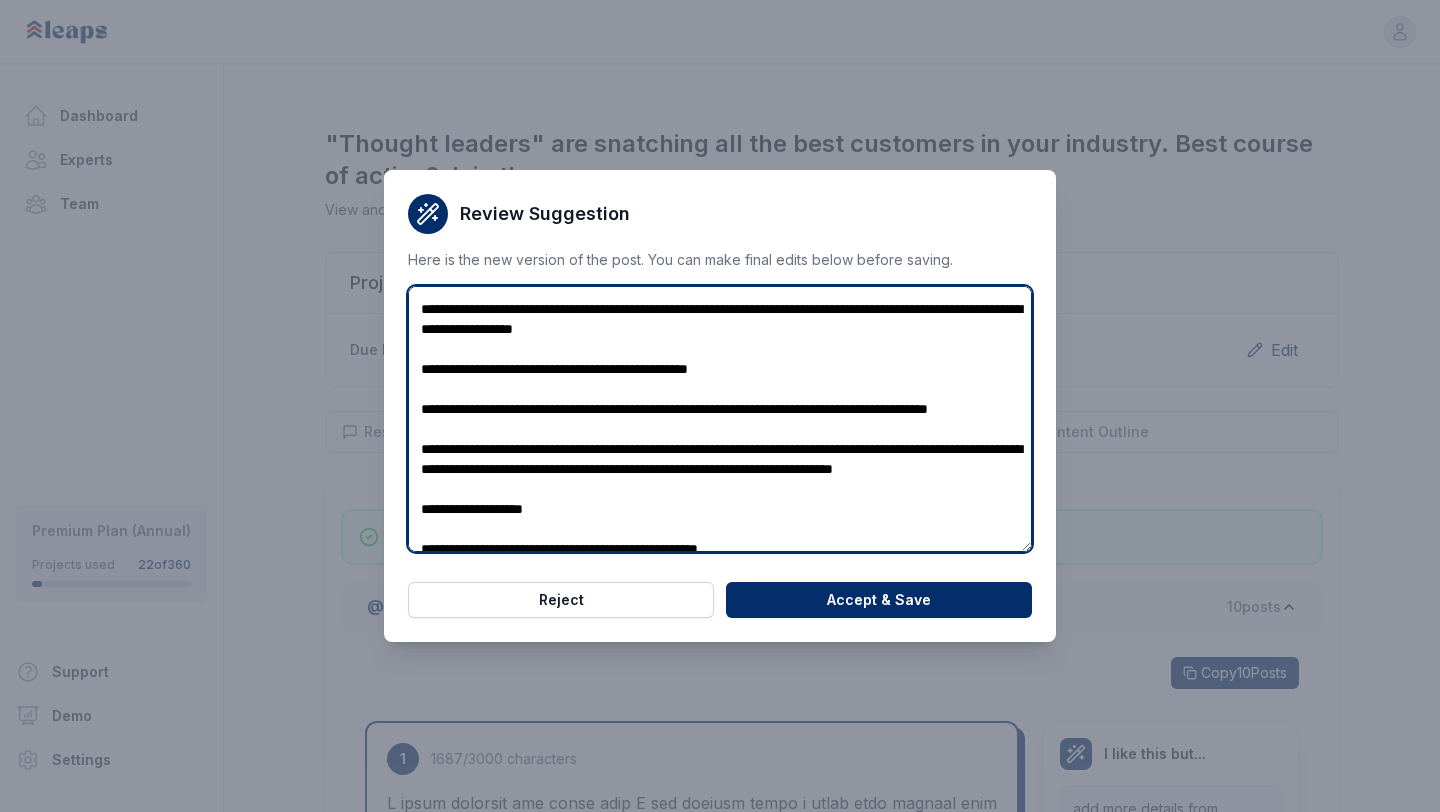 click on "**********" at bounding box center (720, 419) 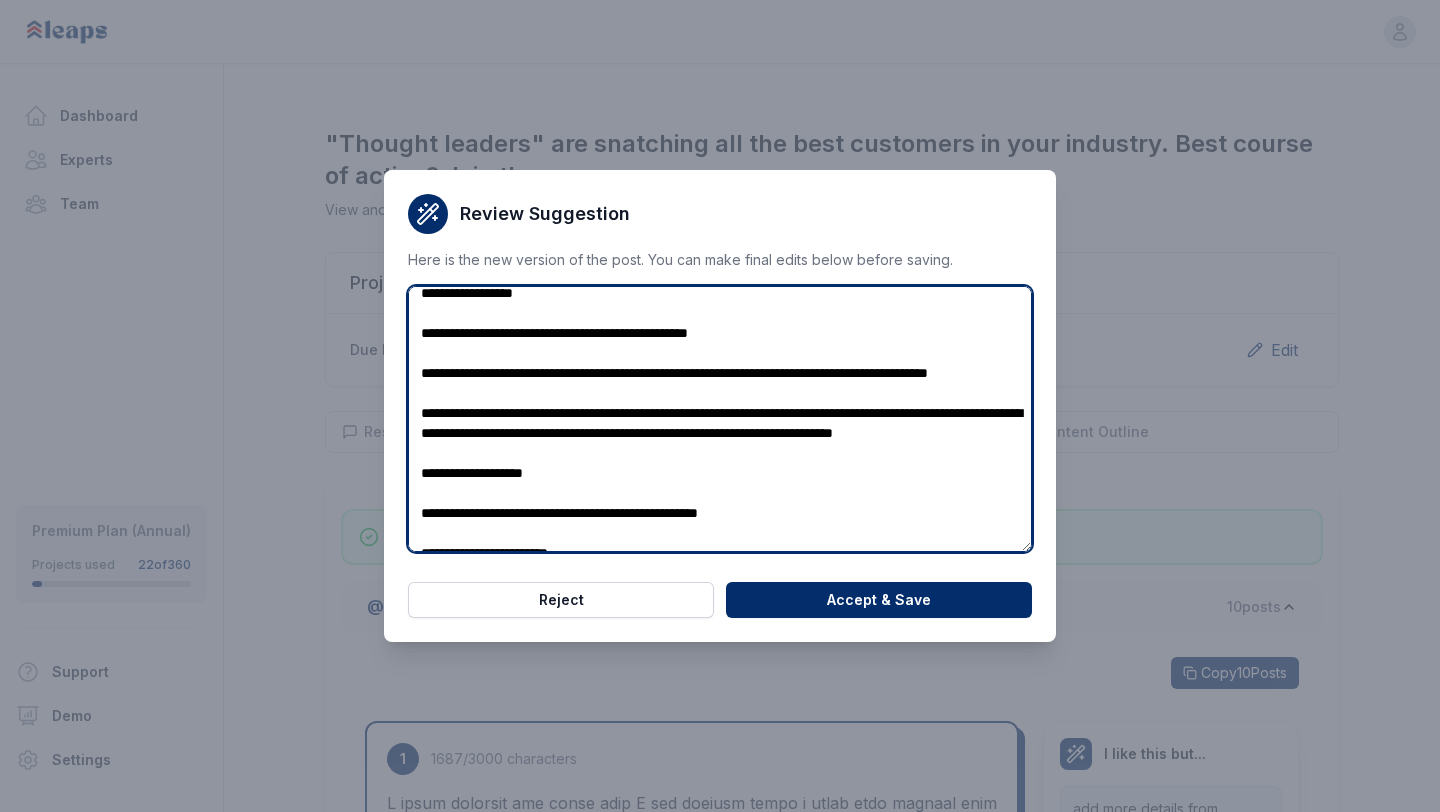scroll, scrollTop: 47, scrollLeft: 0, axis: vertical 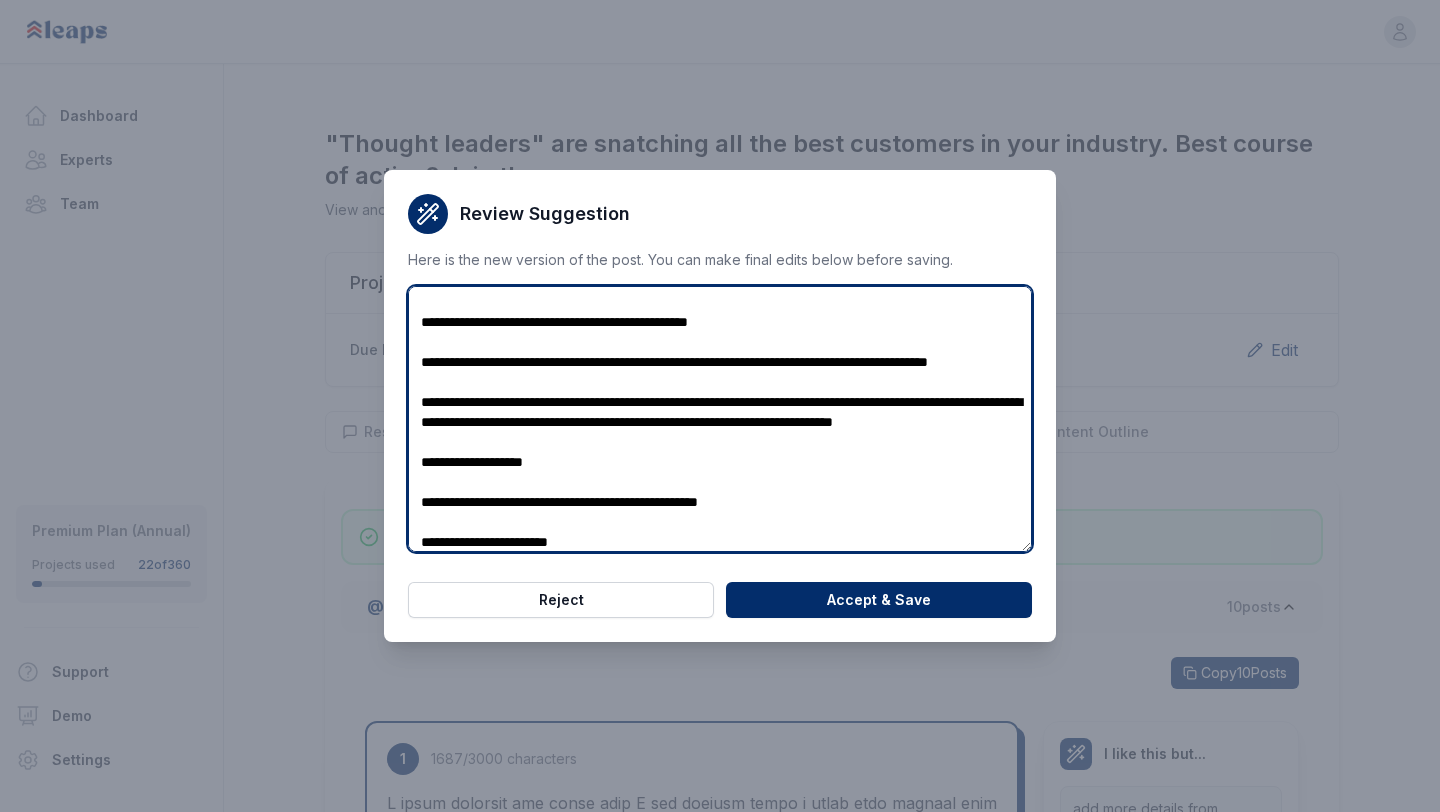 click on "**********" at bounding box center (720, 419) 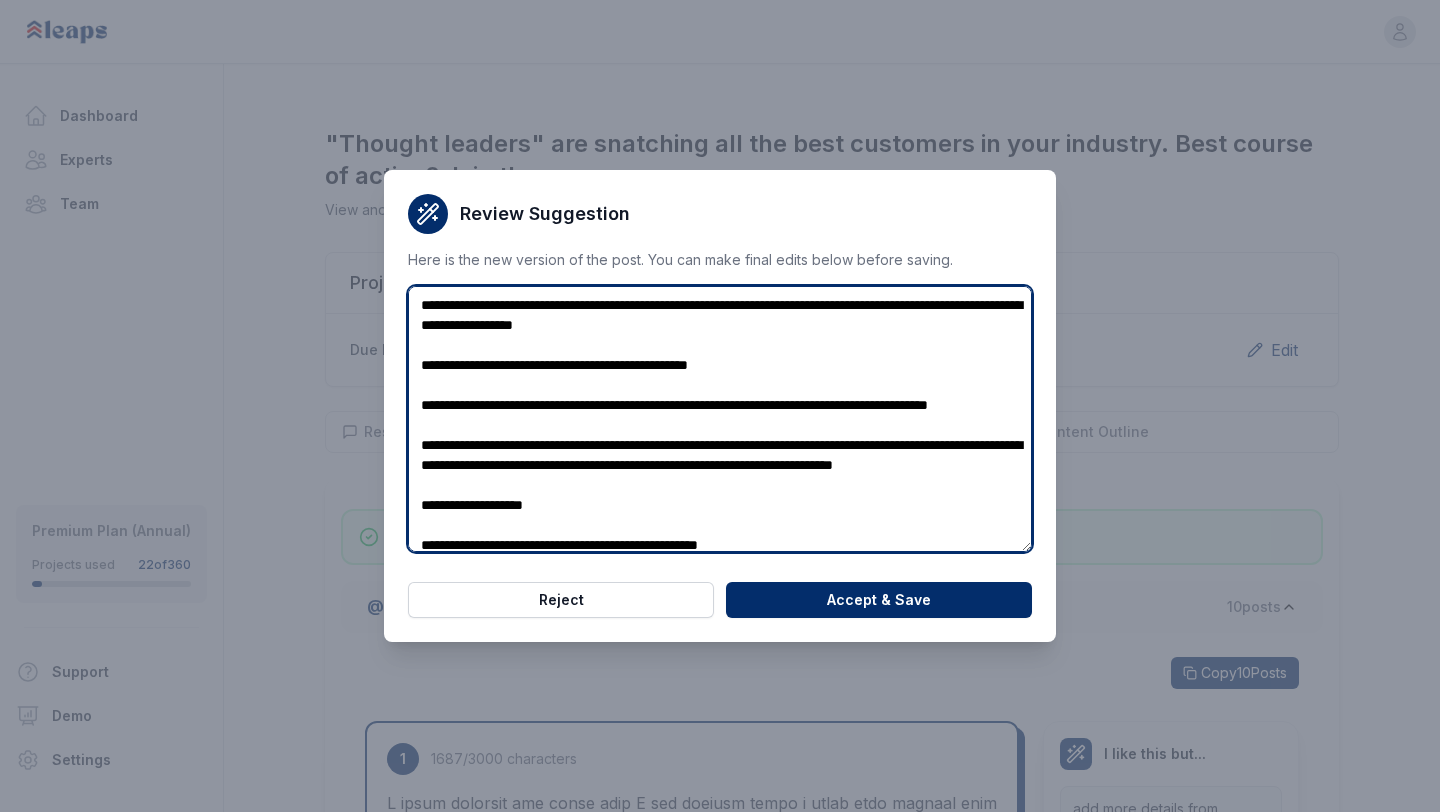 scroll, scrollTop: 0, scrollLeft: 0, axis: both 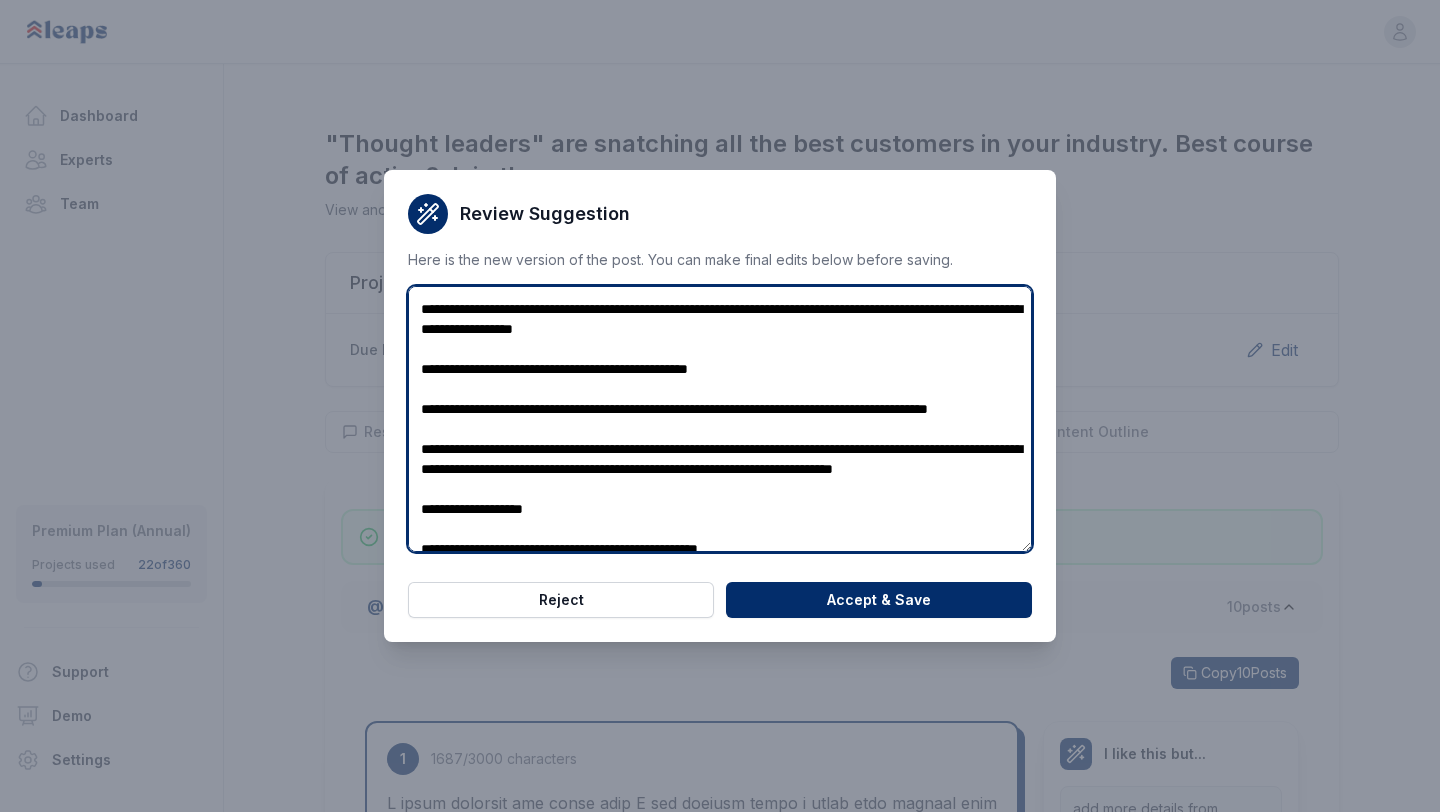 click on "**********" at bounding box center [720, 419] 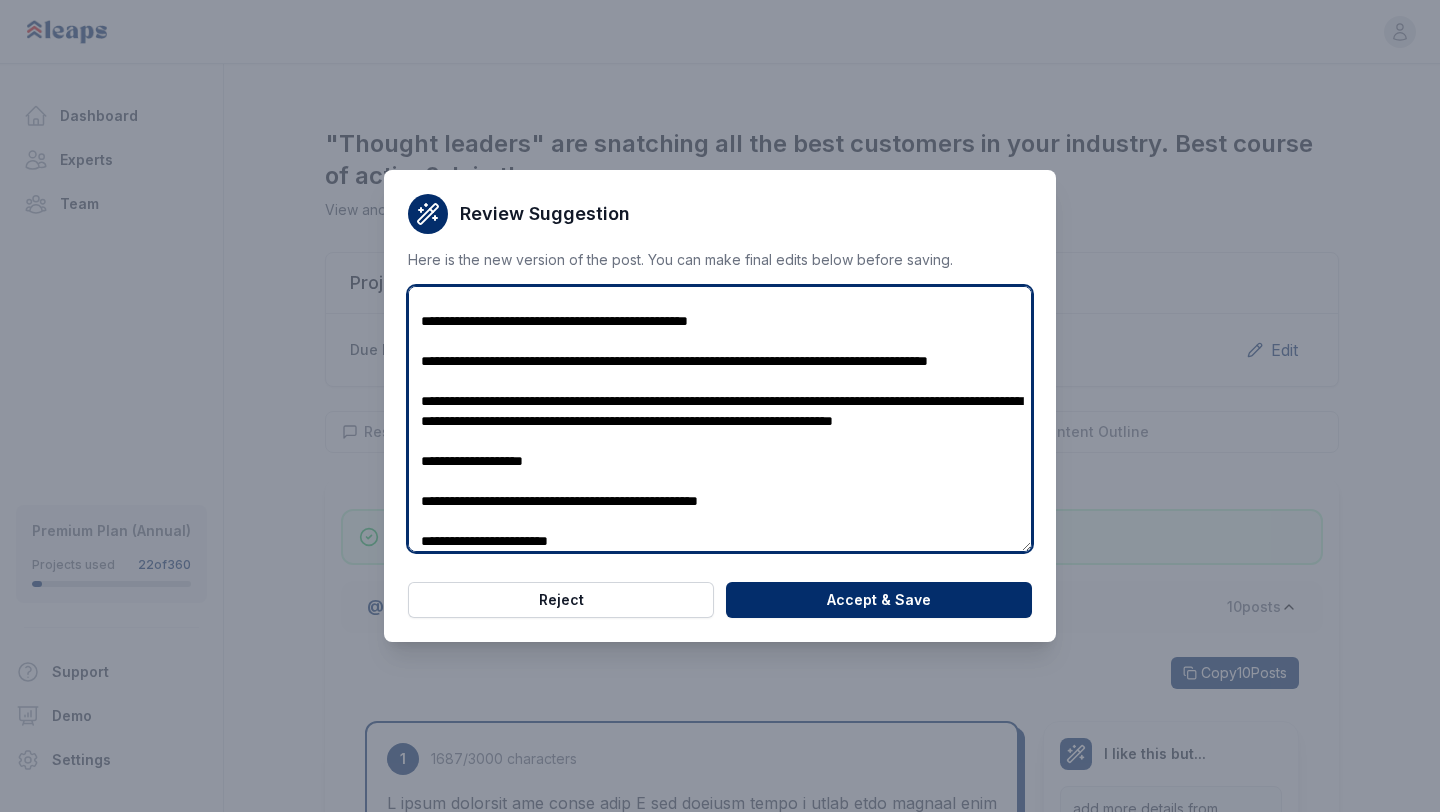 scroll, scrollTop: 50, scrollLeft: 0, axis: vertical 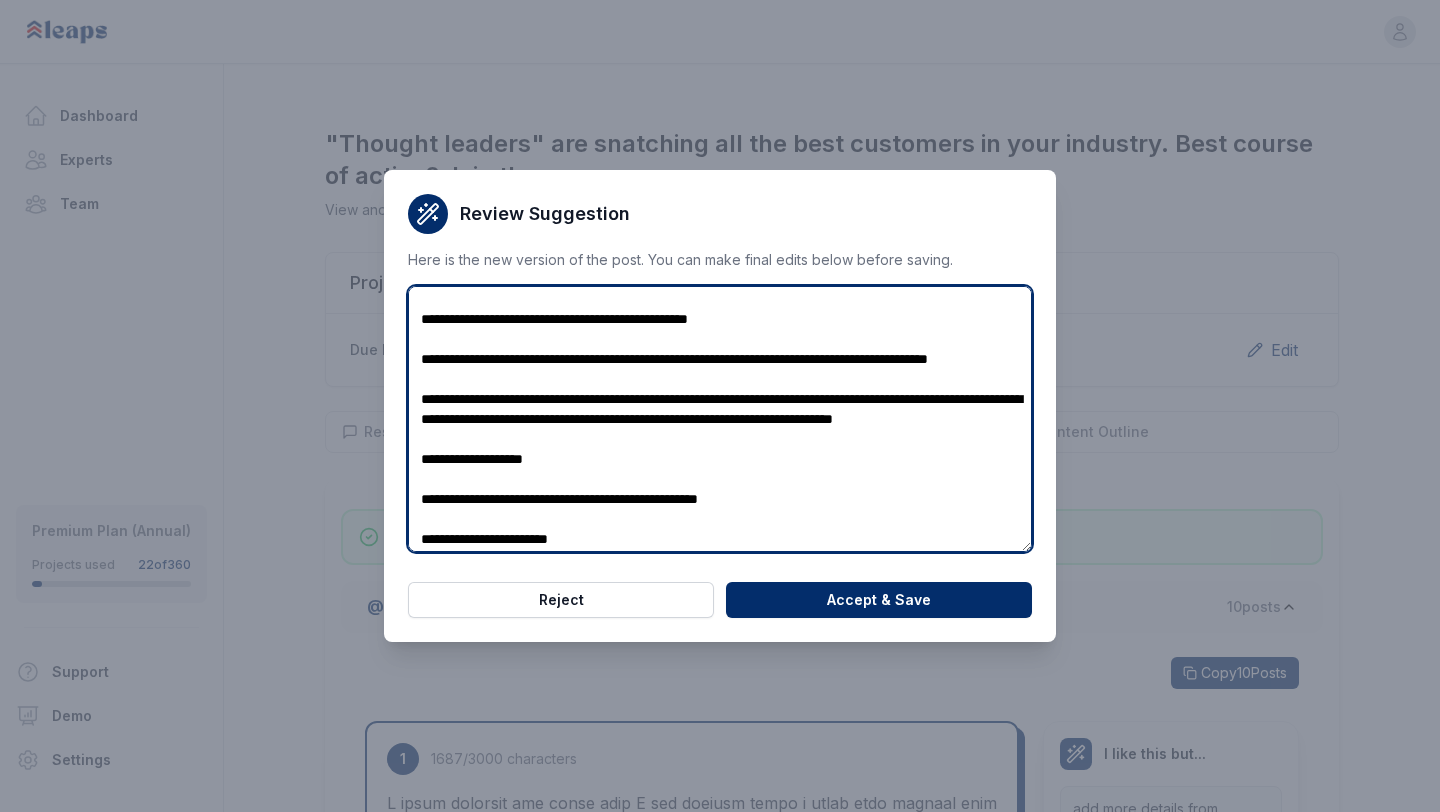 click on "**********" at bounding box center (720, 419) 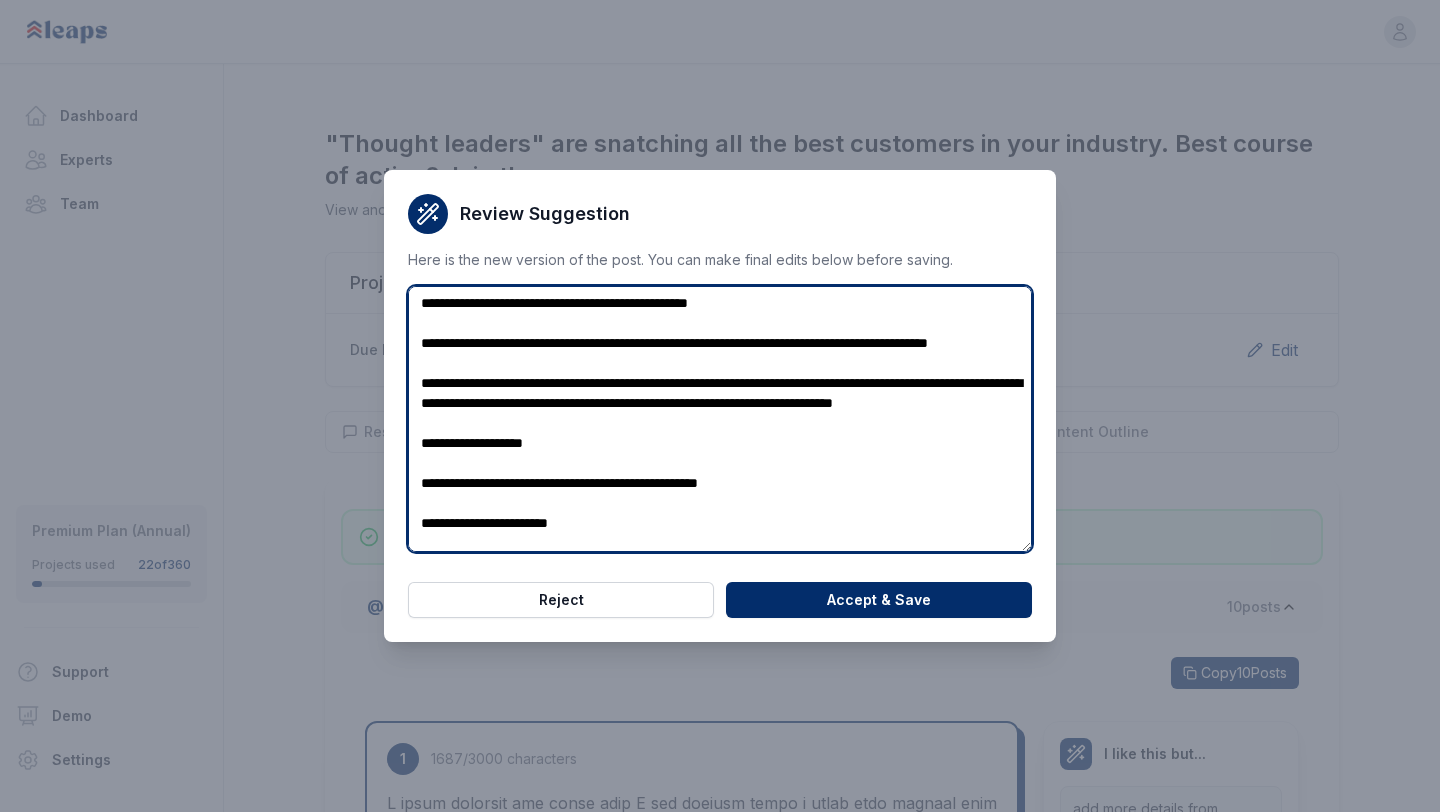 scroll, scrollTop: 69, scrollLeft: 0, axis: vertical 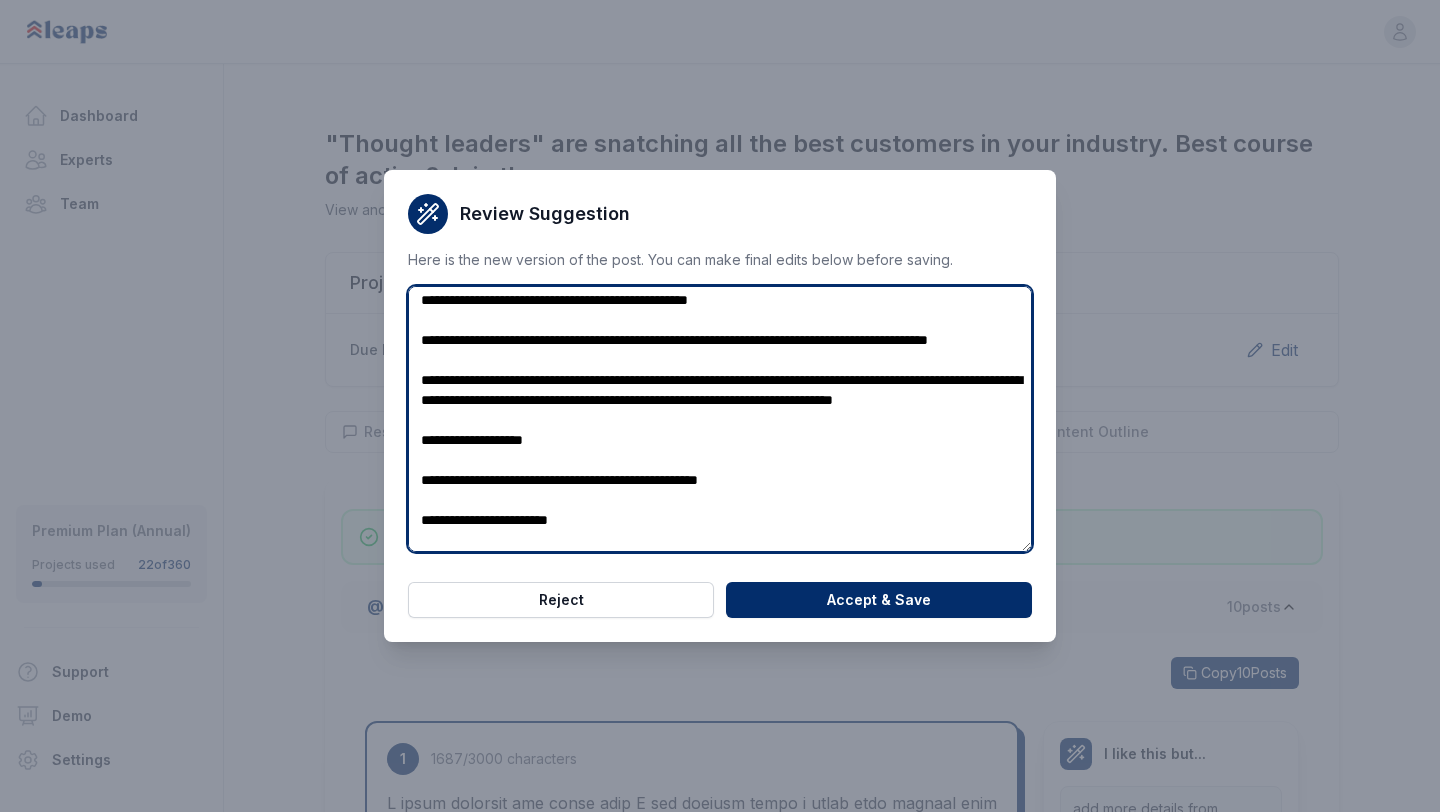 click on "**********" at bounding box center [720, 419] 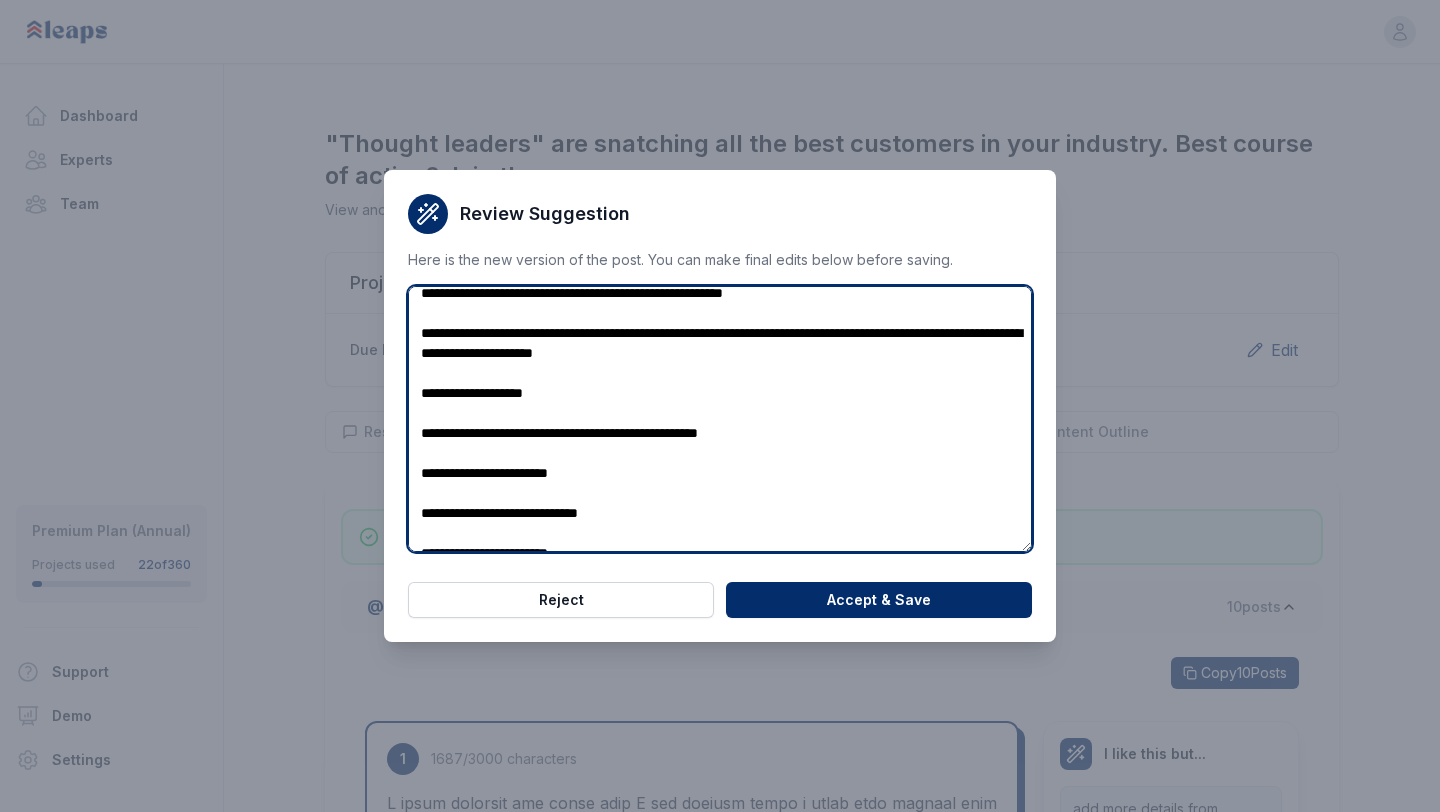 scroll, scrollTop: 200, scrollLeft: 0, axis: vertical 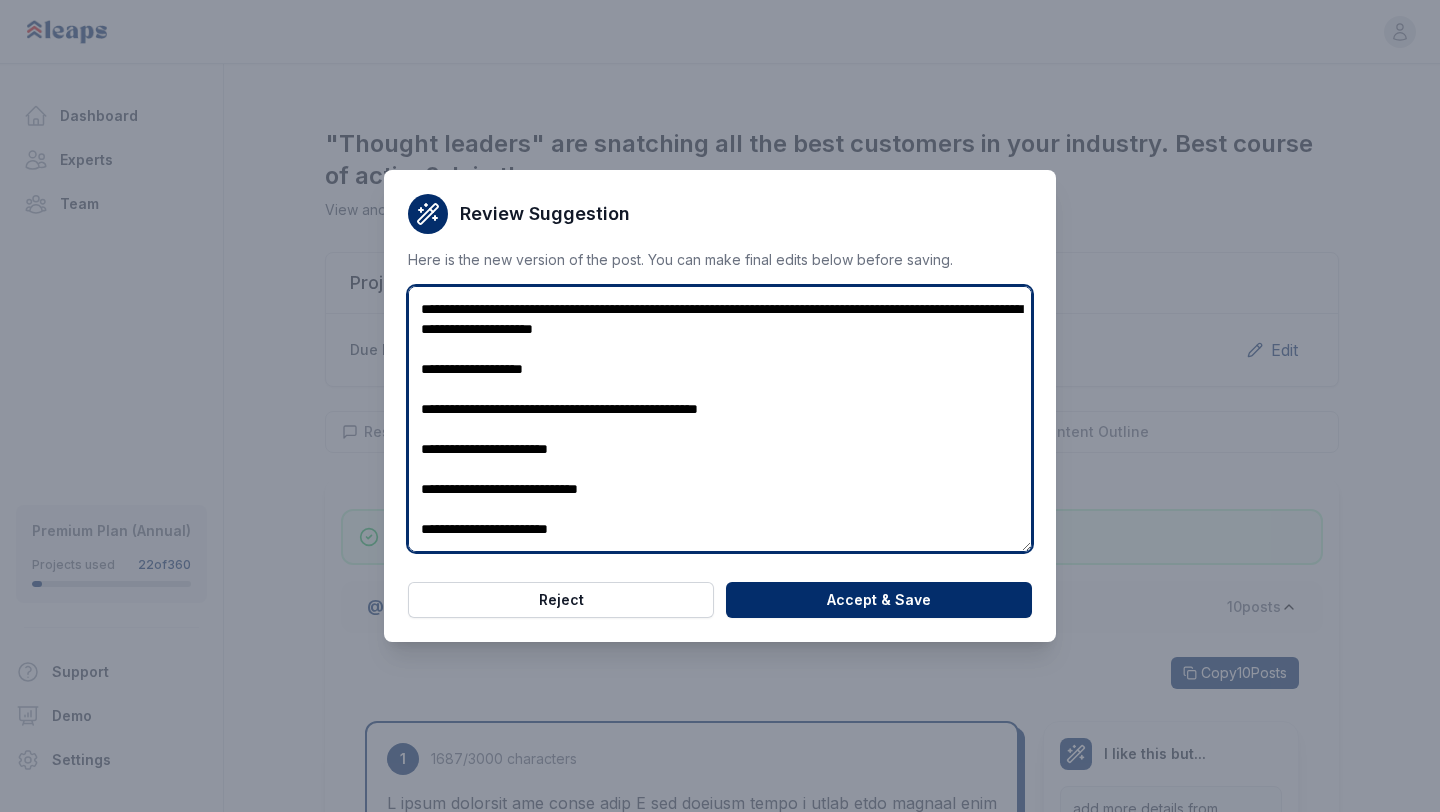 click on "**********" at bounding box center (720, 419) 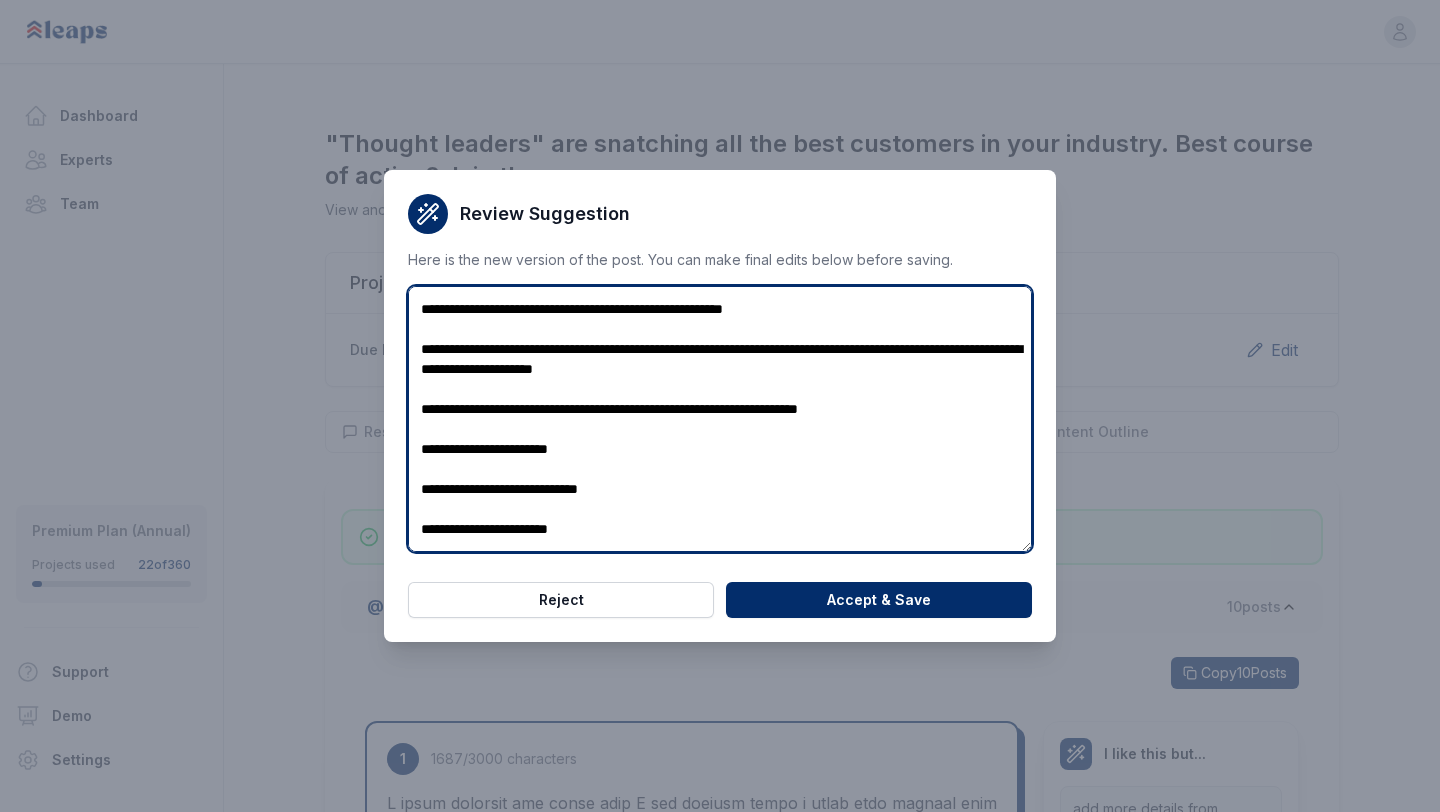scroll, scrollTop: 160, scrollLeft: 0, axis: vertical 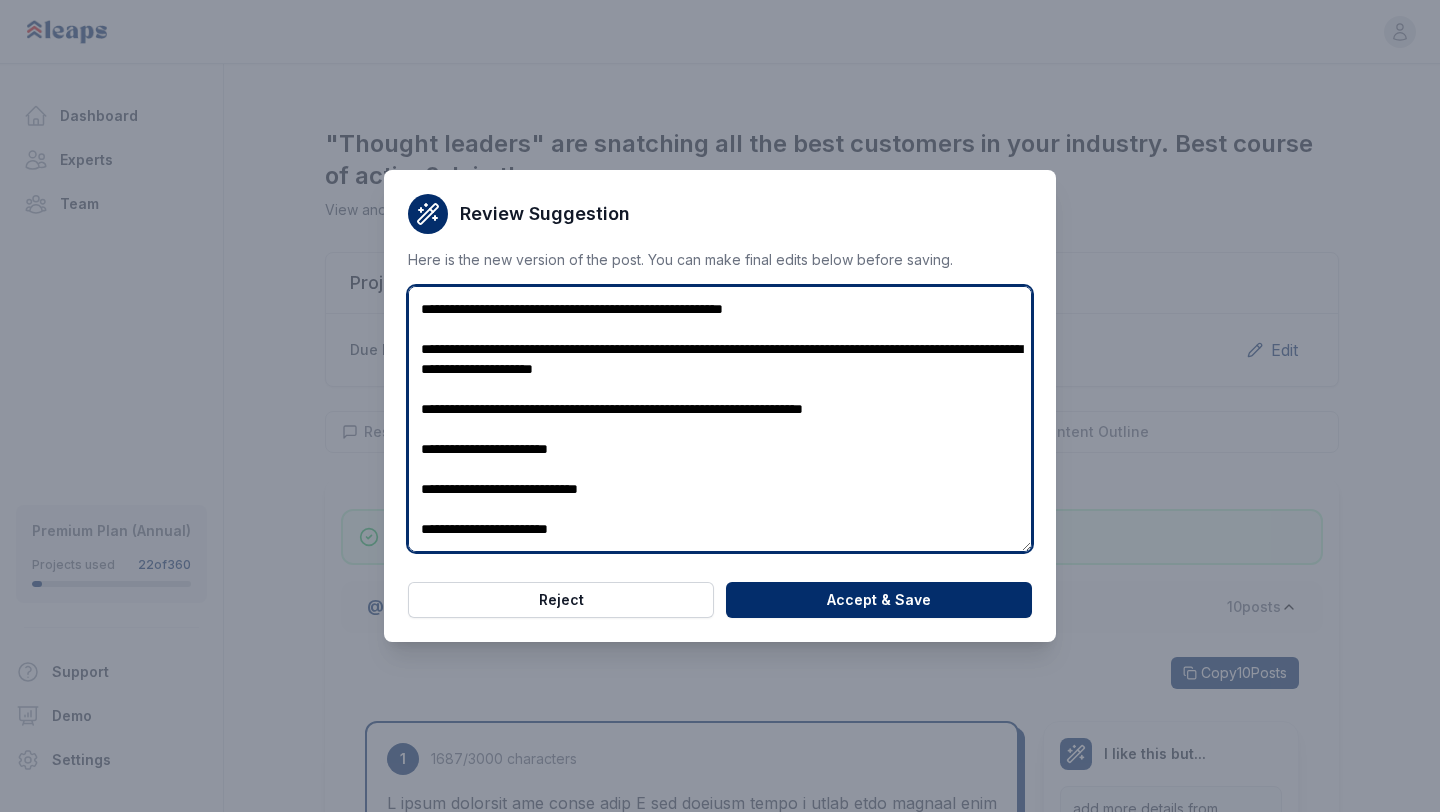 click on "**********" at bounding box center [720, 419] 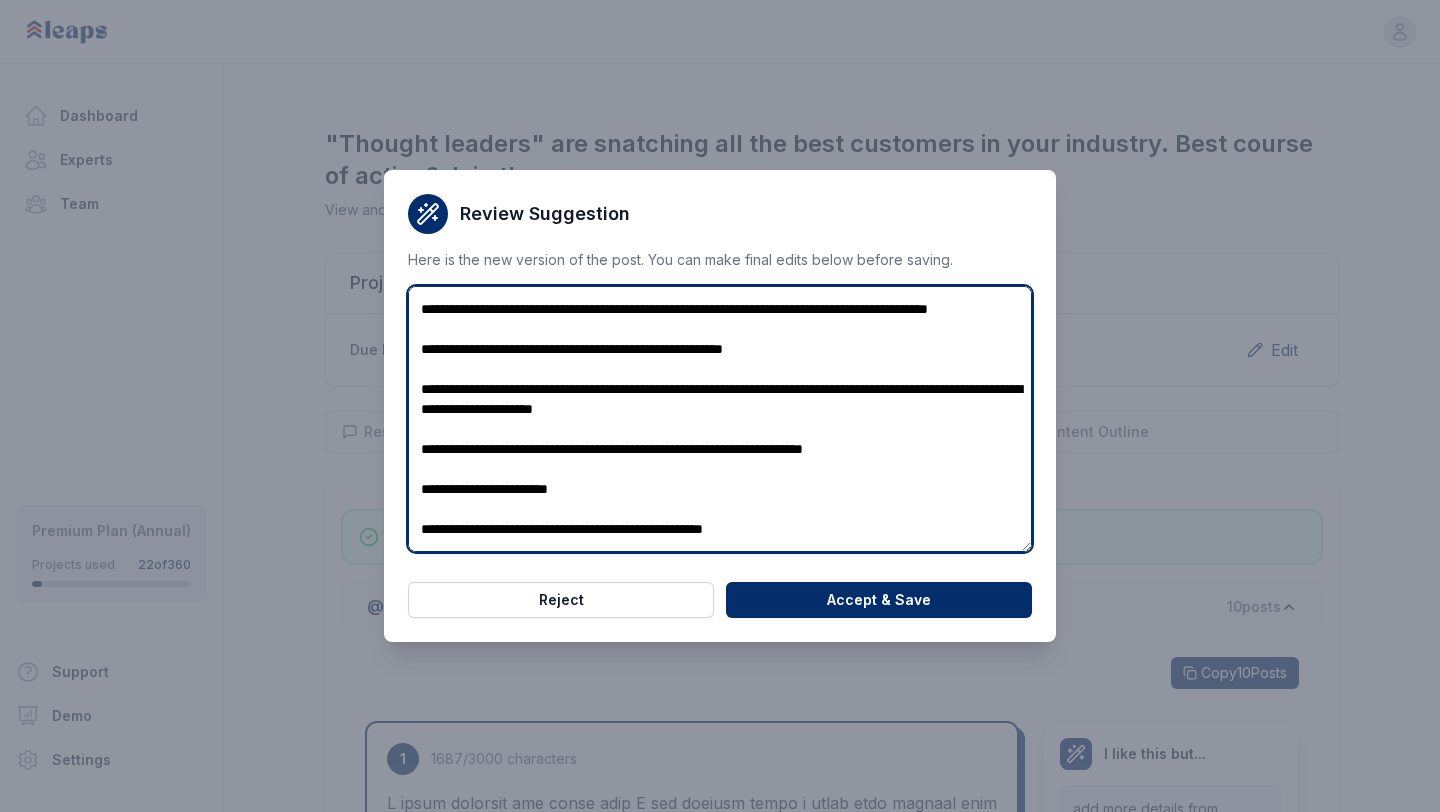 scroll, scrollTop: 120, scrollLeft: 0, axis: vertical 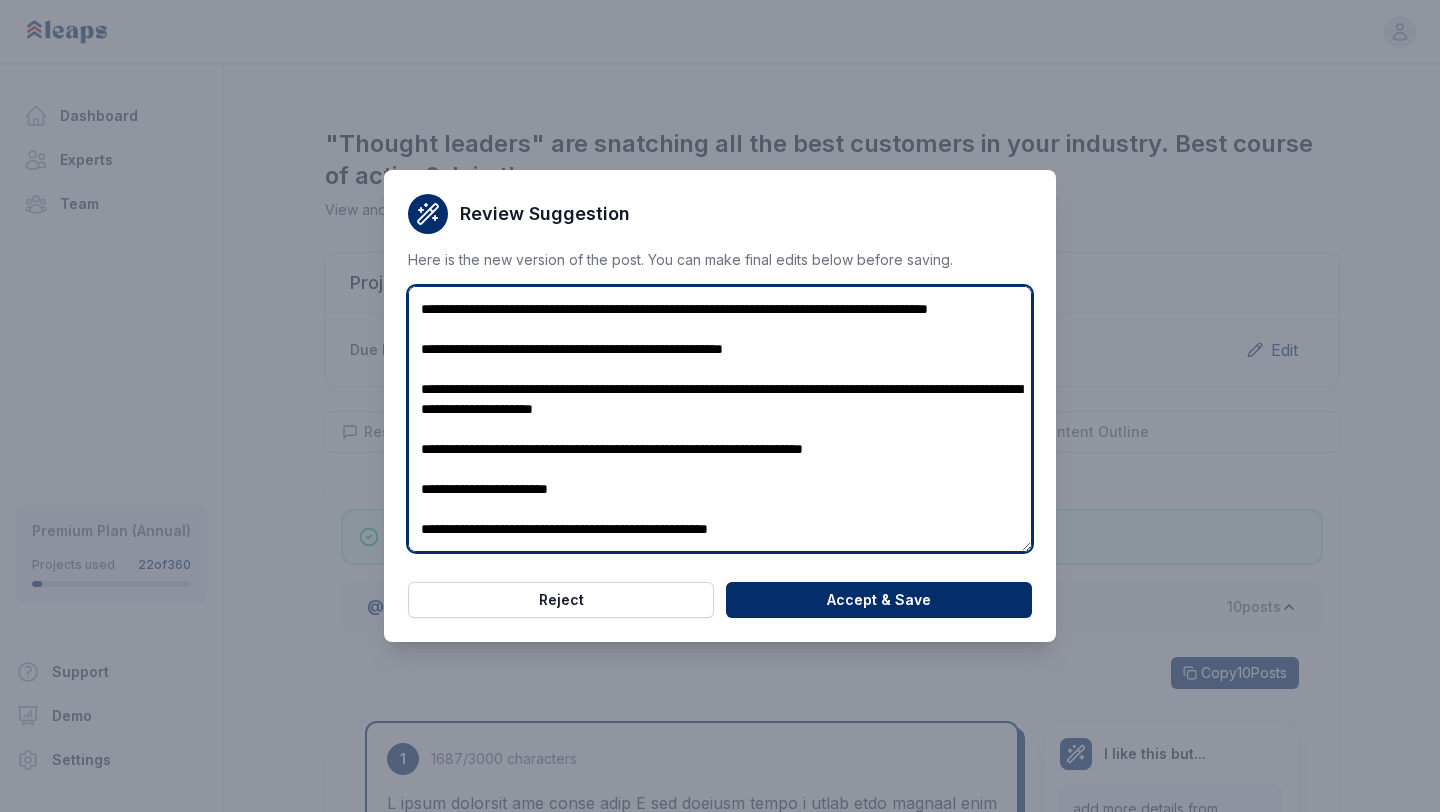 click on "**********" at bounding box center (720, 419) 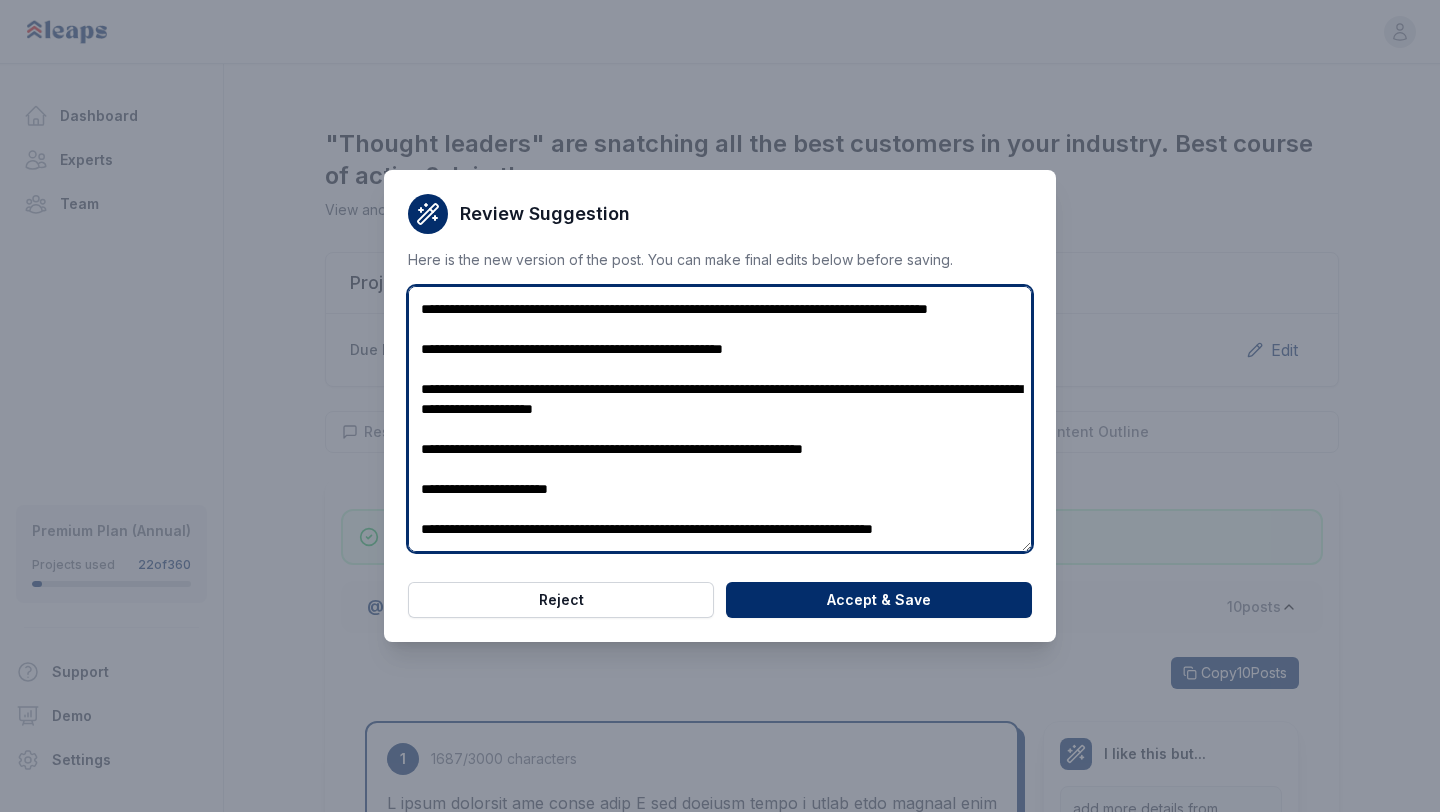 click on "**********" at bounding box center [720, 419] 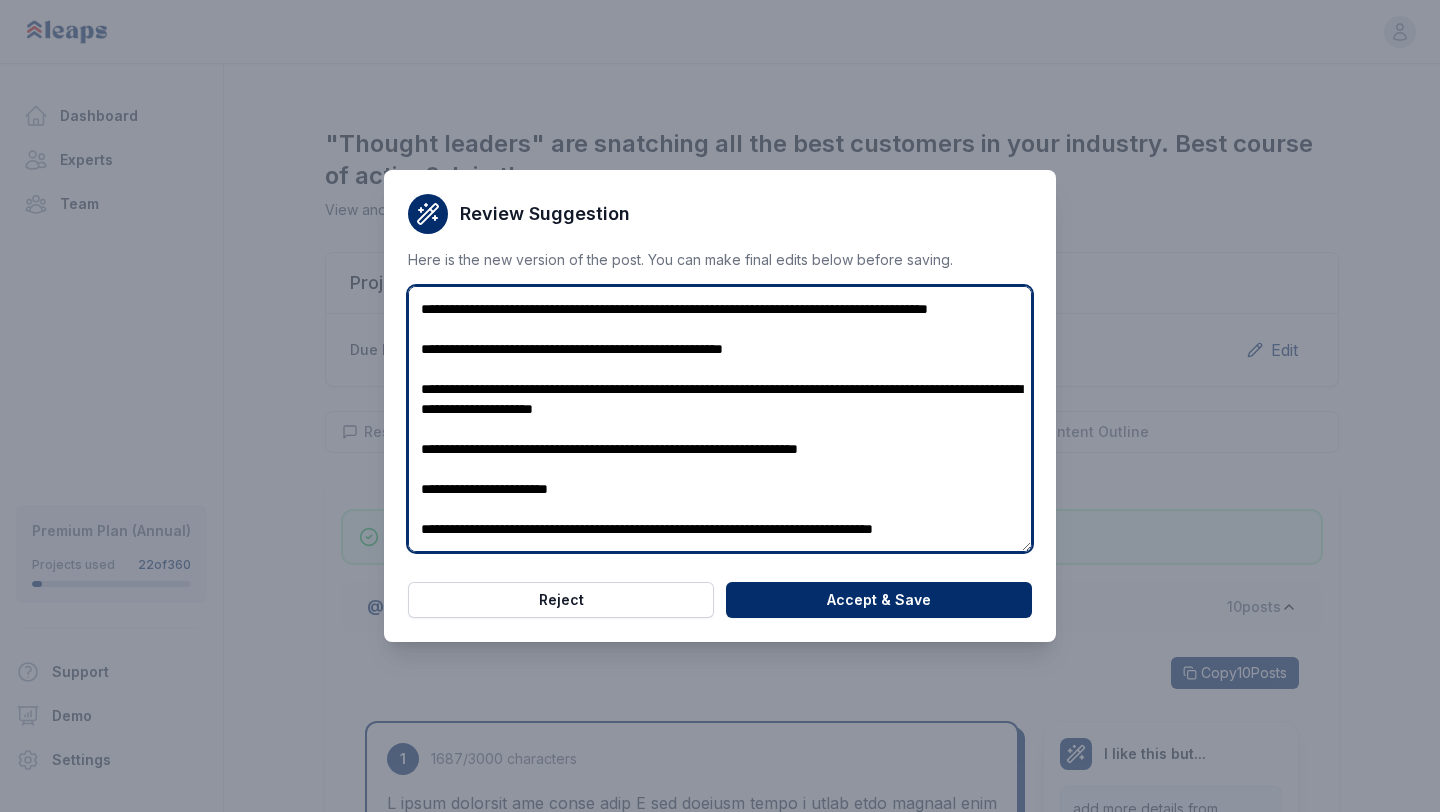click on "**********" at bounding box center [720, 419] 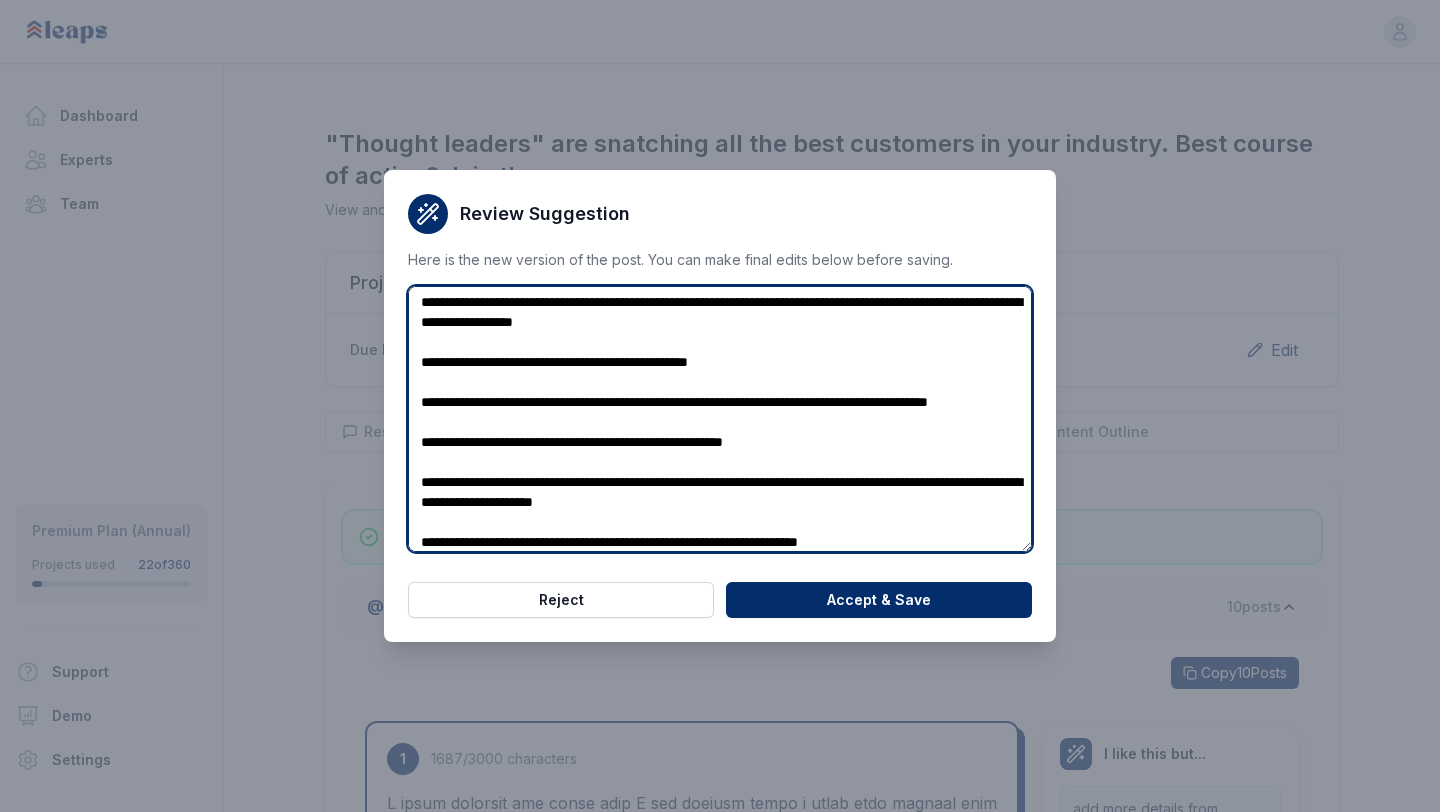 scroll, scrollTop: 0, scrollLeft: 0, axis: both 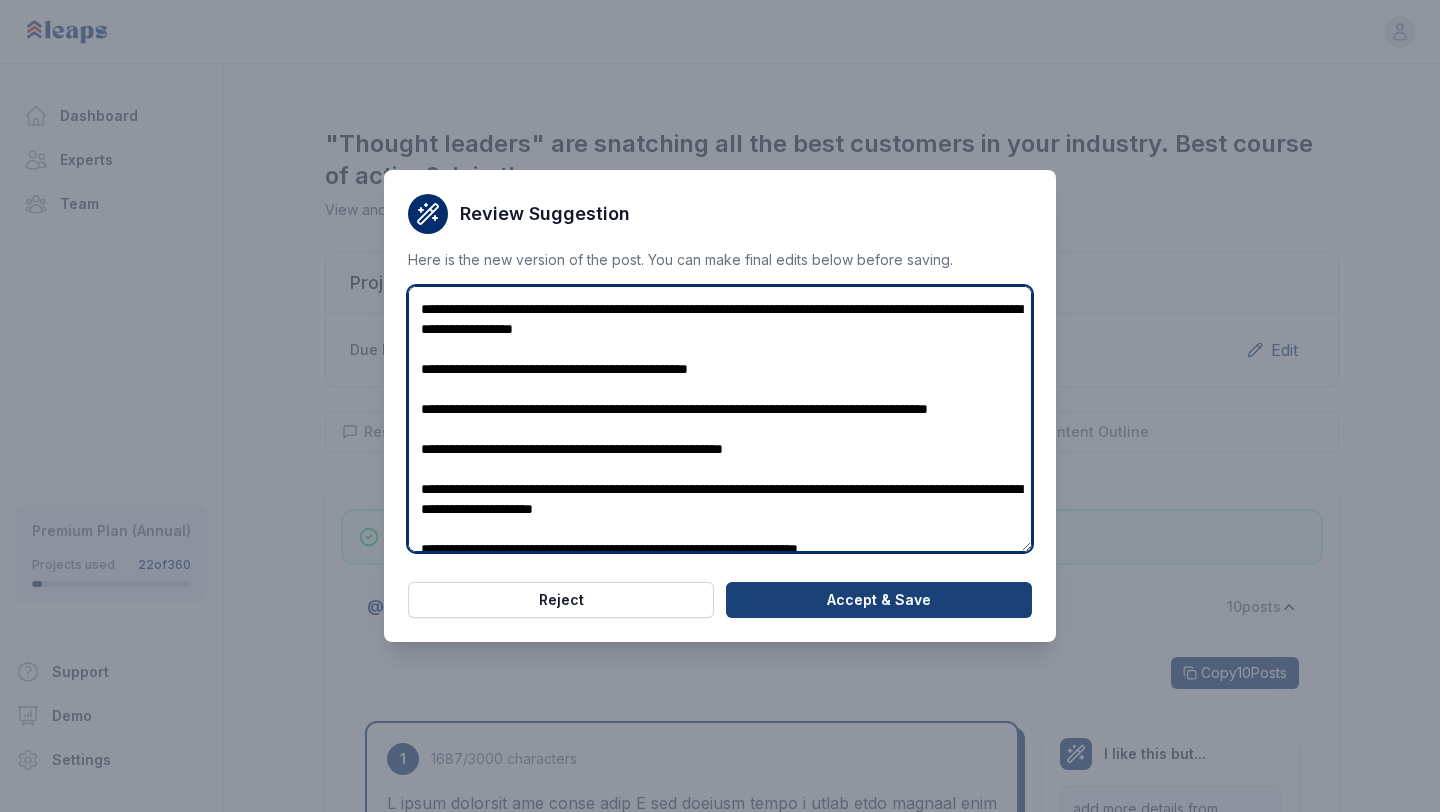 type on "**********" 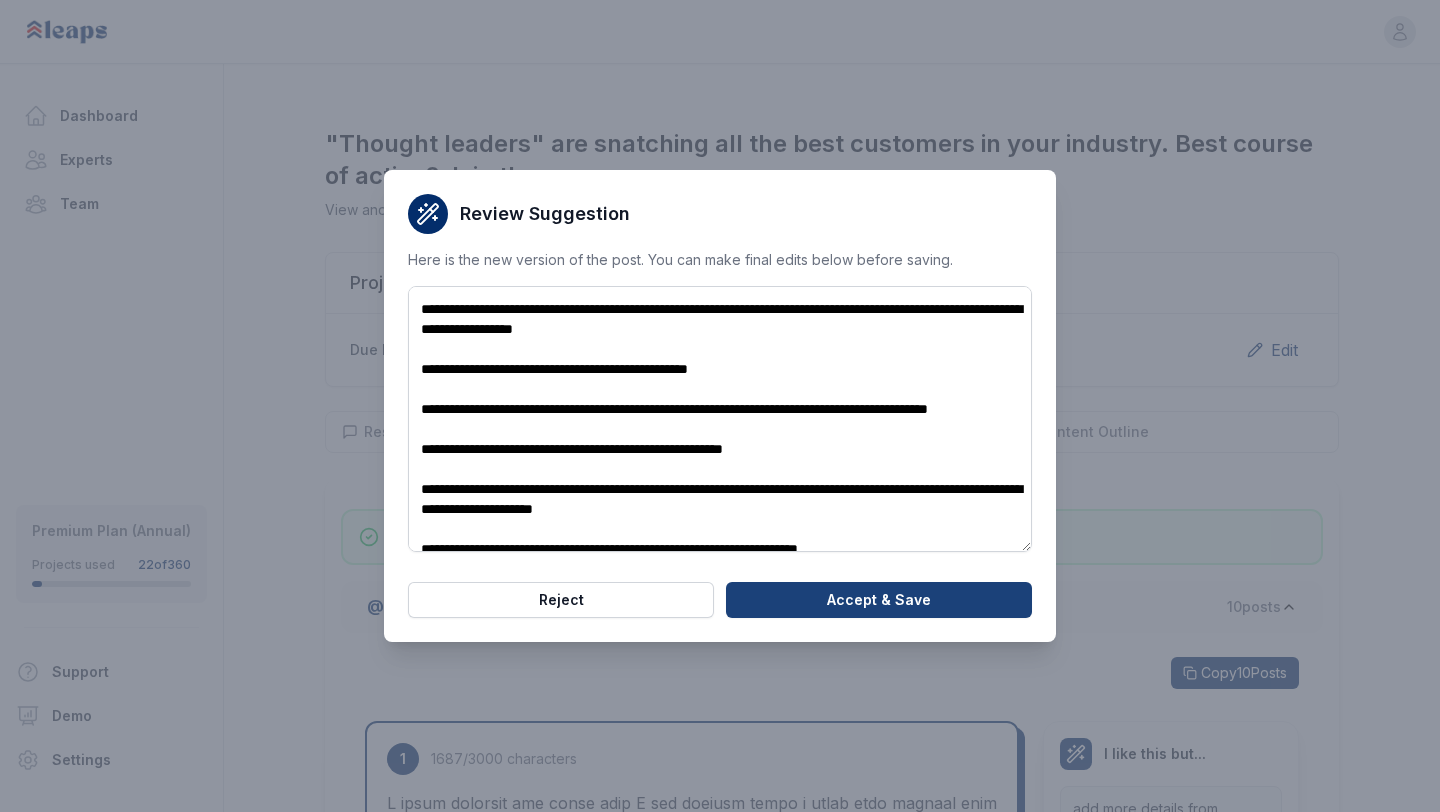 click on "Accept & Save" at bounding box center [879, 600] 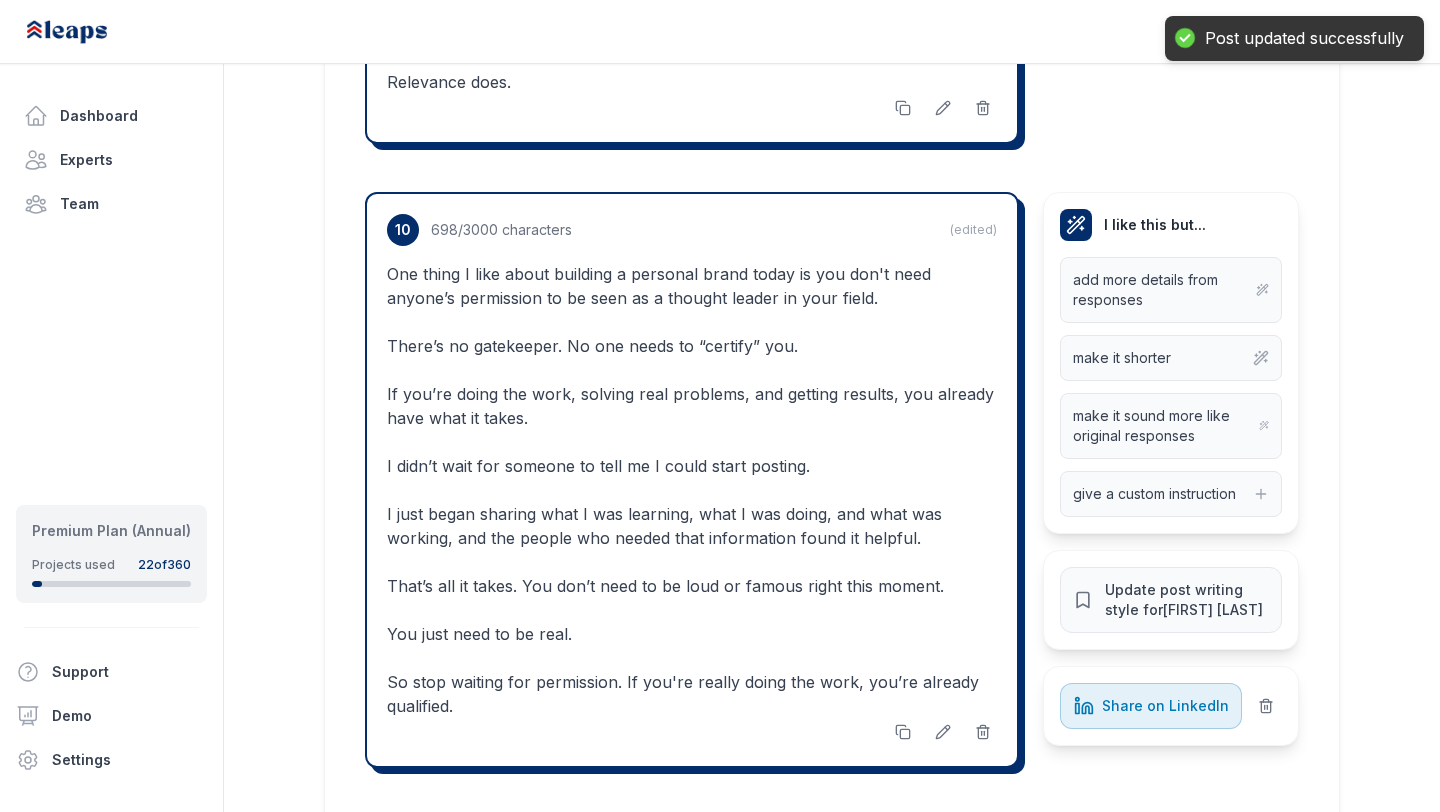 scroll, scrollTop: 9703, scrollLeft: 0, axis: vertical 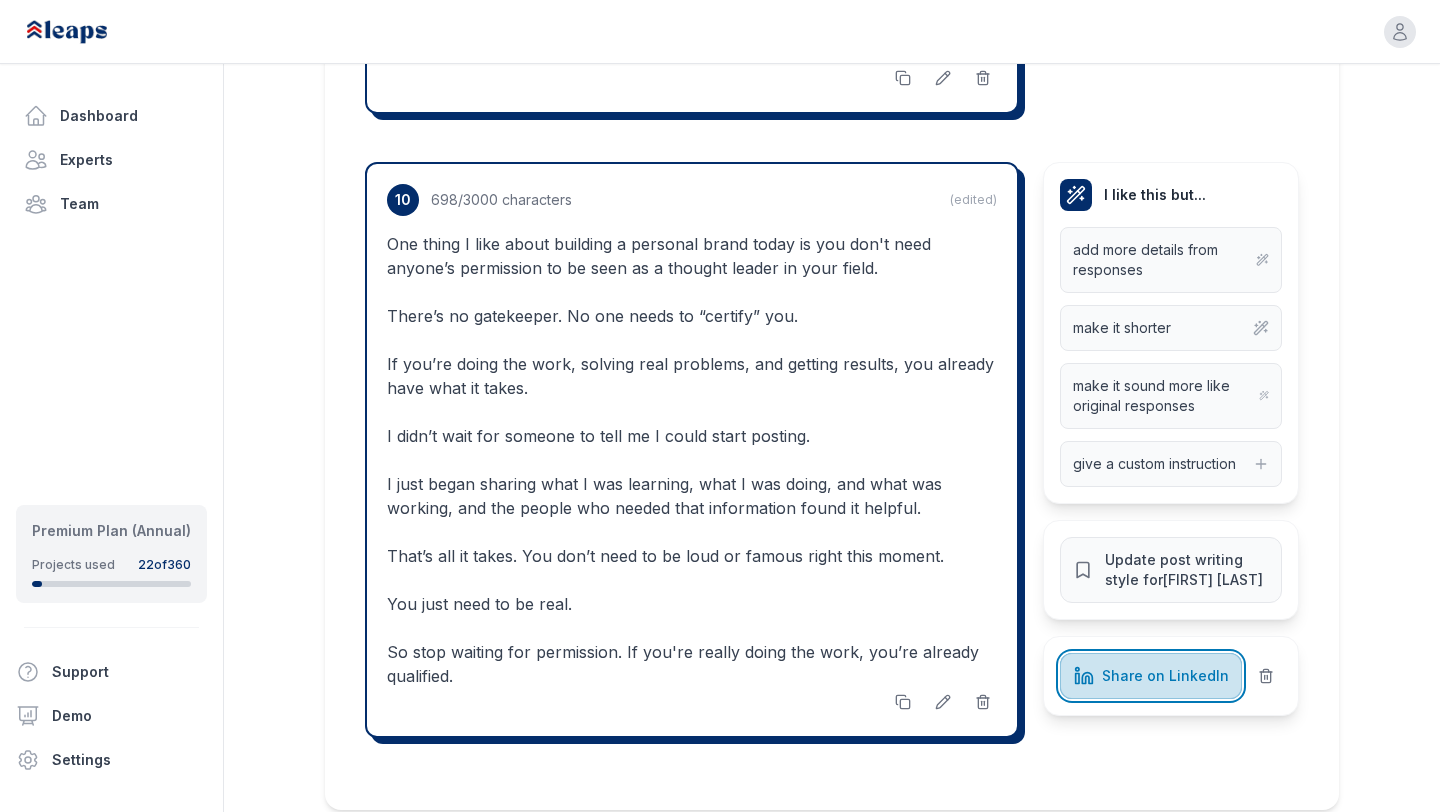 click on "Share on LinkedIn" at bounding box center [1165, 676] 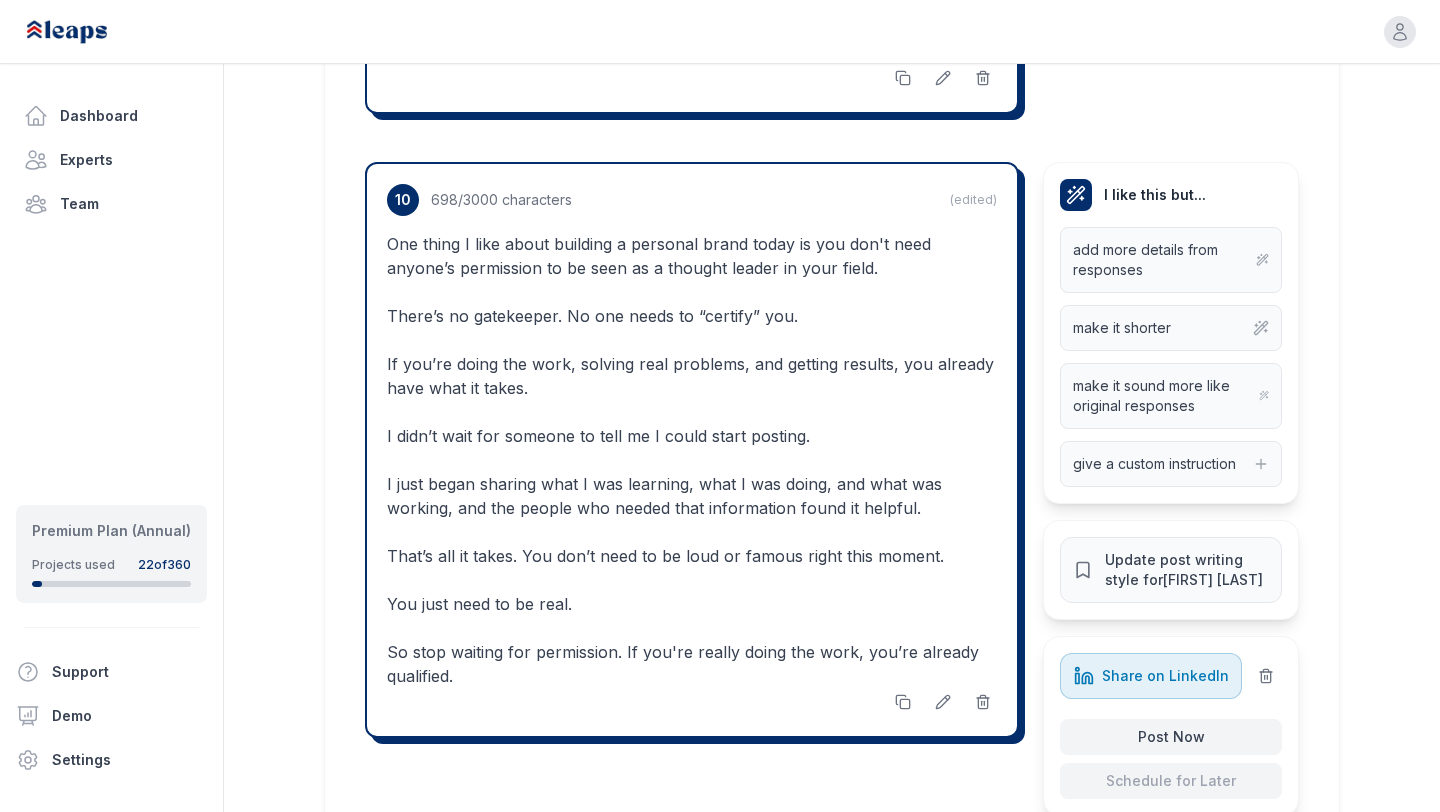 click on "One thing I like about building a personal brand today is you don't need anyone’s permission to be seen as a thought leader in your field.
There’s no gatekeeper. No one needs to “certify” you.
If you’re doing the work, solving real problems, and getting results, you already have what it takes.
I didn’t wait for someone to tell me I could start posting.
I just began sharing what I was learning, what I was doing, and what was working, and the people who needed that information found it helpful.
That’s all it takes. You don’t need to be loud or famous right this moment.
You just need to be real.
So stop waiting for permission. If you're really doing the work, you’re already qualified." at bounding box center [692, 460] 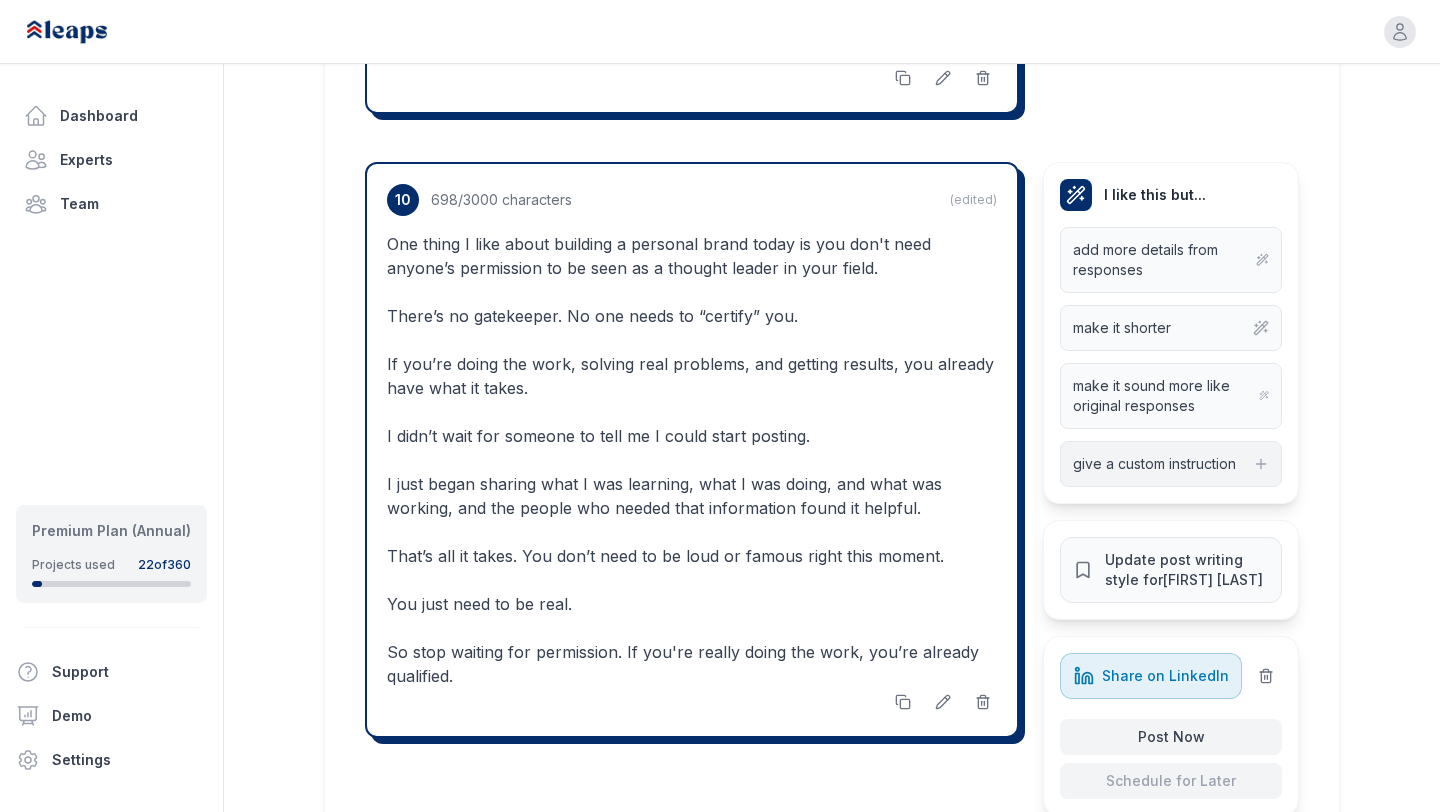 click on "give a custom instruction" at bounding box center [1154, 464] 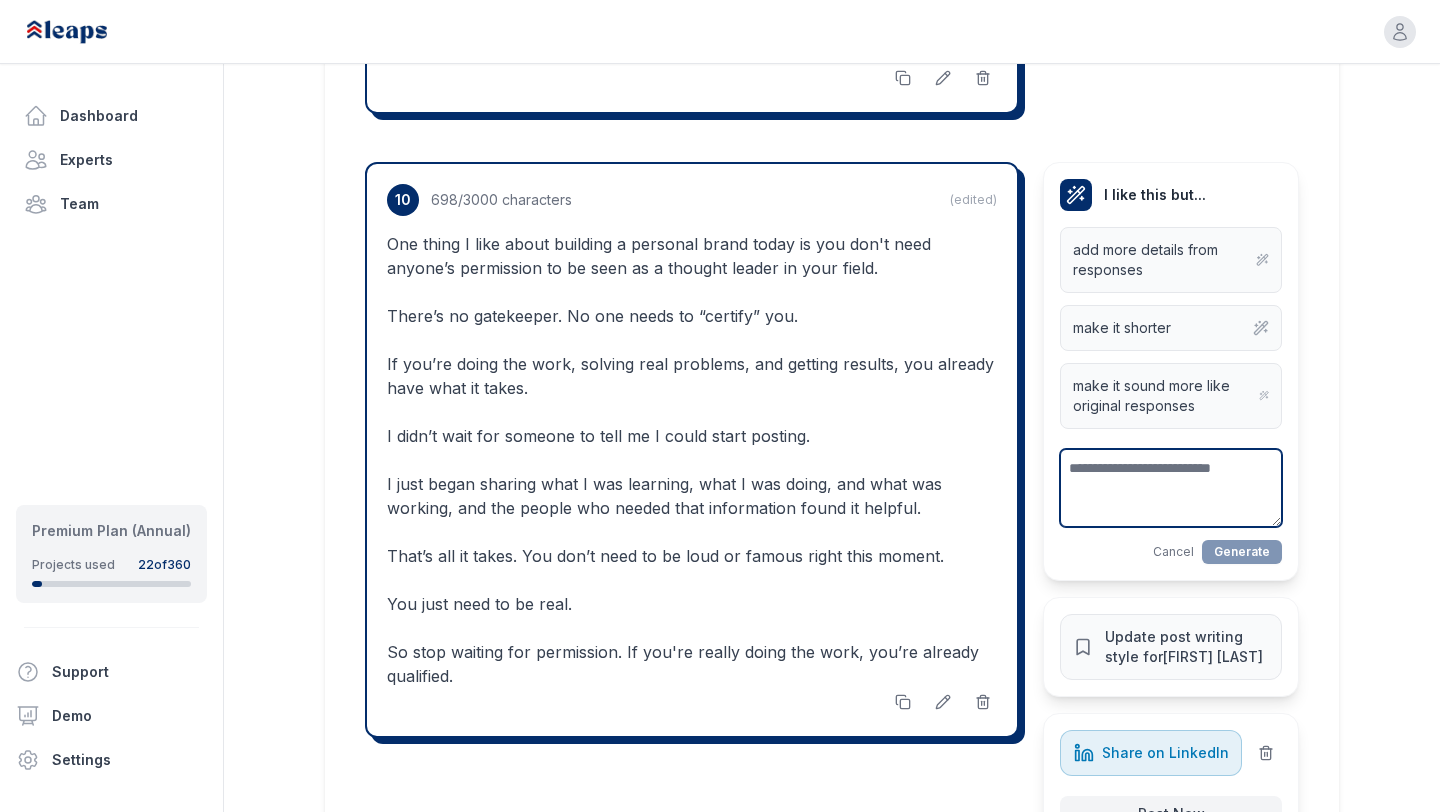 click at bounding box center [1171, 488] 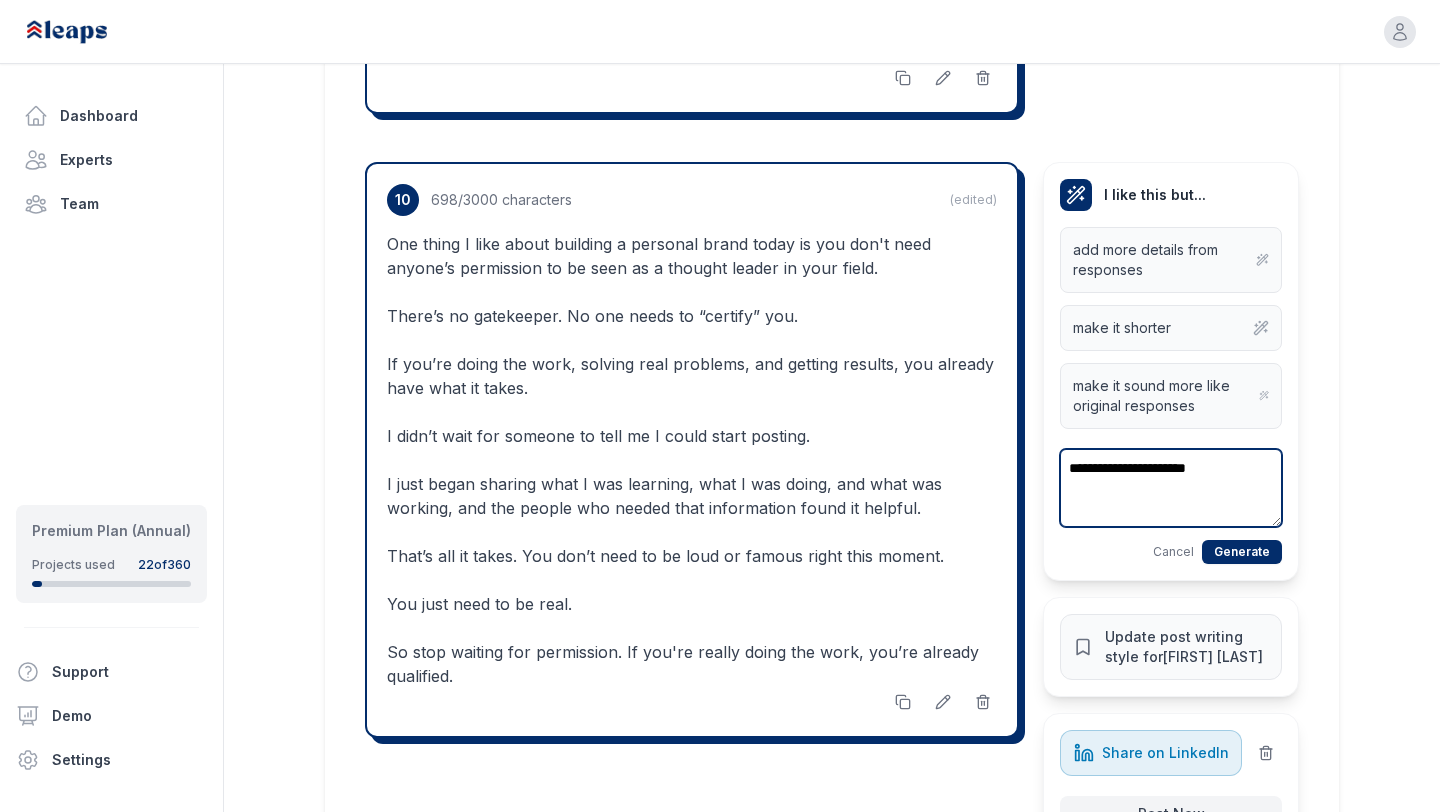 click on "**********" at bounding box center [1171, 488] 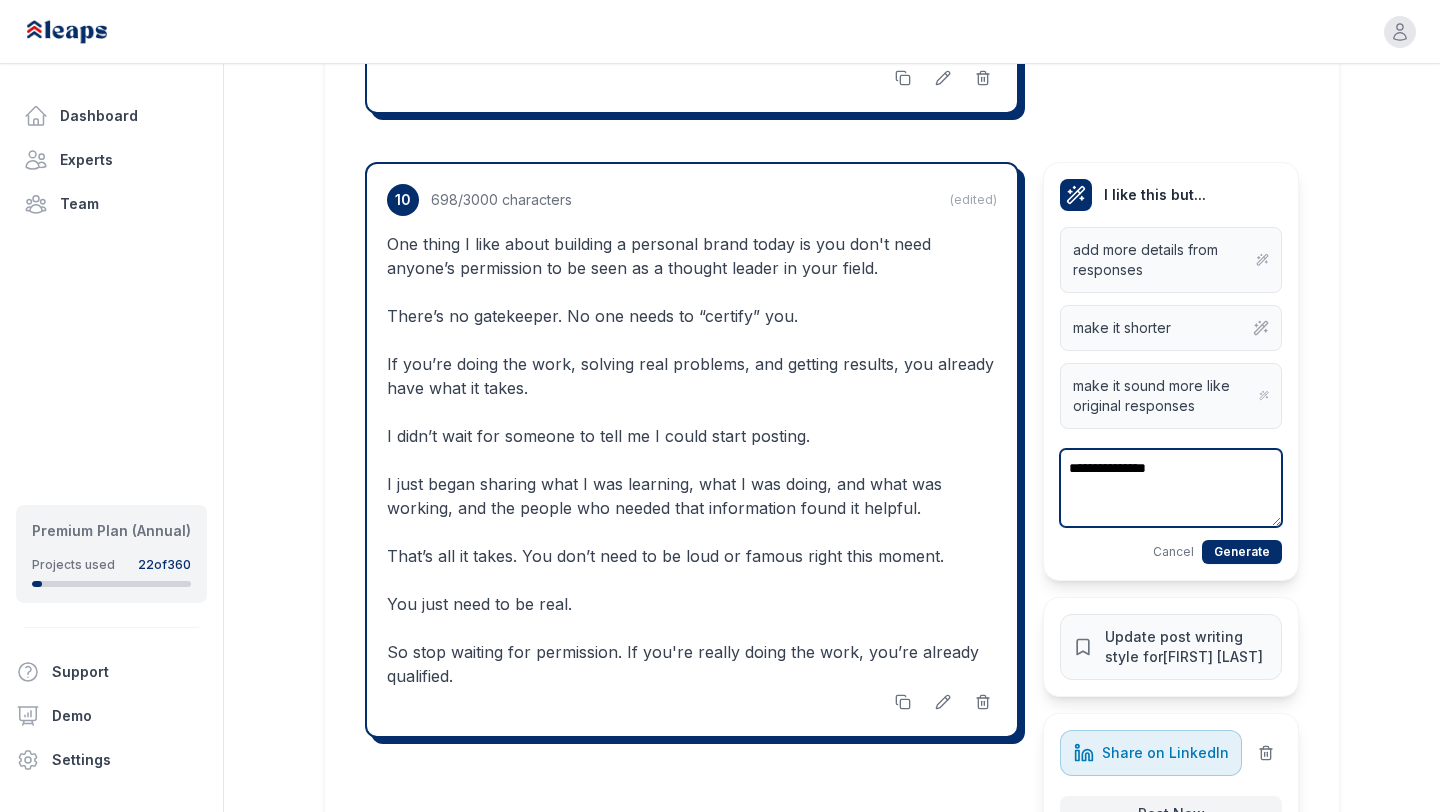 paste on "*******" 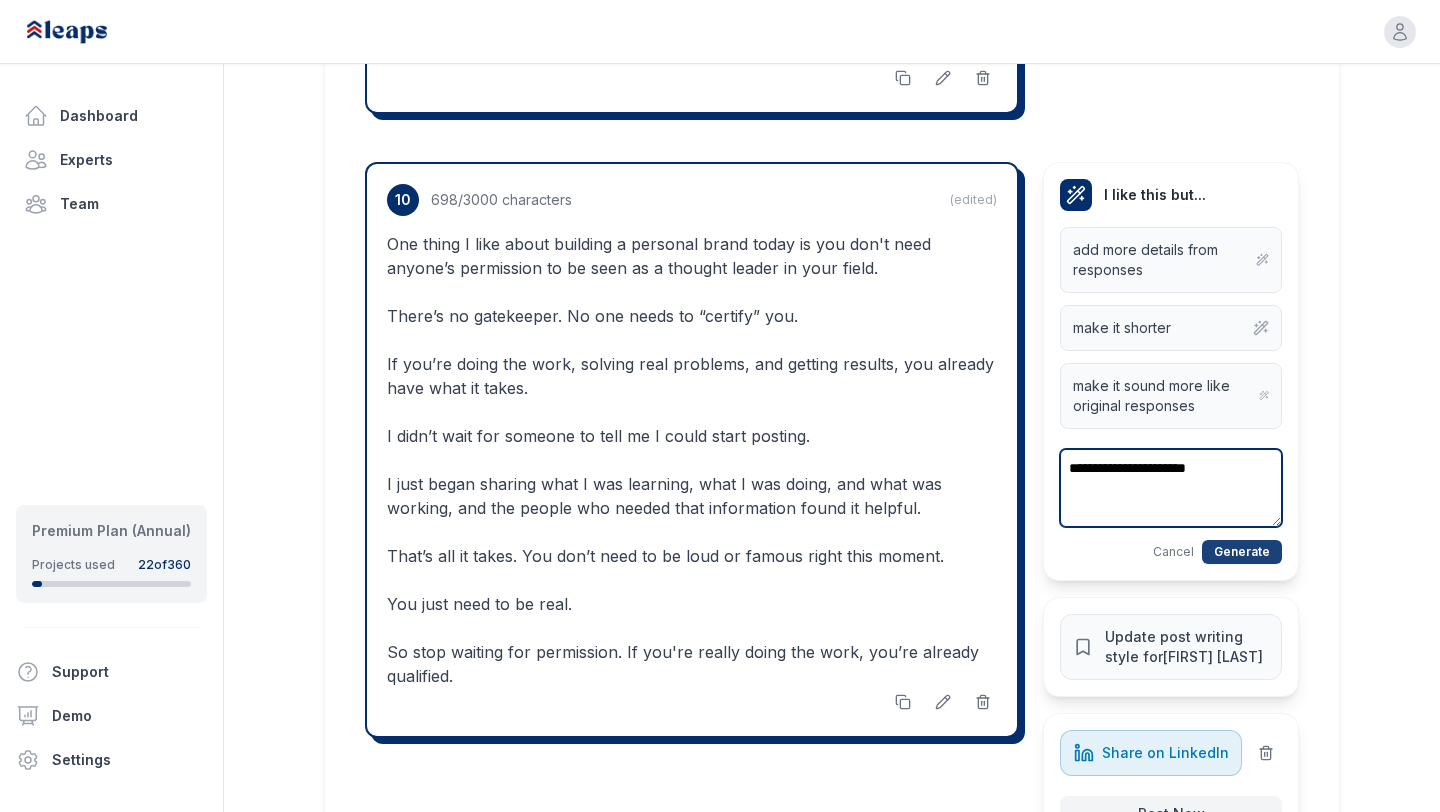 type on "**********" 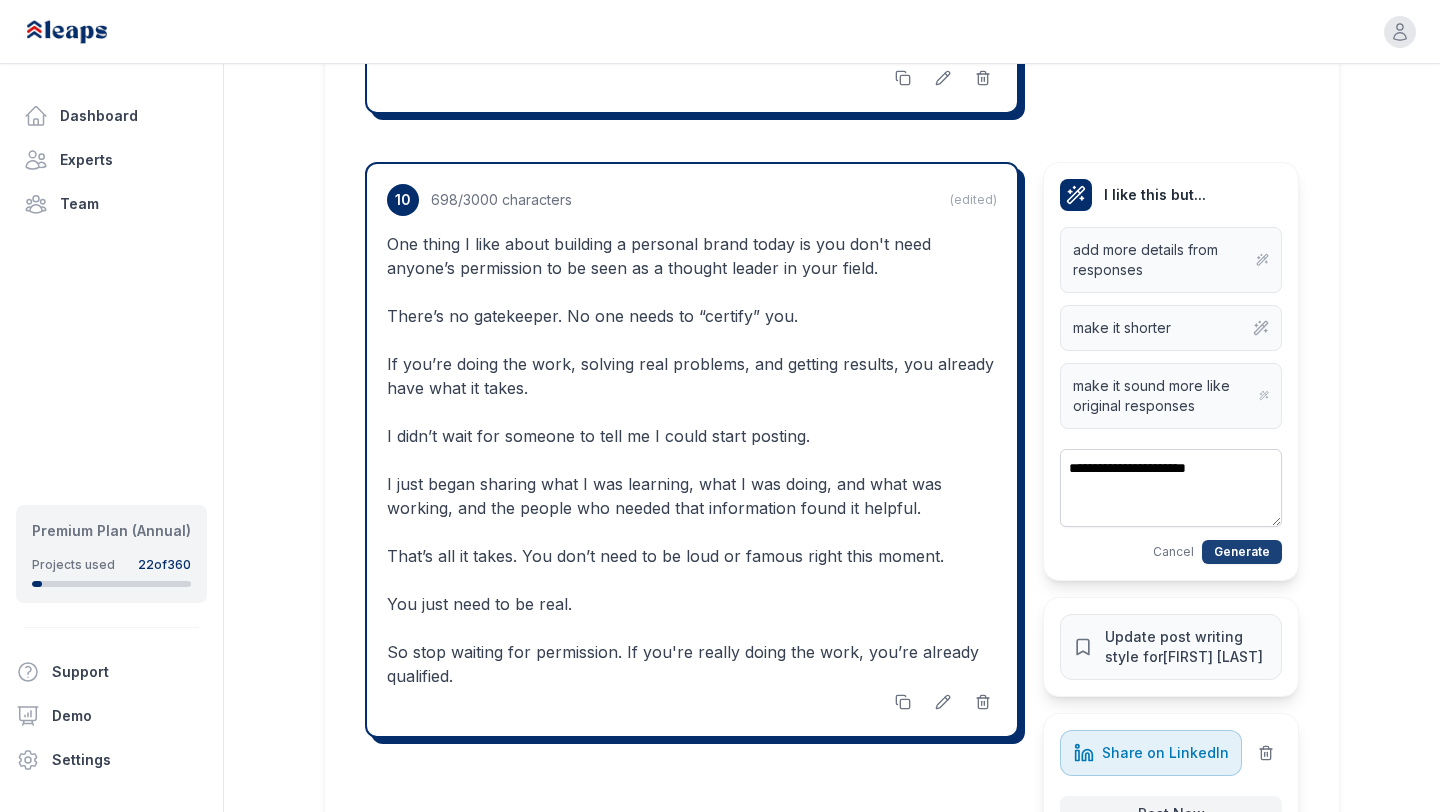 click on "Generate" at bounding box center [1242, 552] 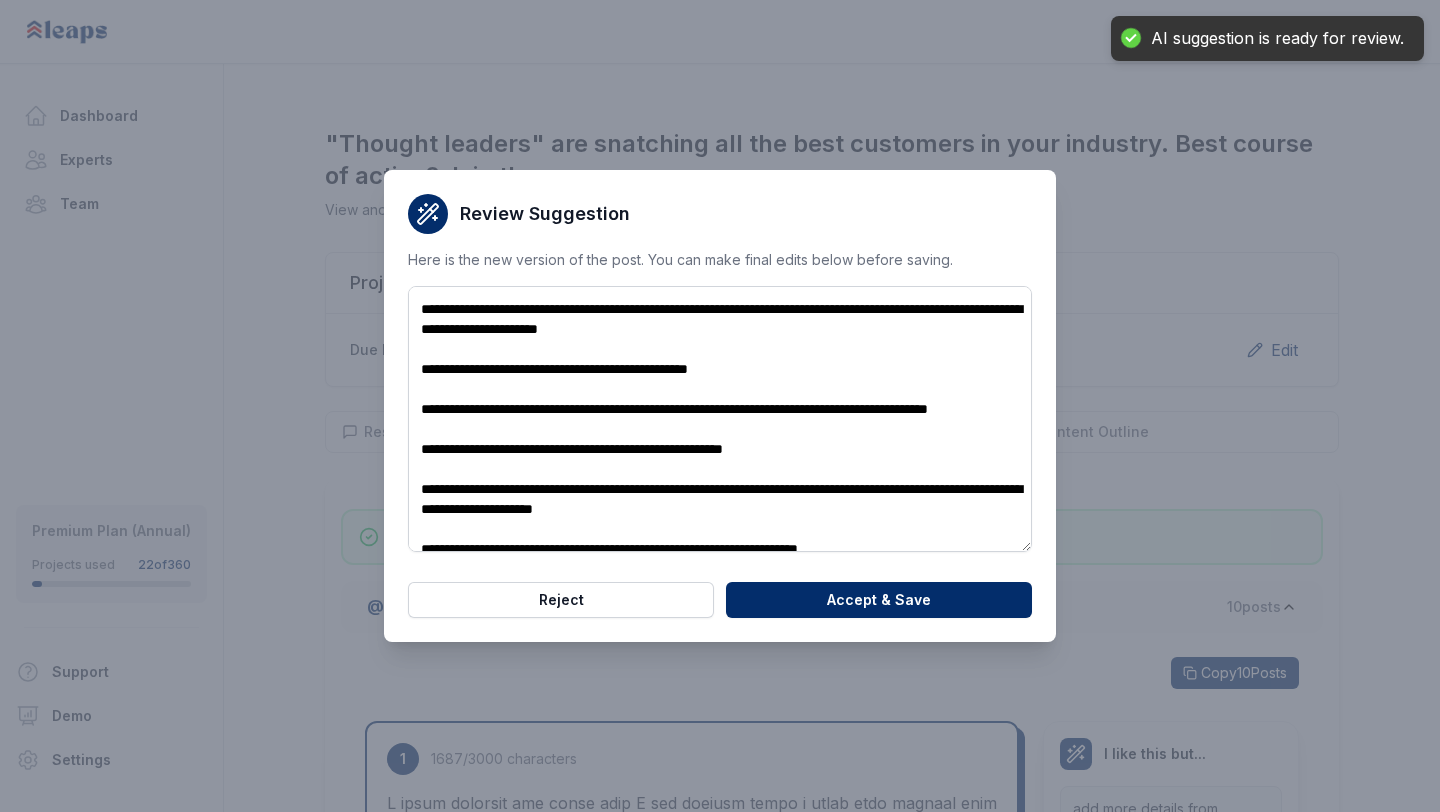scroll, scrollTop: 0, scrollLeft: 0, axis: both 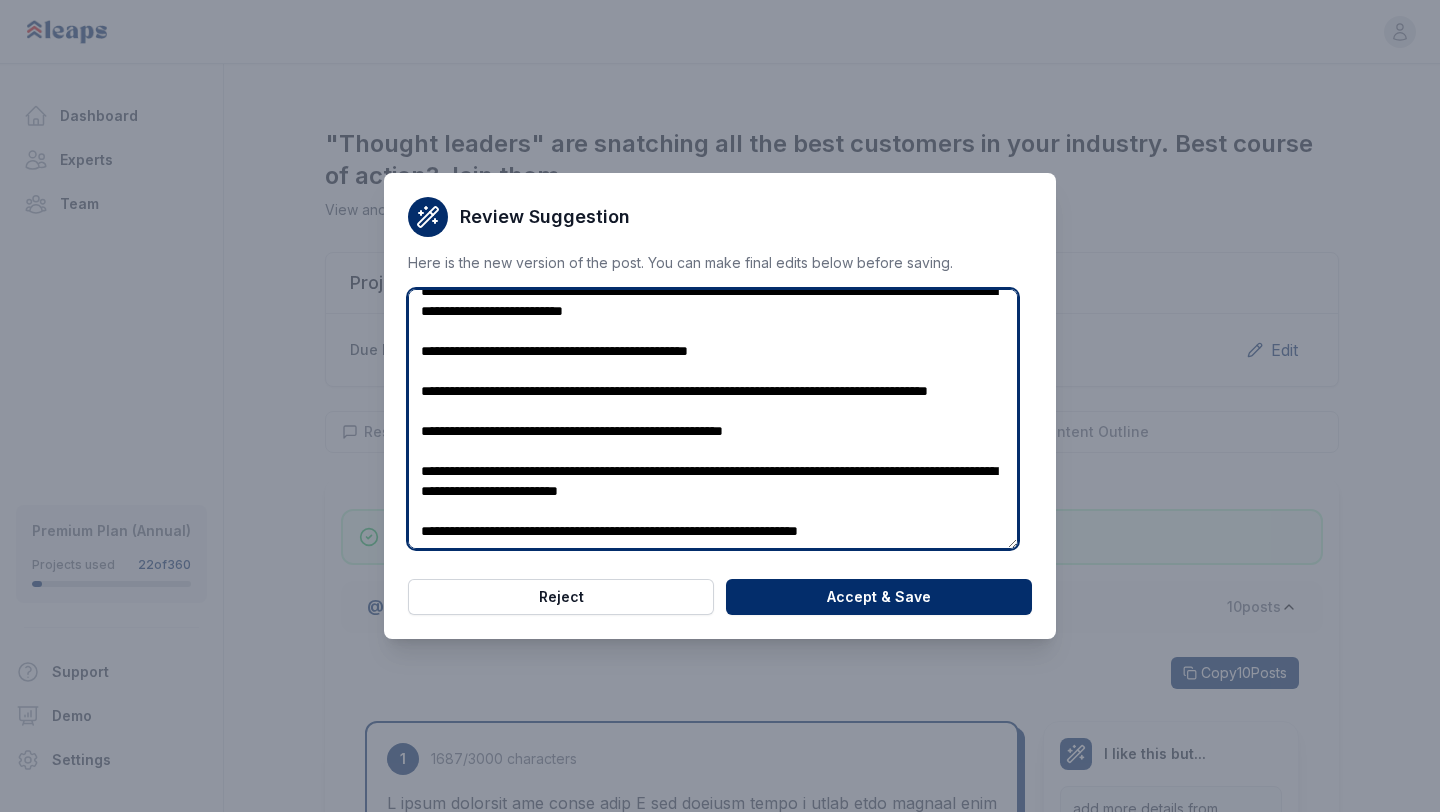 click on "**********" at bounding box center [713, 419] 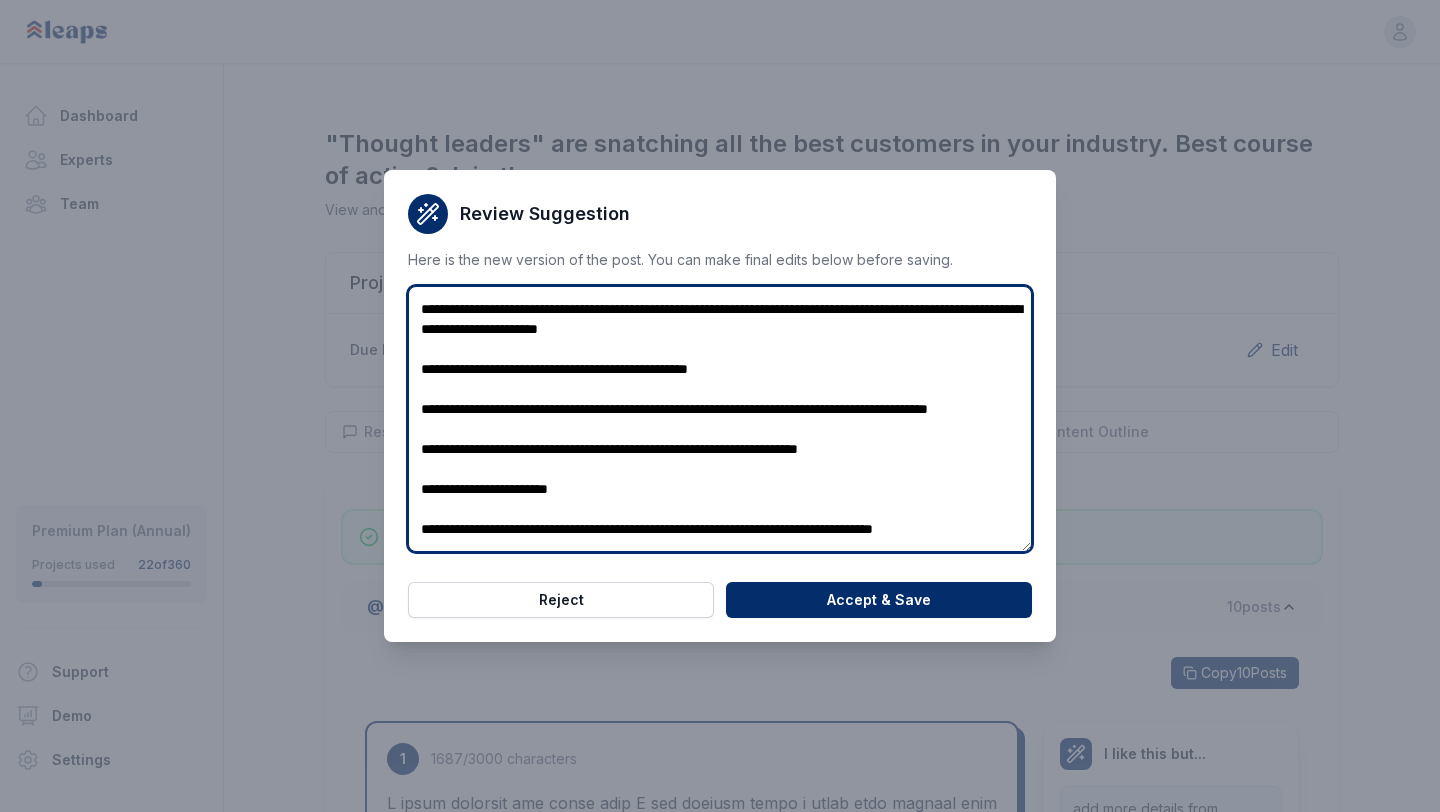 scroll, scrollTop: 20, scrollLeft: 0, axis: vertical 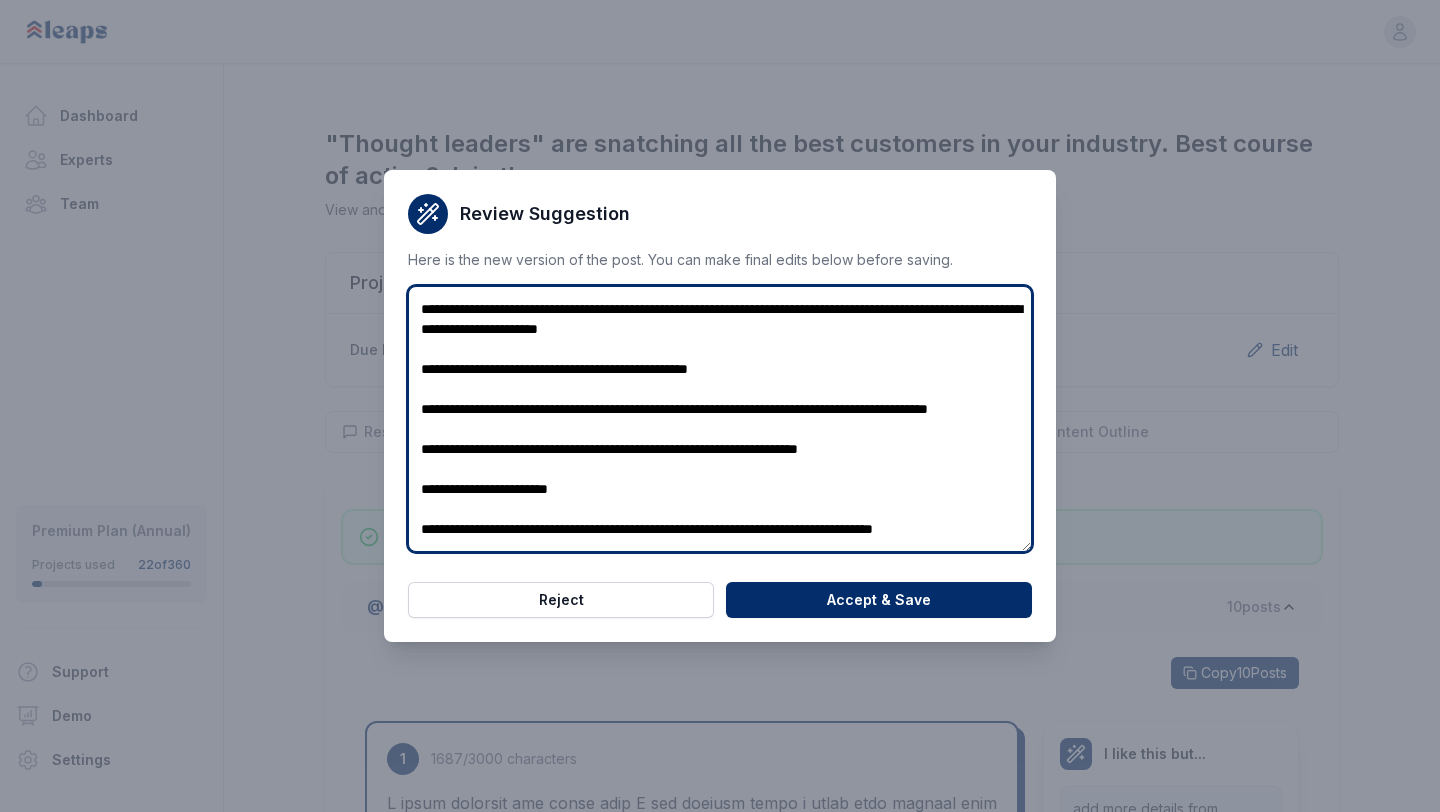 click on "**********" at bounding box center [720, 419] 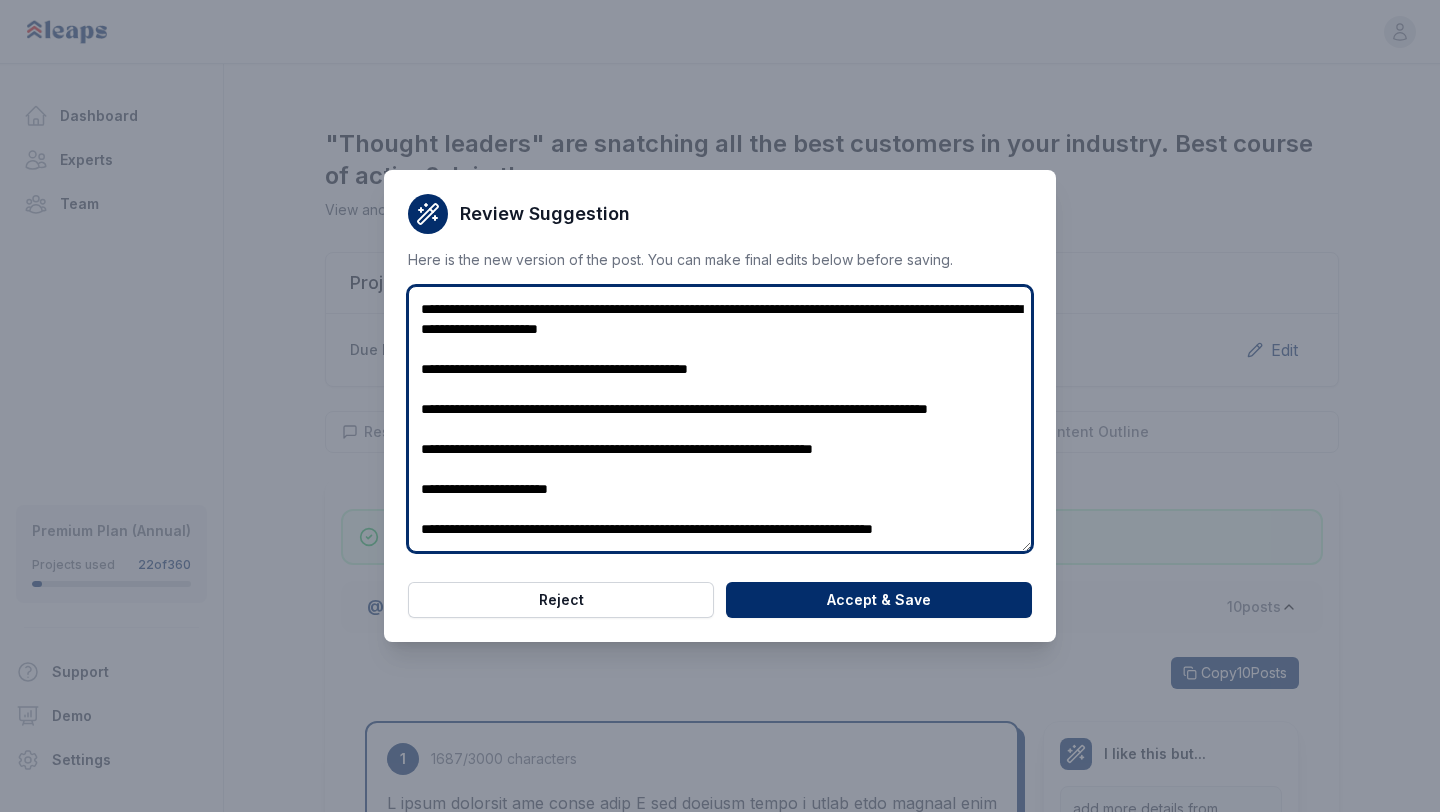click on "**********" at bounding box center (720, 419) 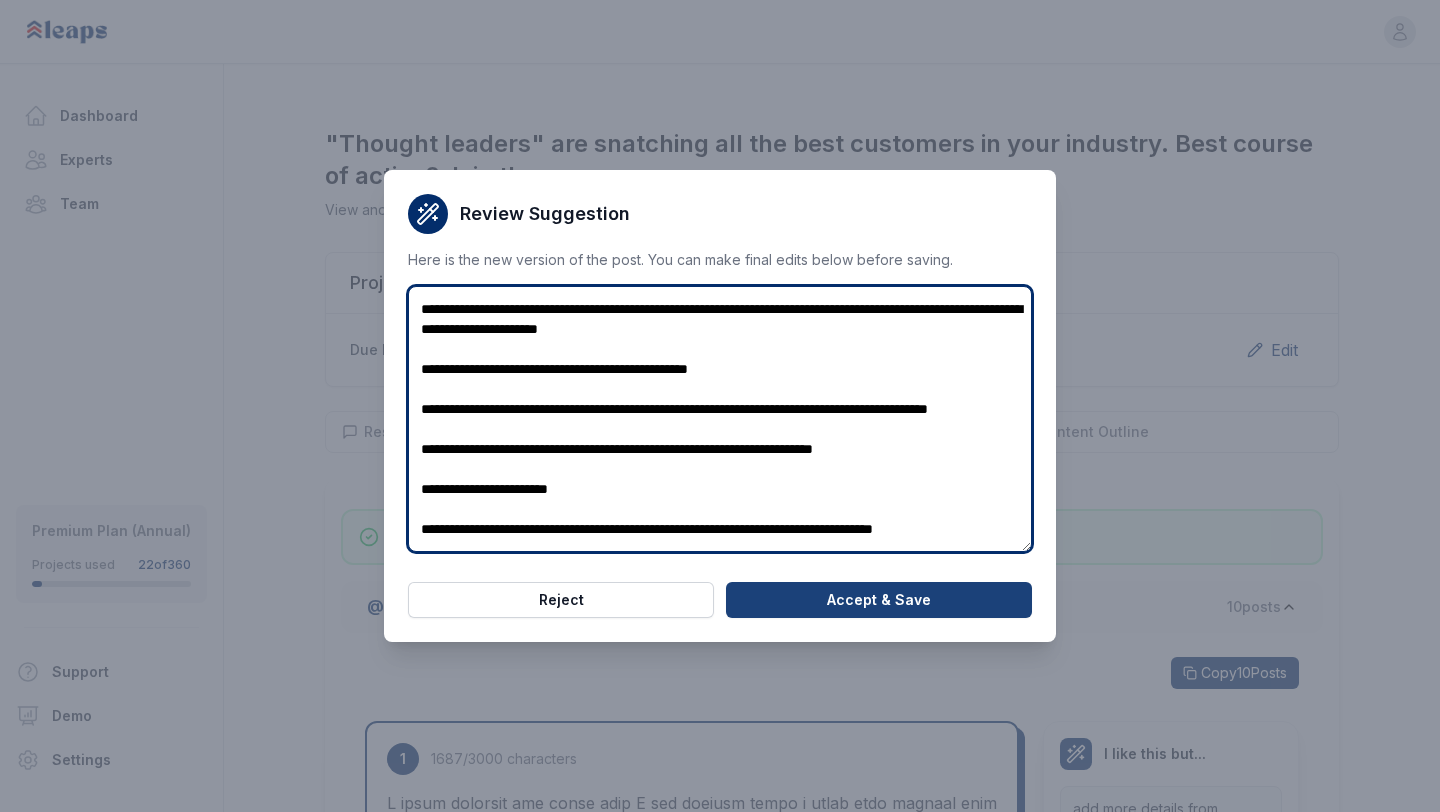 type on "**********" 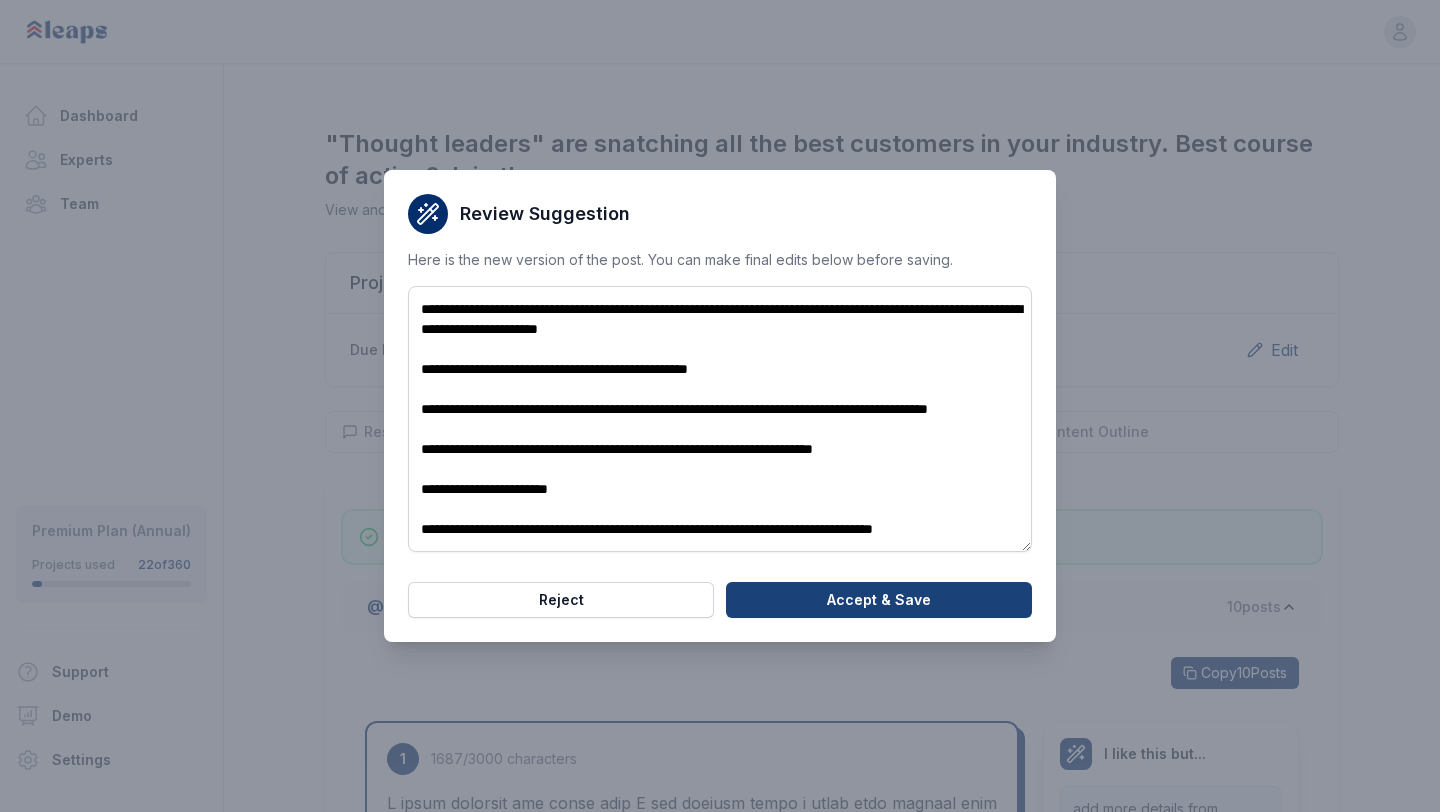 click on "Accept & Save" at bounding box center (879, 600) 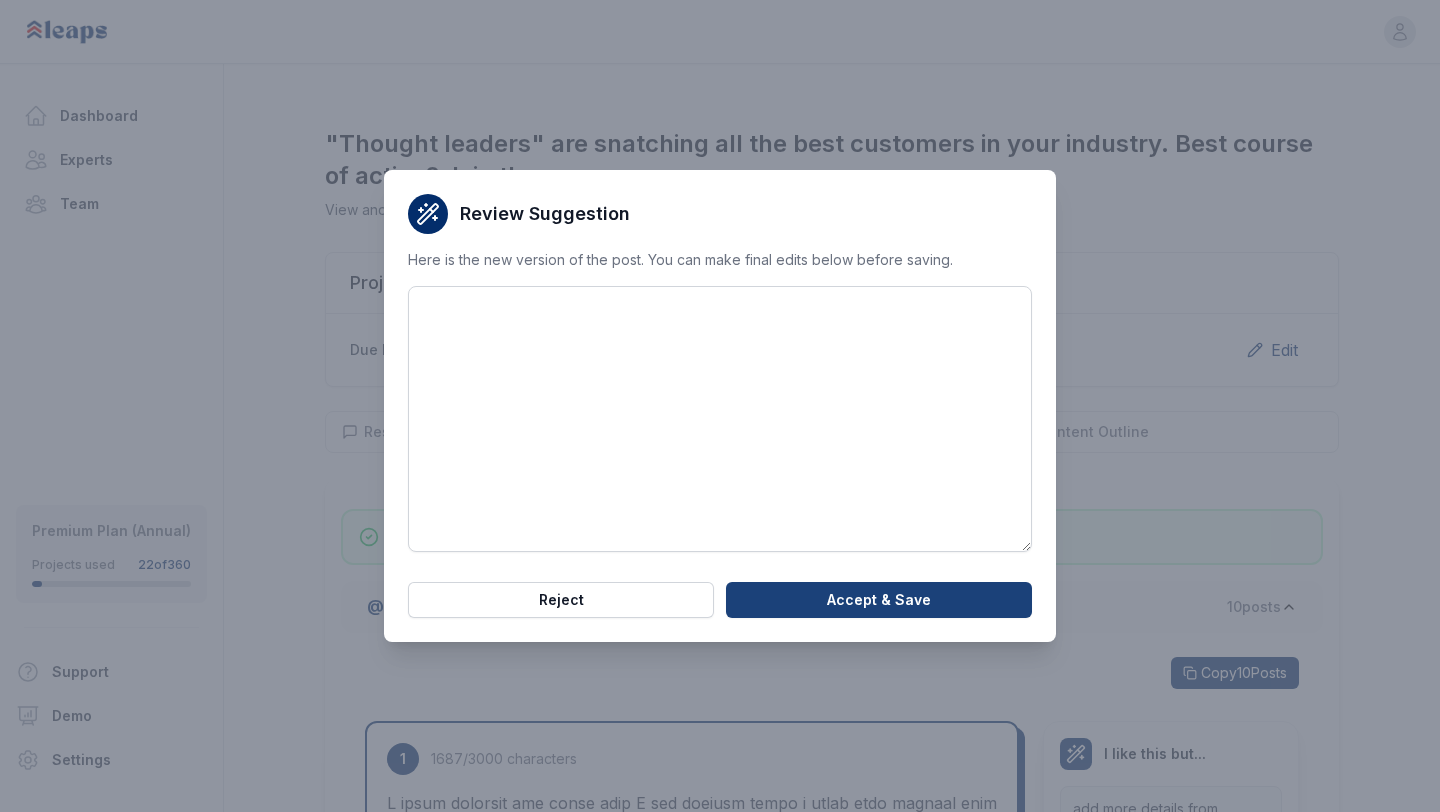 scroll, scrollTop: 0, scrollLeft: 0, axis: both 